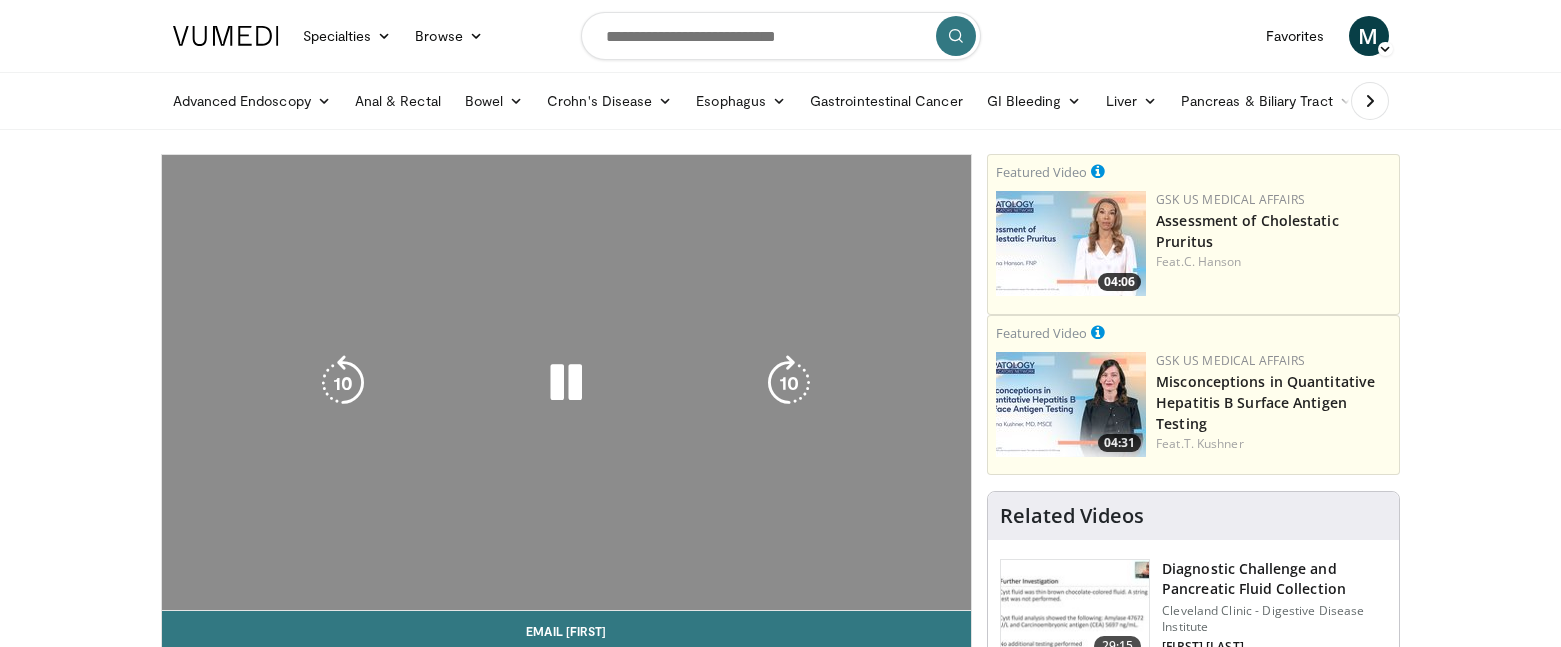 scroll, scrollTop: 0, scrollLeft: 0, axis: both 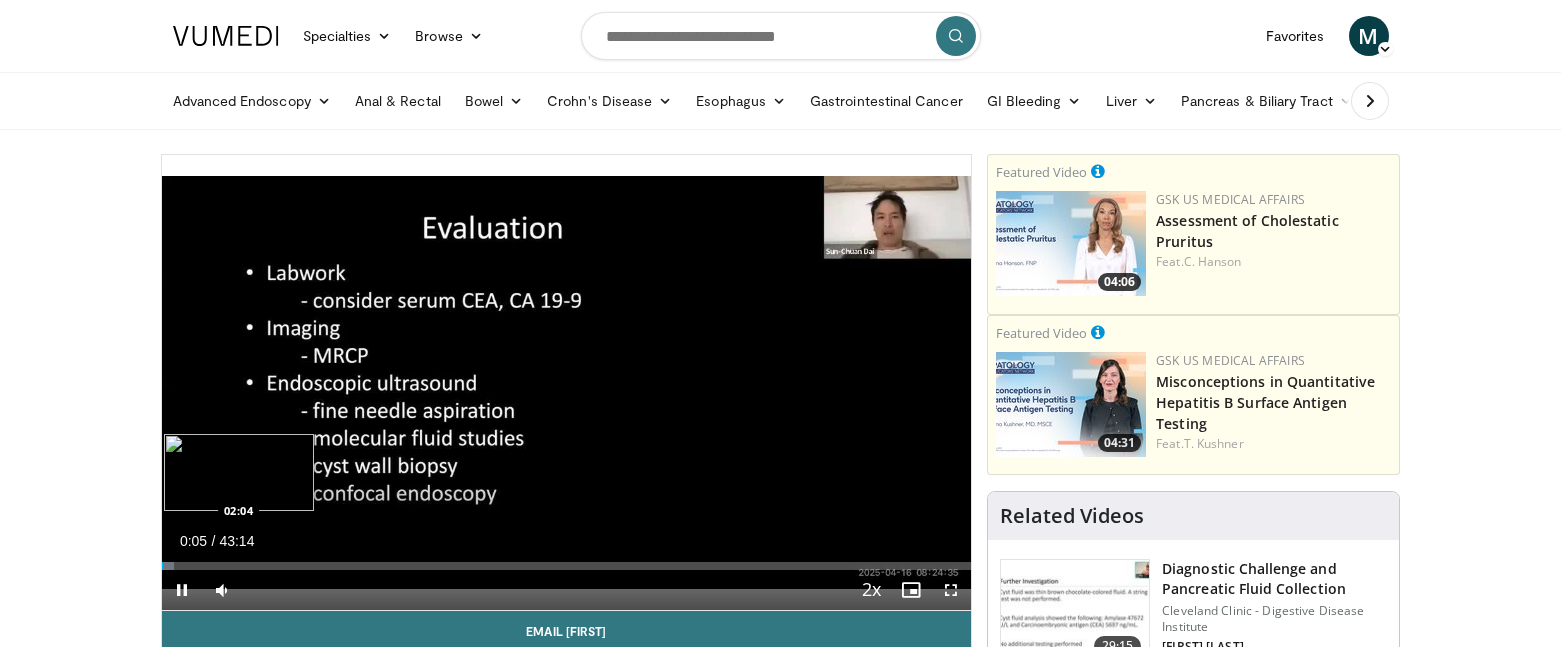click on "Loaded :  1.54% 00:05 02:04" at bounding box center (567, 566) 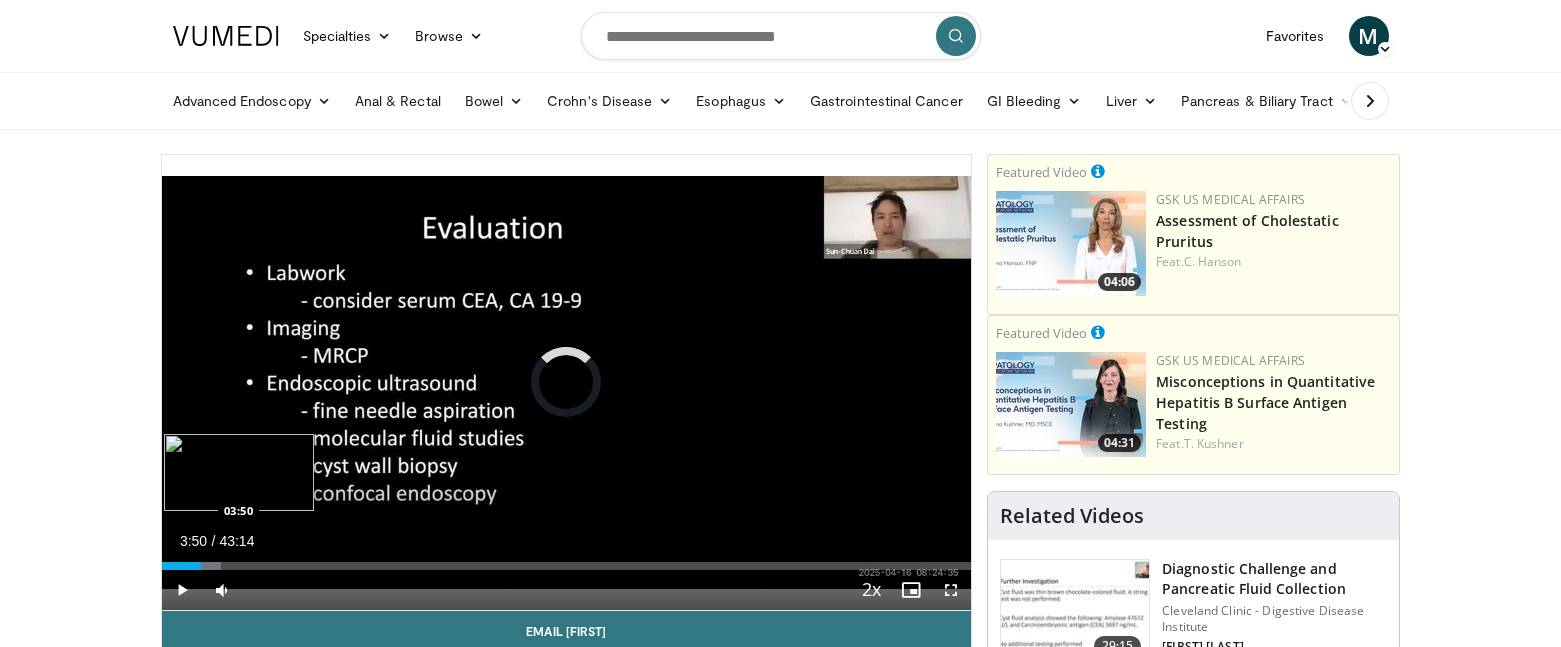 click on "Loaded :  7.31% 03:50 03:50" at bounding box center [567, 566] 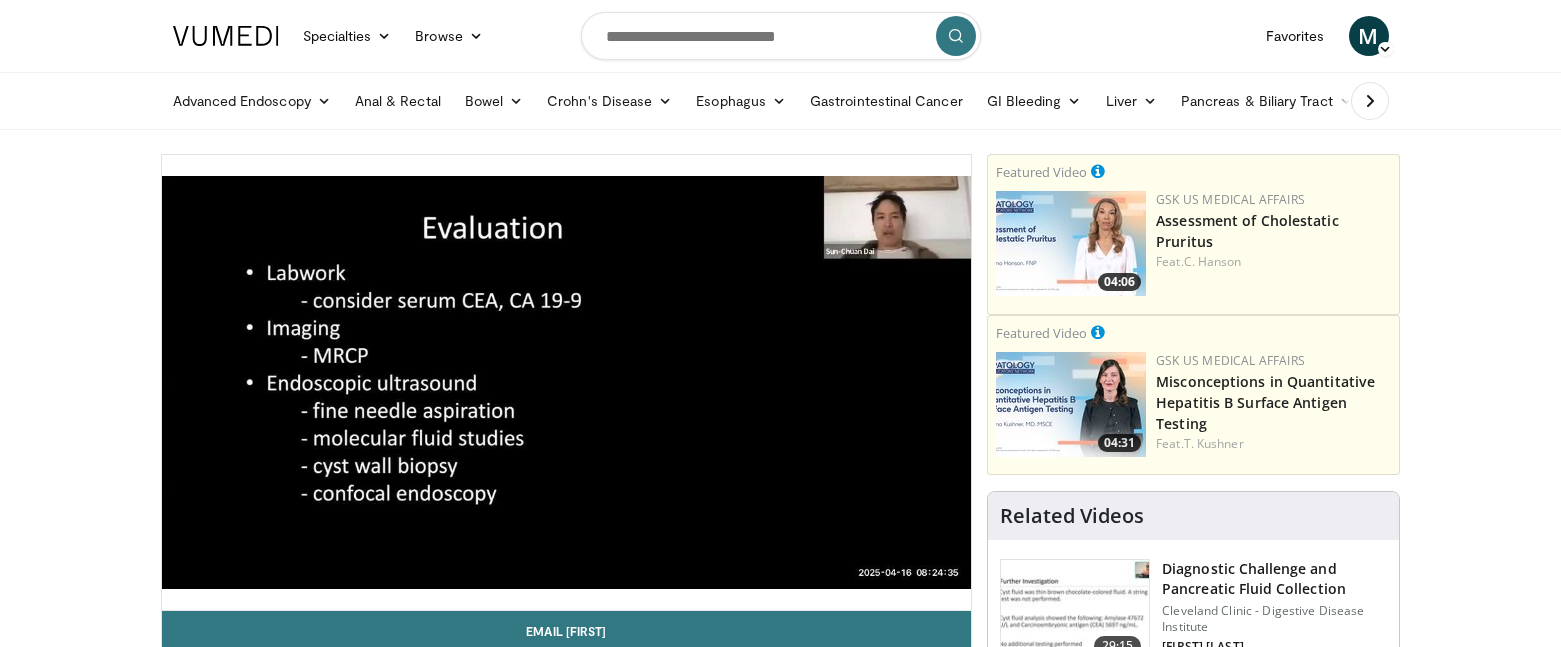 click on "10 seconds
Tap to unmute" at bounding box center [567, 382] 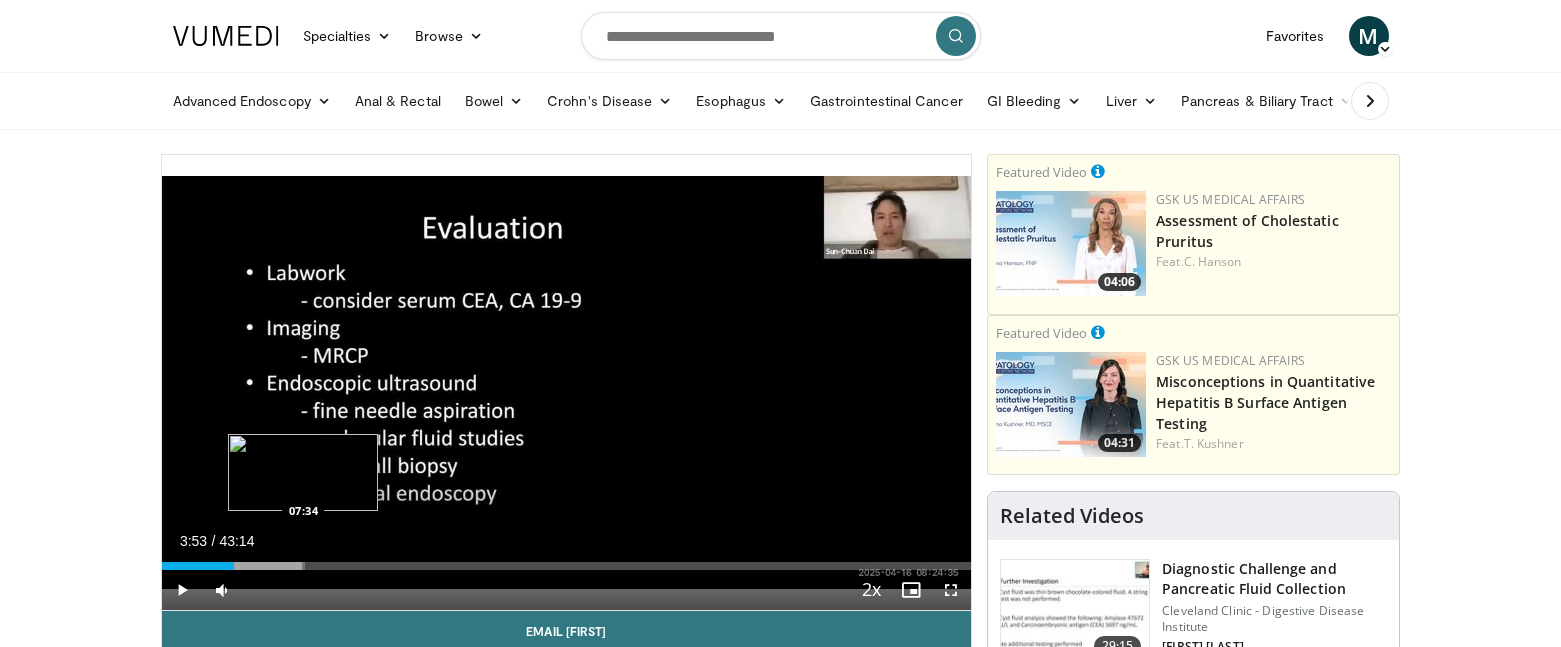 click on "Loaded :  17.70% 03:53 07:34" at bounding box center (567, 566) 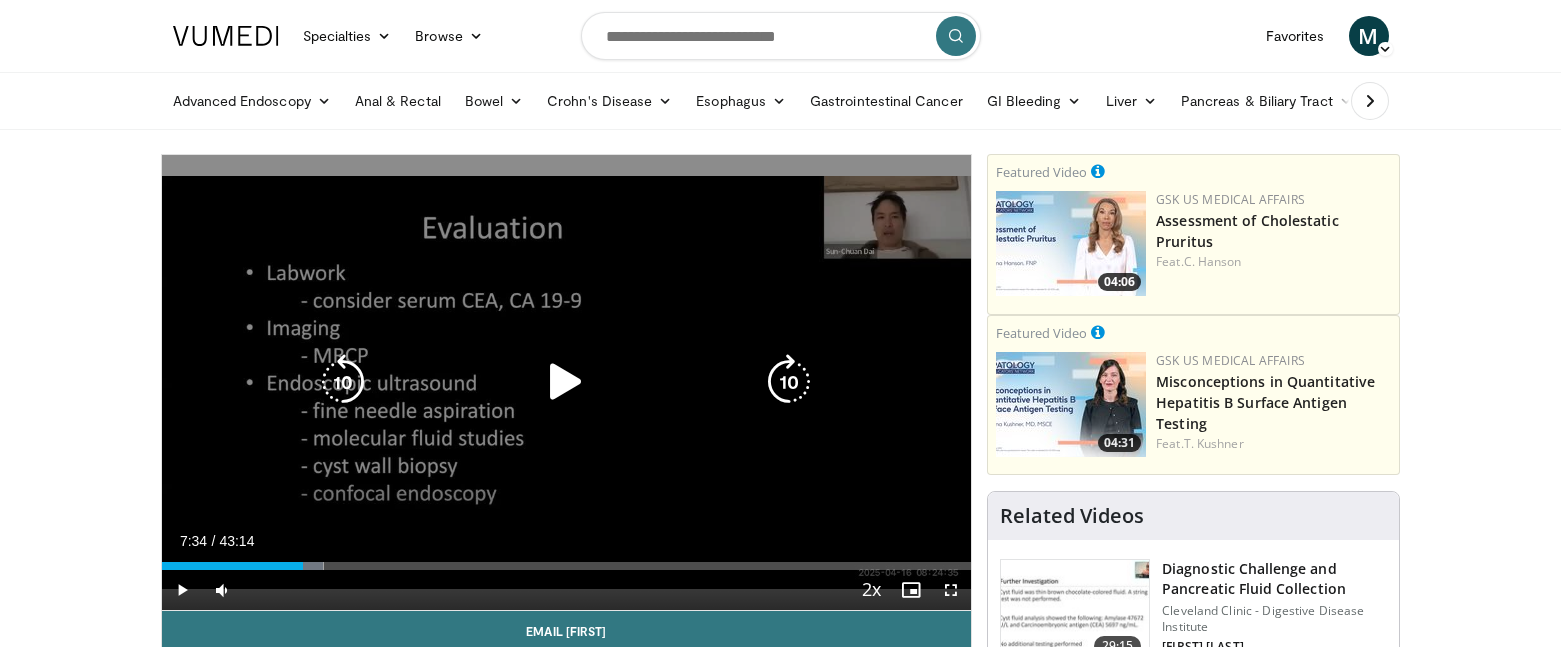click at bounding box center [566, 382] 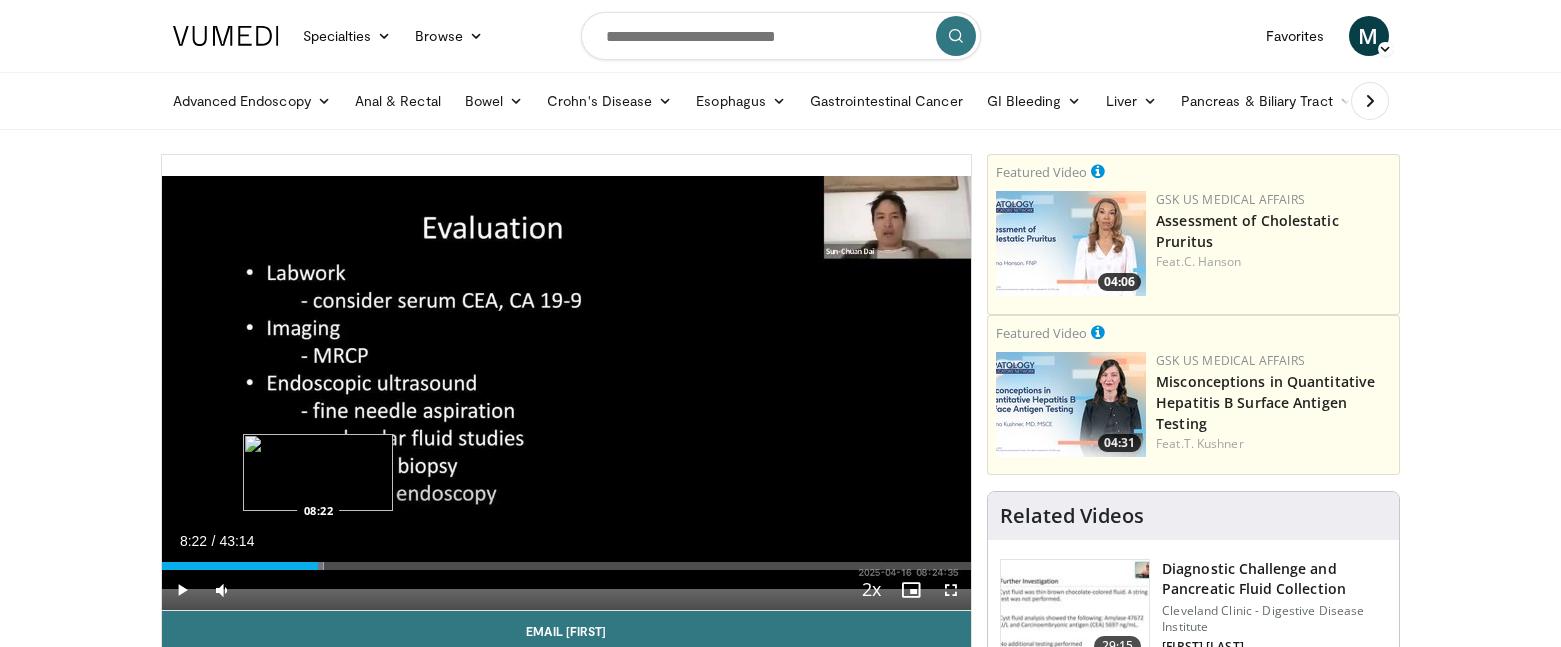 click at bounding box center [313, 566] 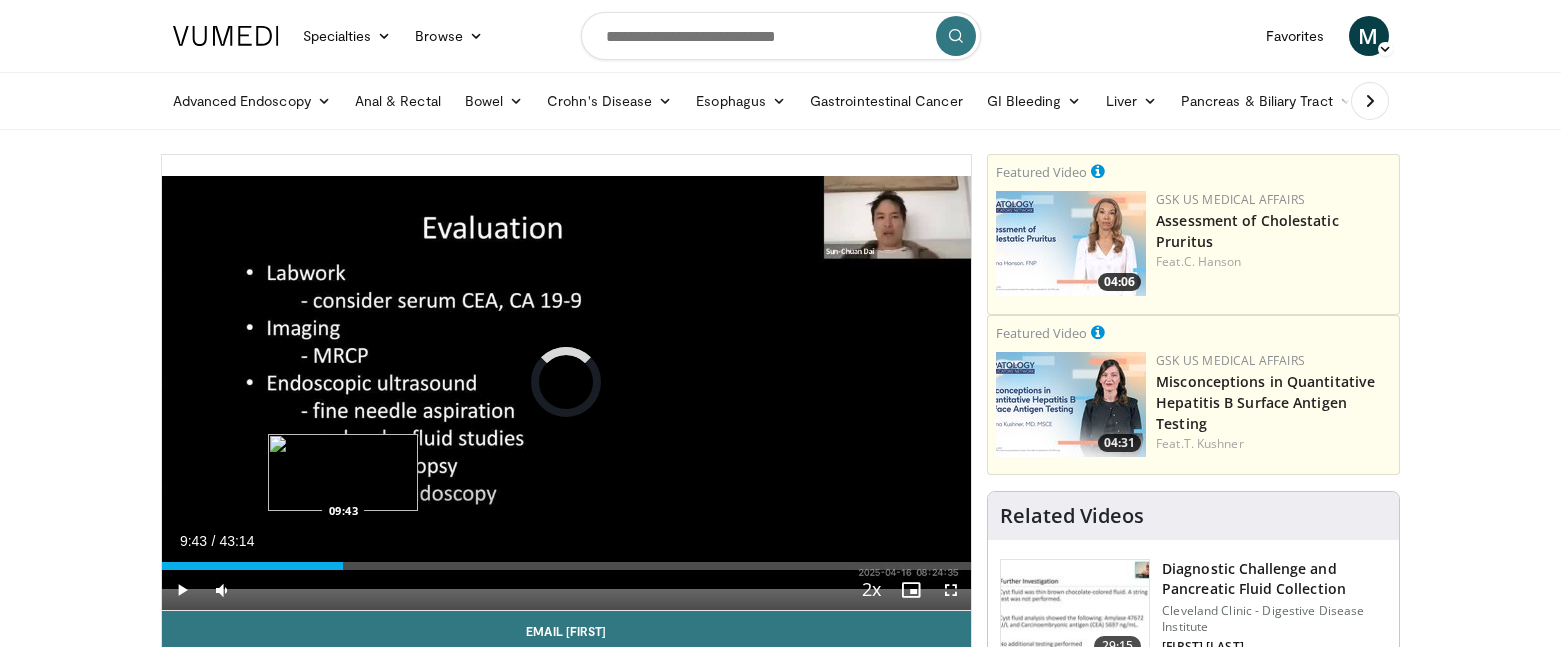 click on "Loaded :  21.93% 09:43 09:43" at bounding box center [567, 566] 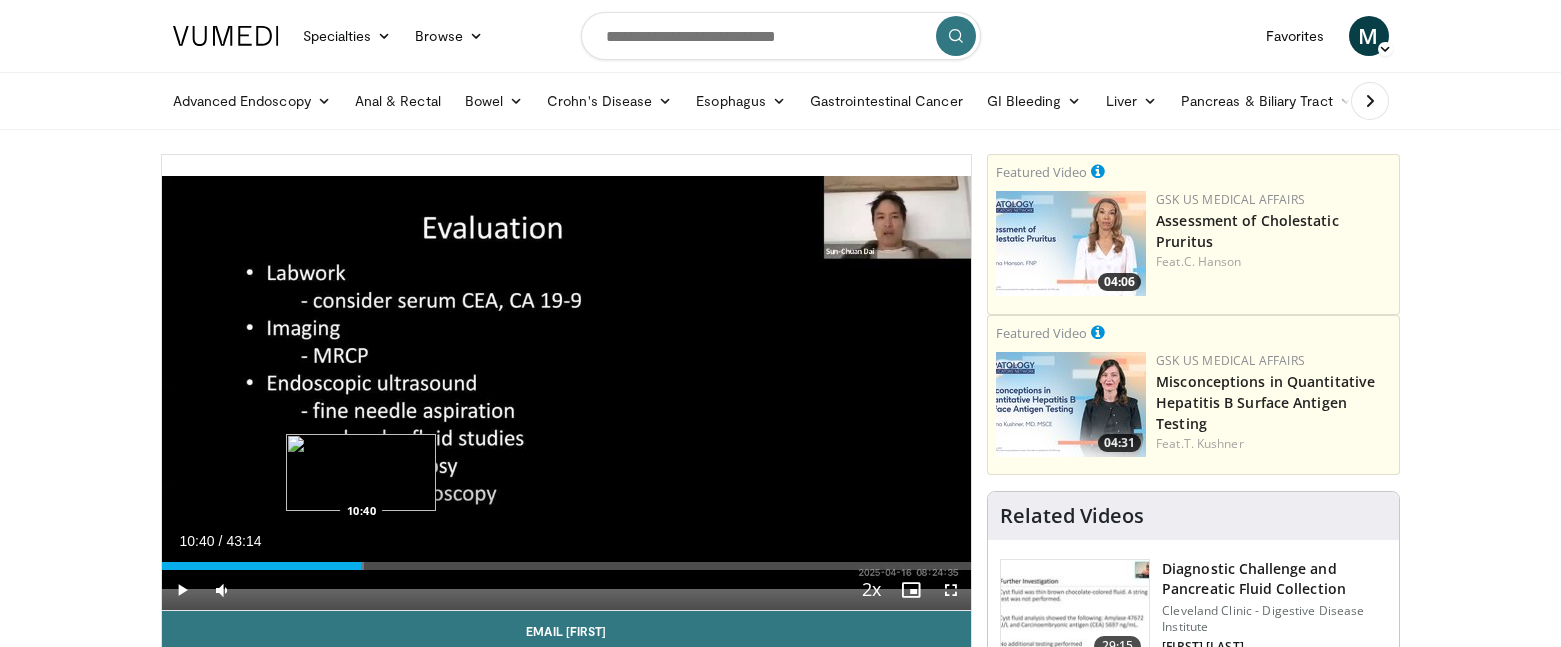 click on "Loaded :  25.01% 10:40 10:40" at bounding box center (567, 566) 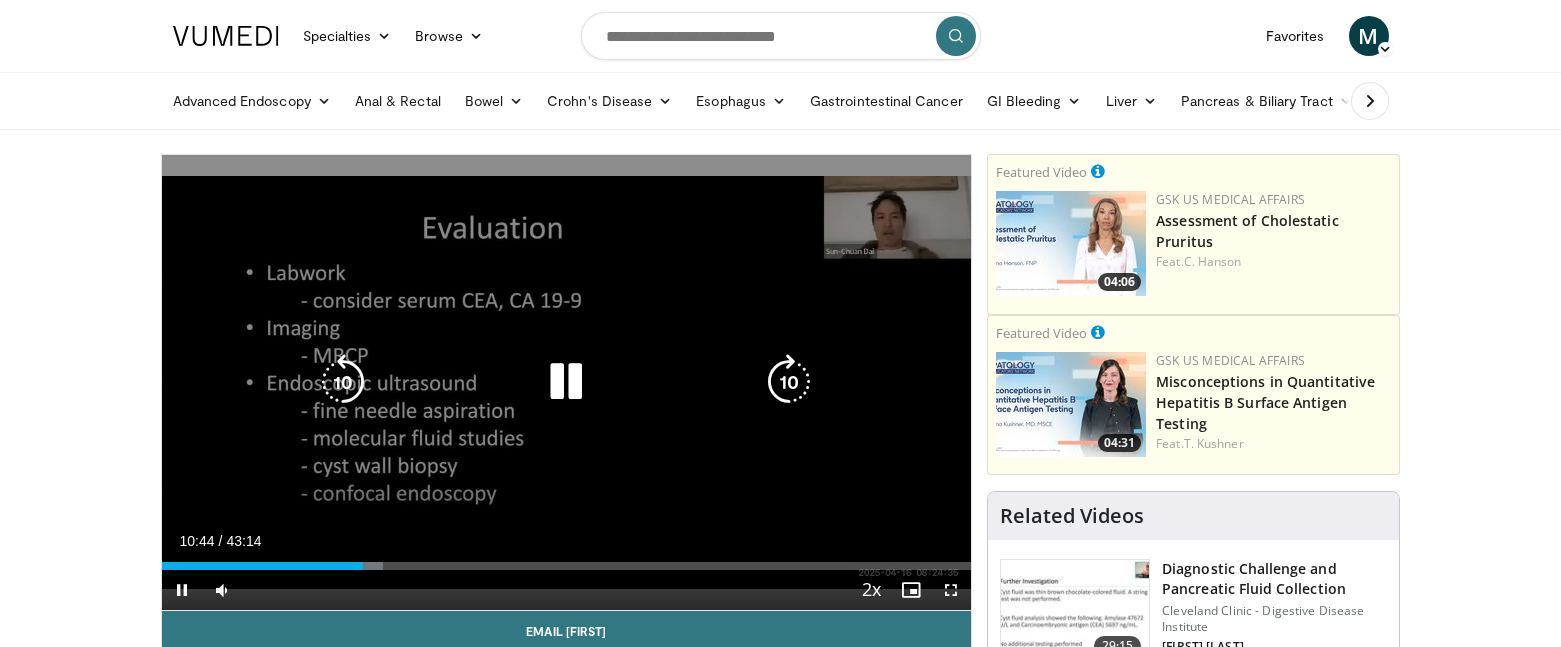 click at bounding box center (343, 382) 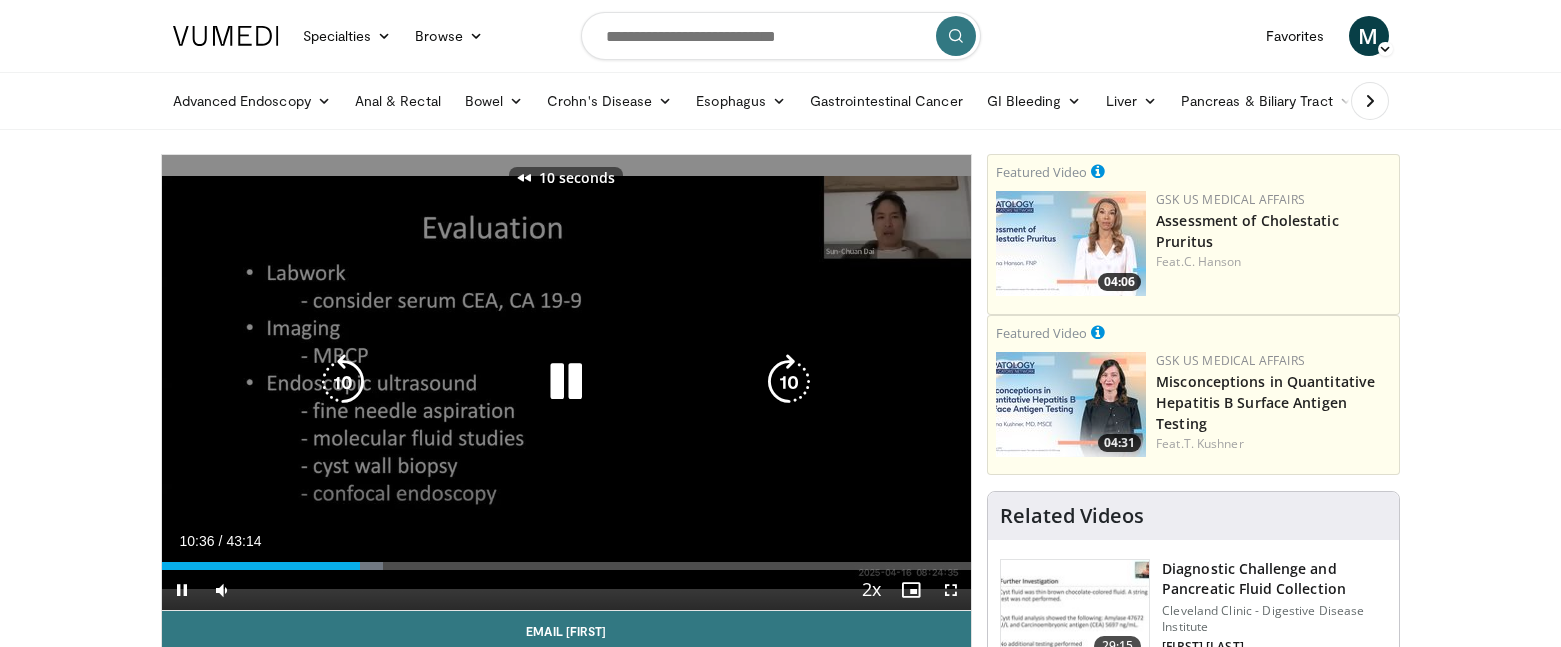 click at bounding box center [343, 382] 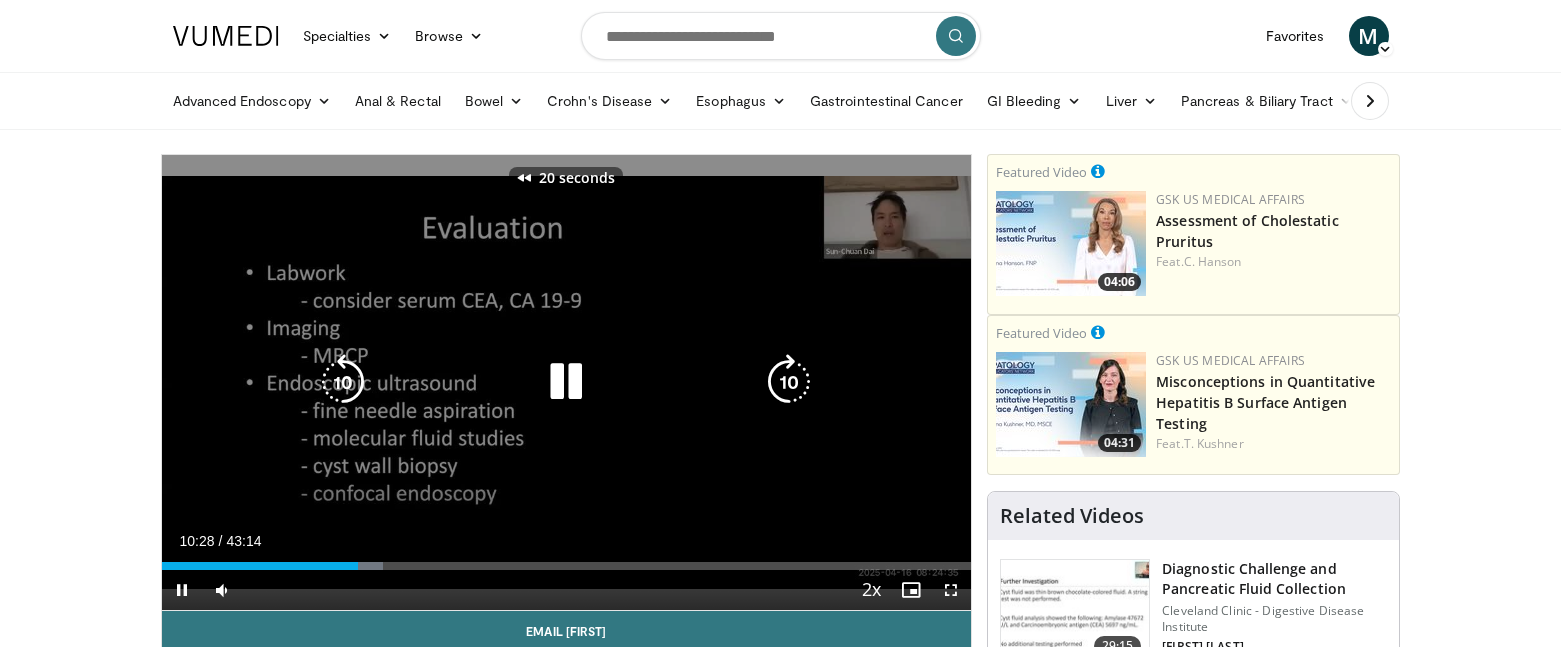 click at bounding box center [343, 382] 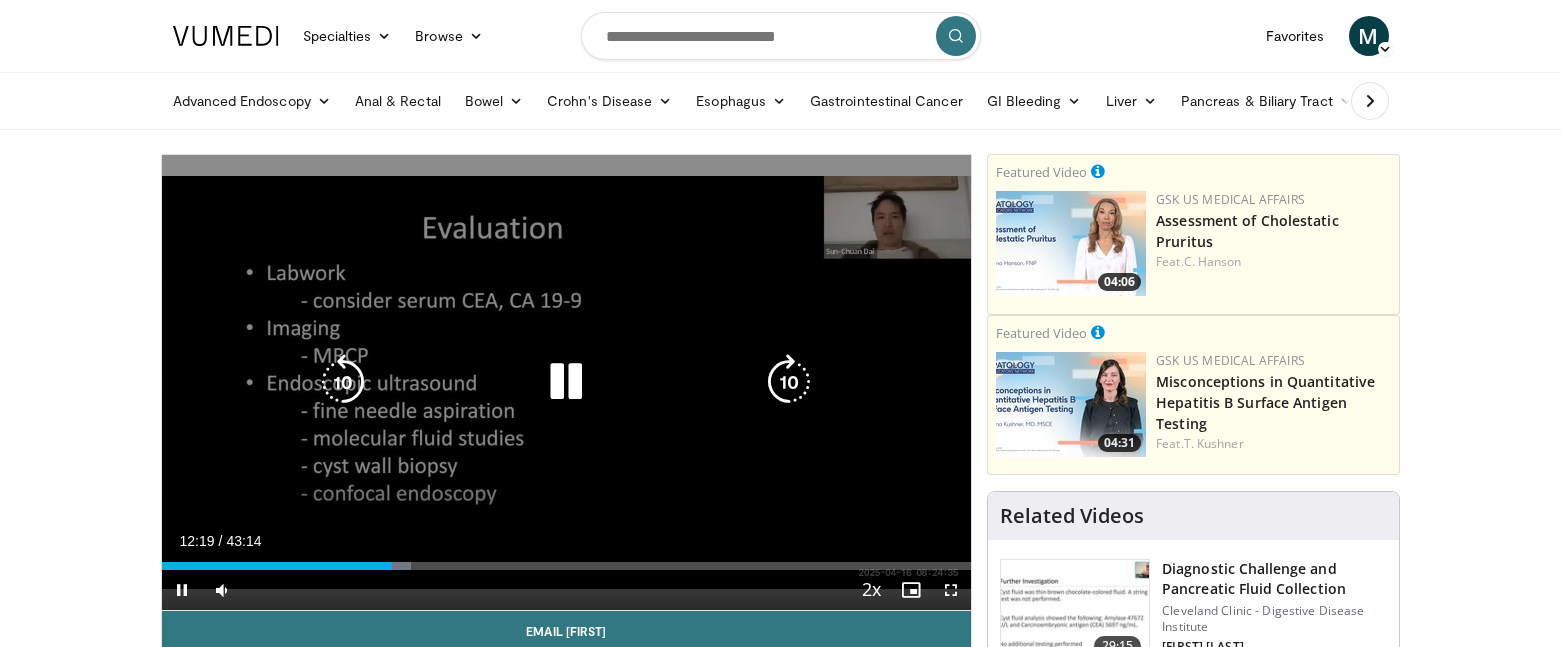 click at bounding box center (789, 382) 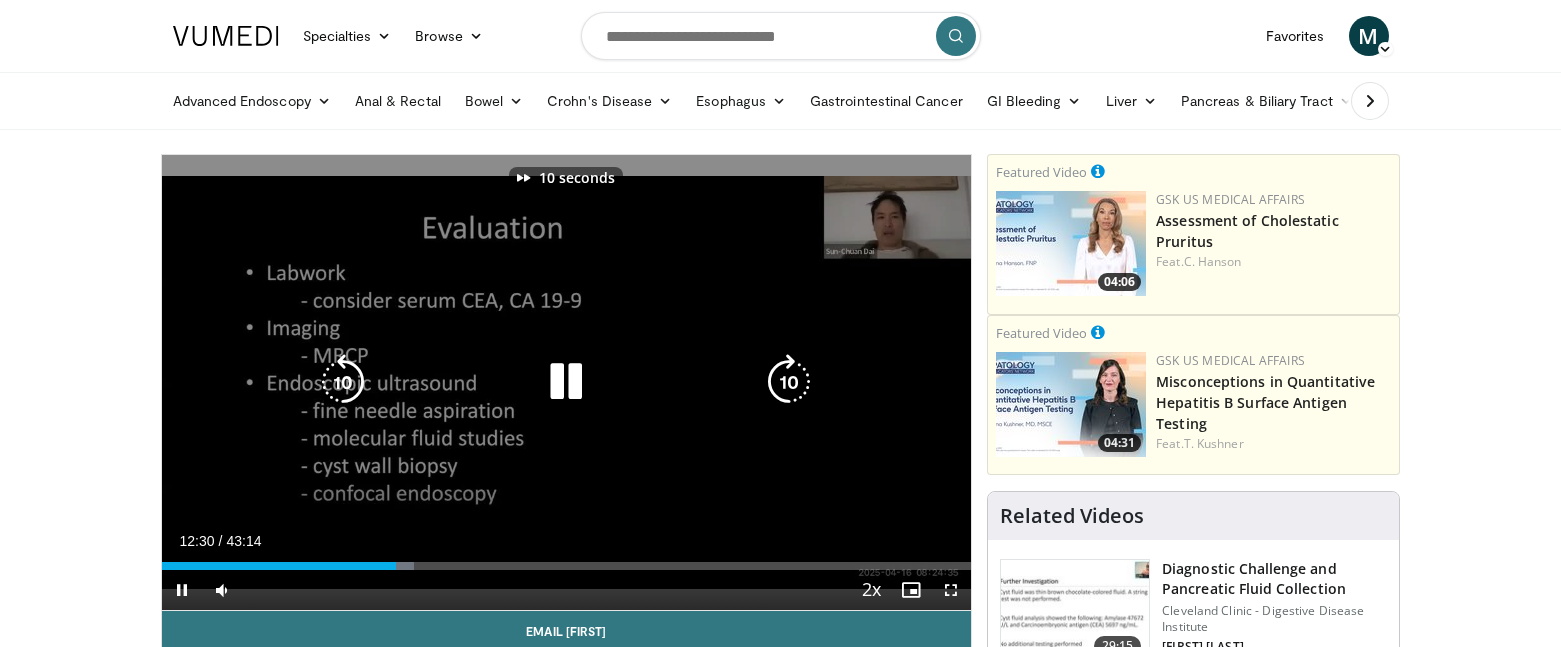 click at bounding box center (789, 382) 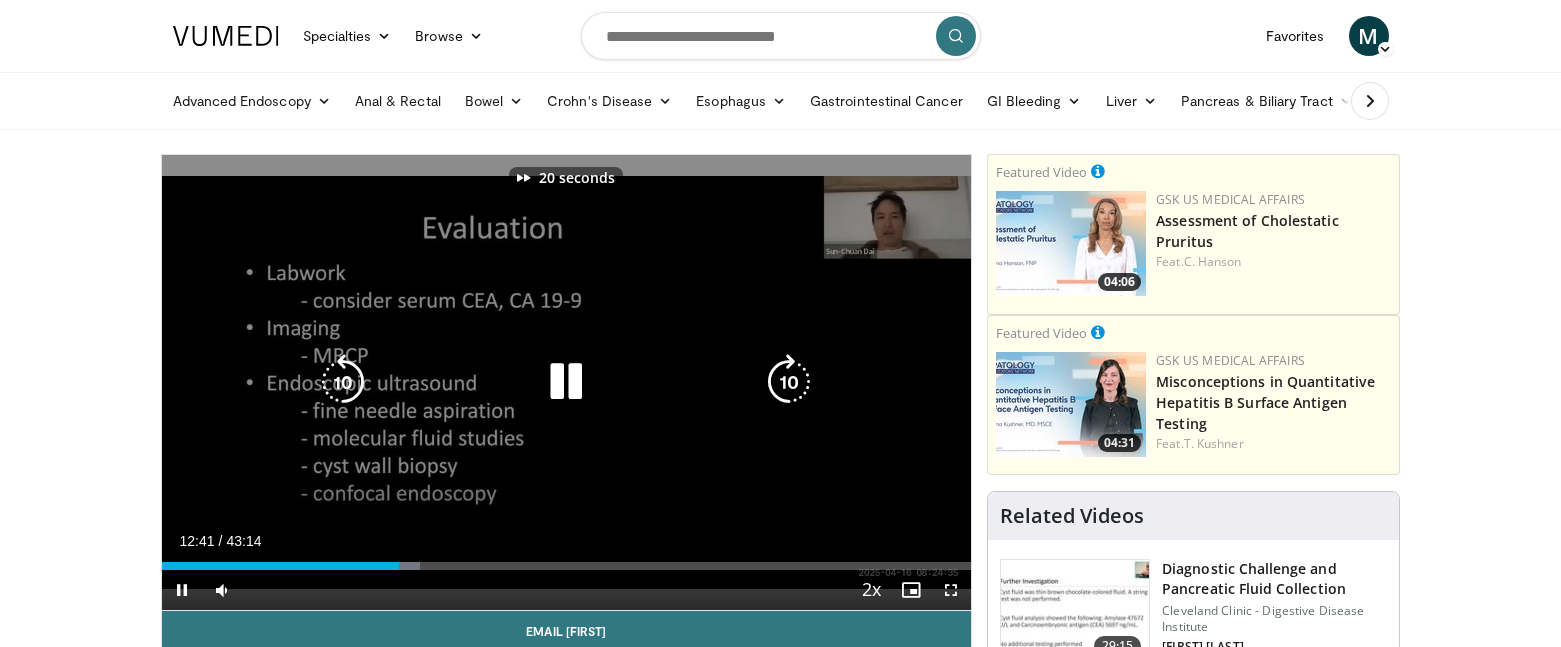 click at bounding box center (789, 382) 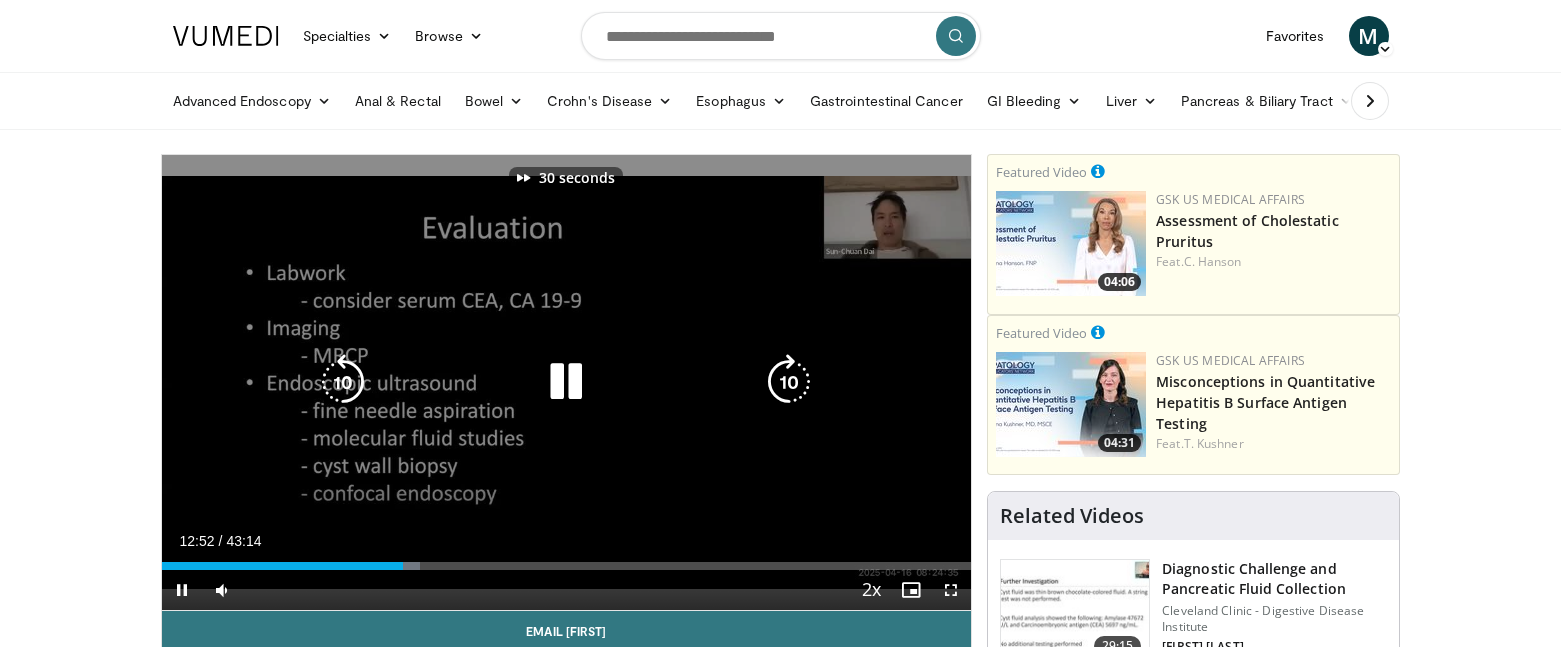 click at bounding box center (789, 382) 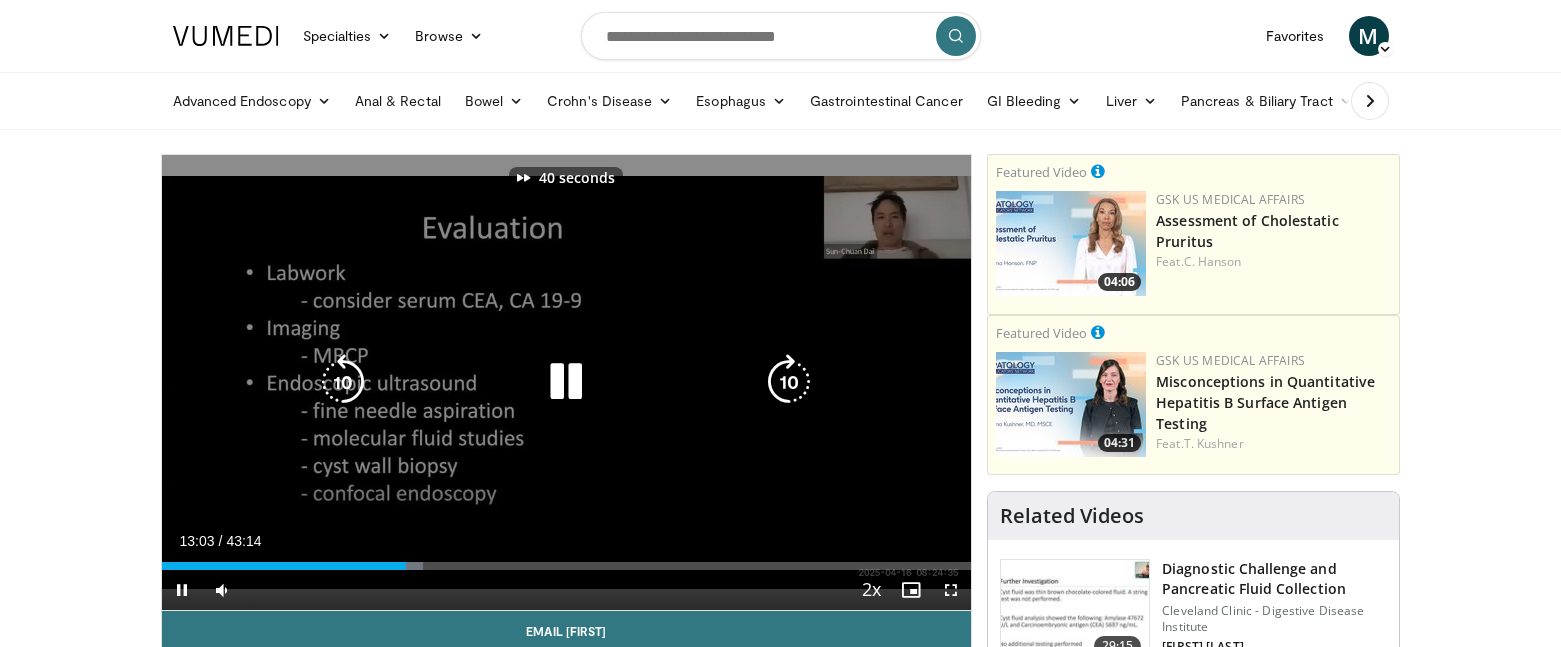 click at bounding box center (789, 382) 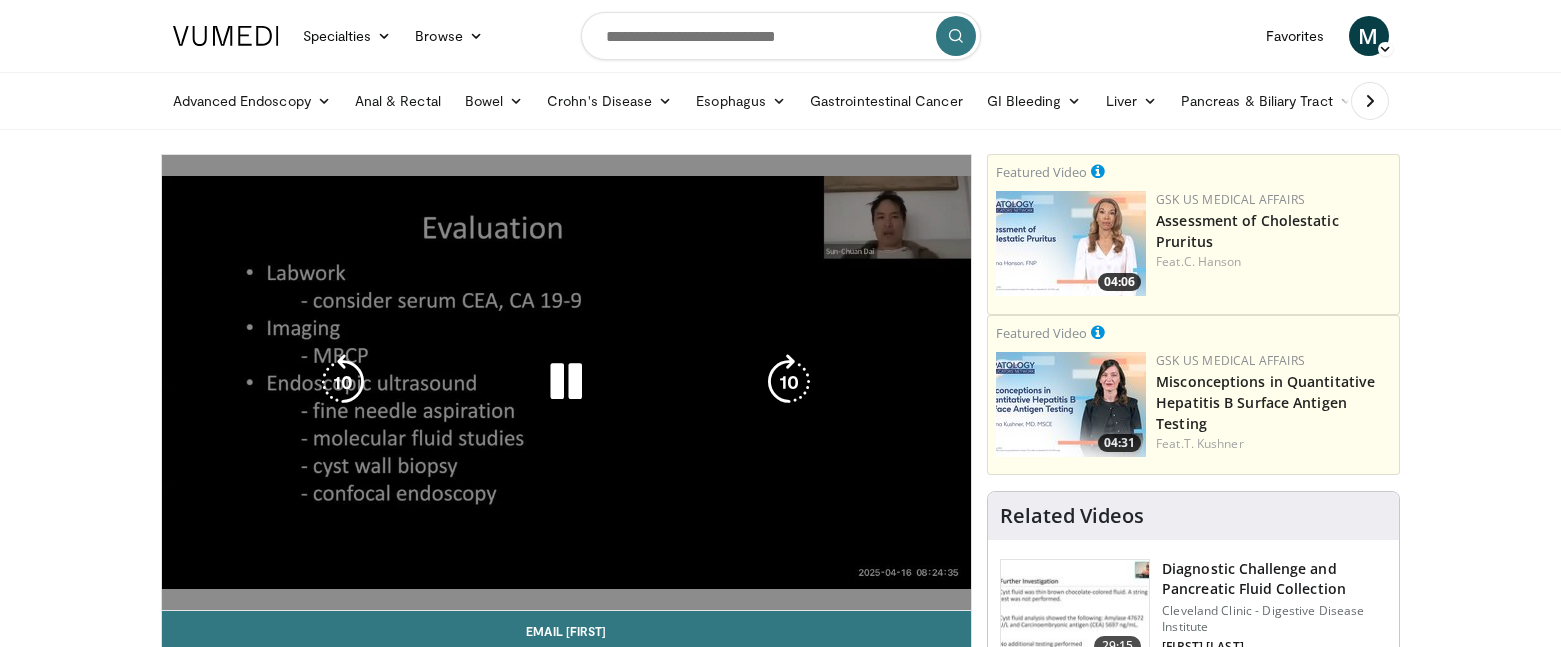 click on "50 seconds
Tap to unmute" at bounding box center (567, 382) 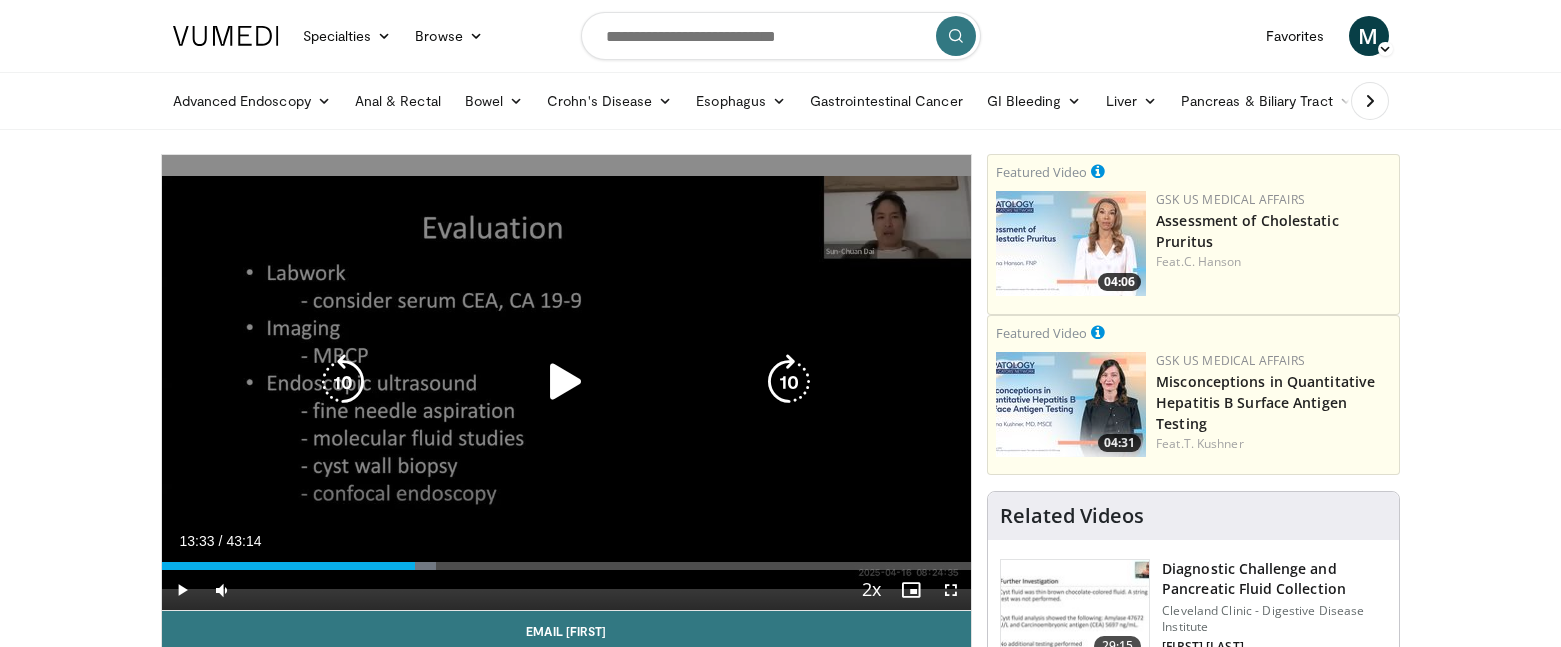 click at bounding box center [789, 382] 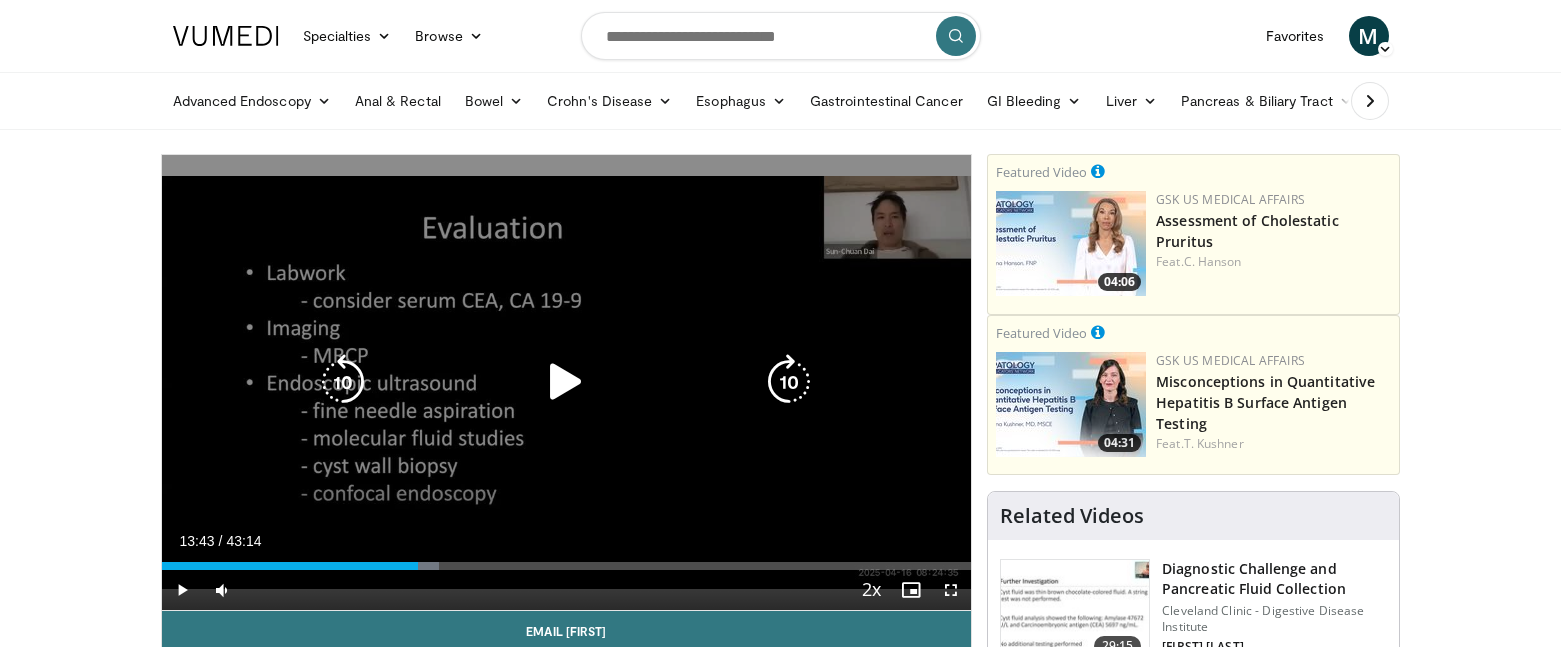 click at bounding box center (789, 382) 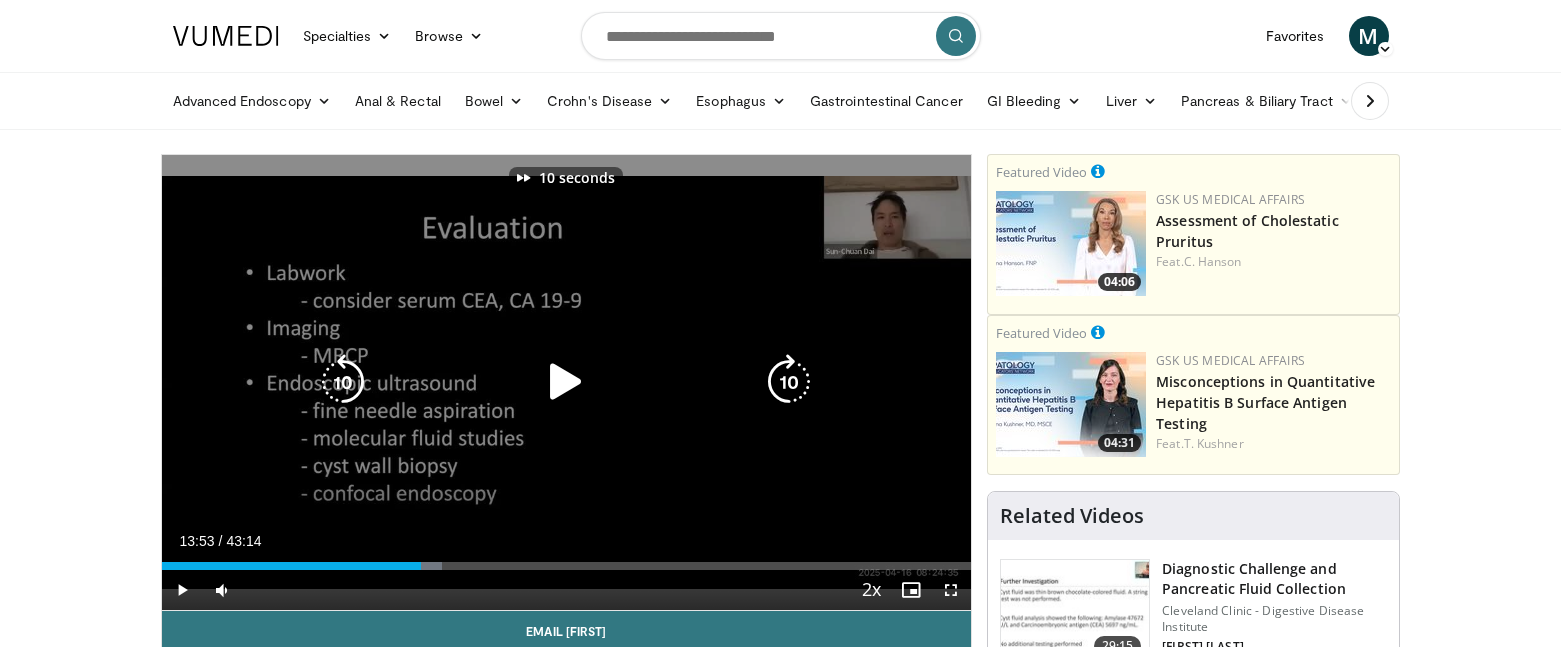 click at bounding box center (566, 382) 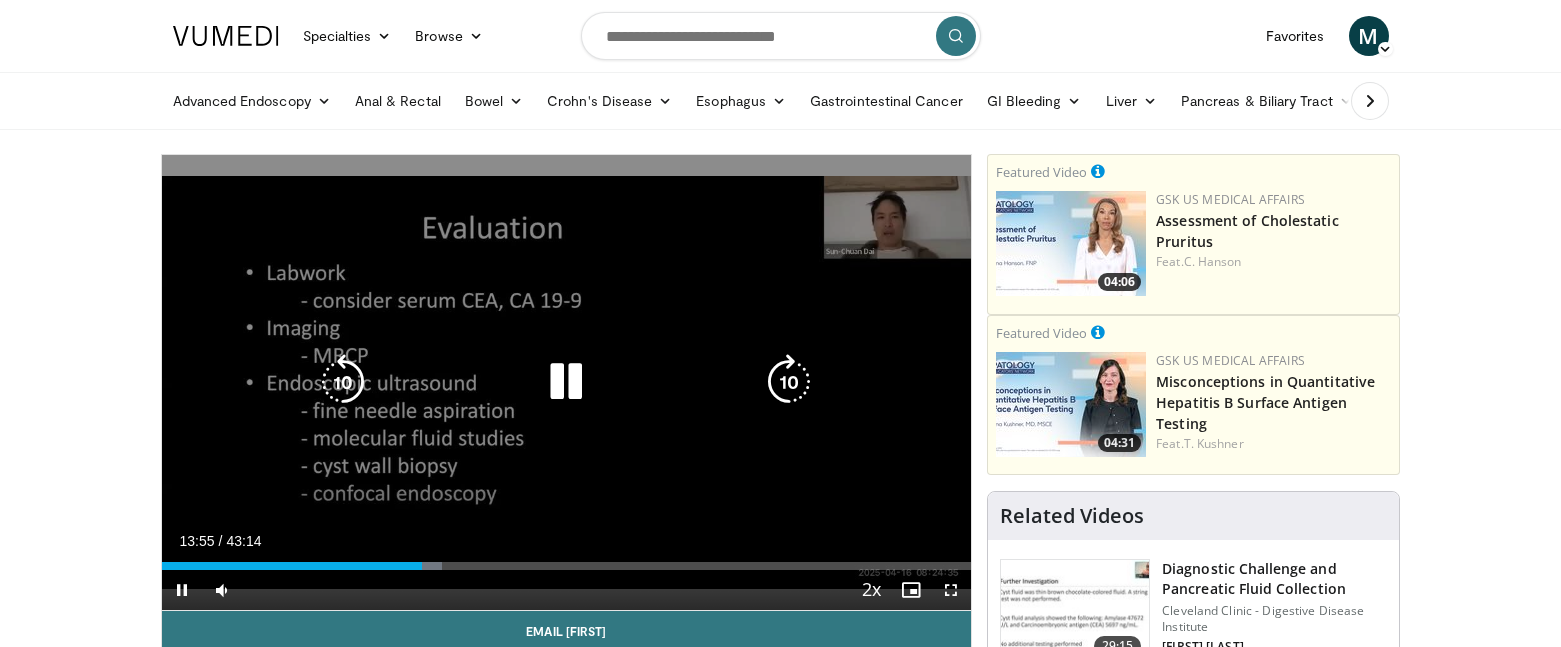click at bounding box center (789, 382) 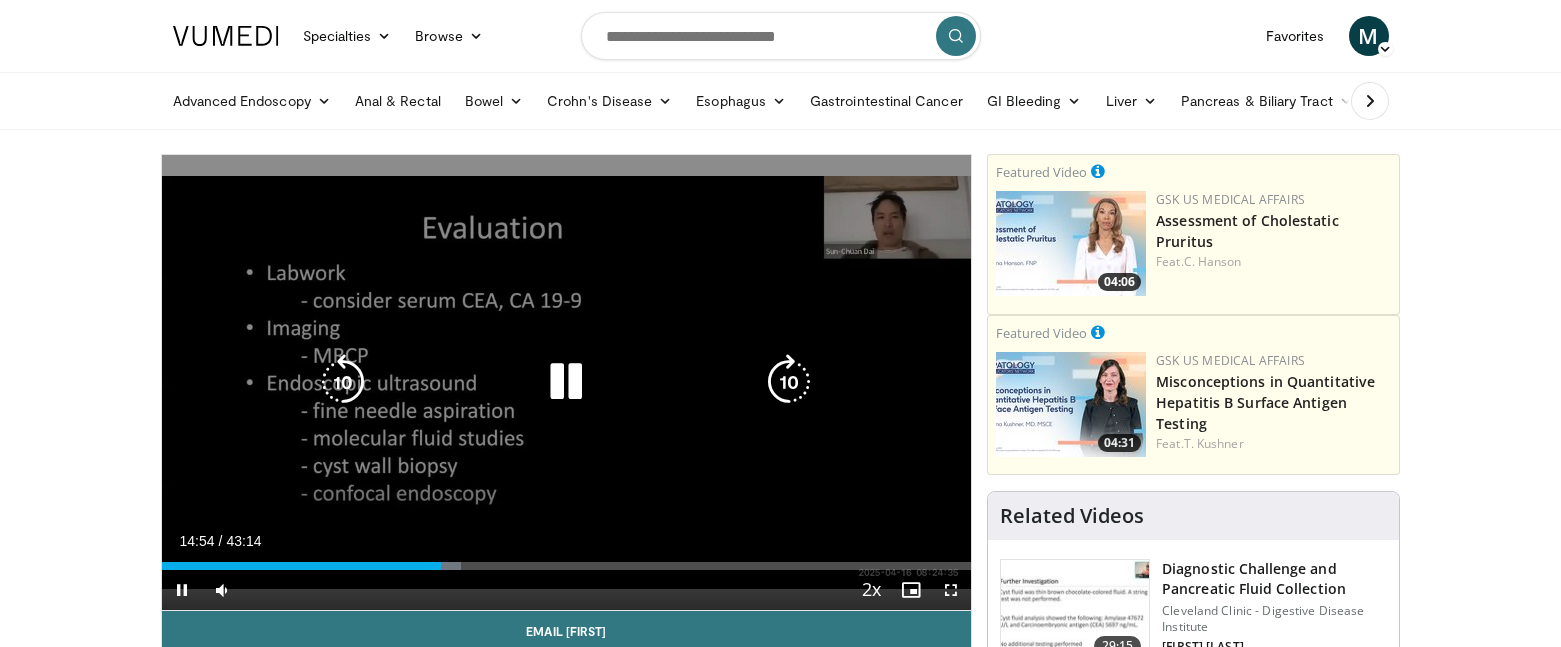 click at bounding box center (789, 382) 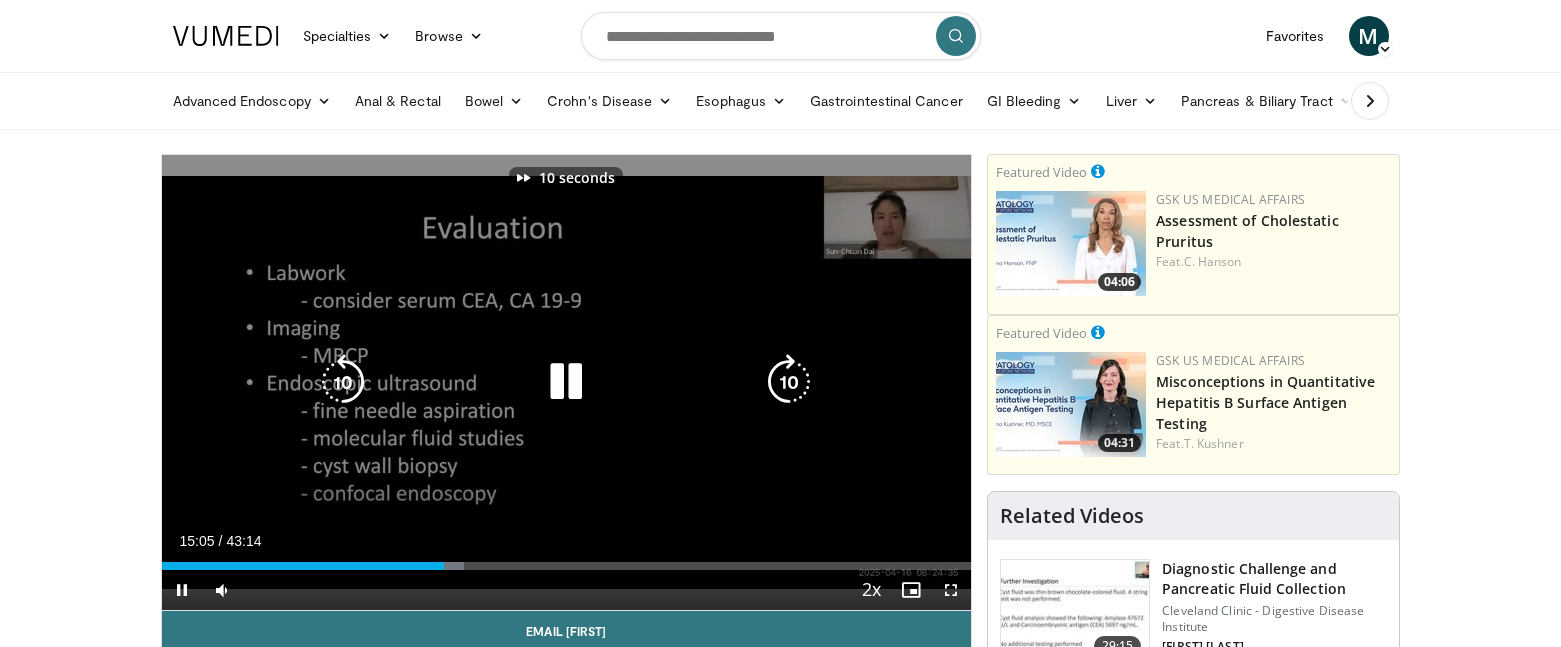 click at bounding box center [789, 382] 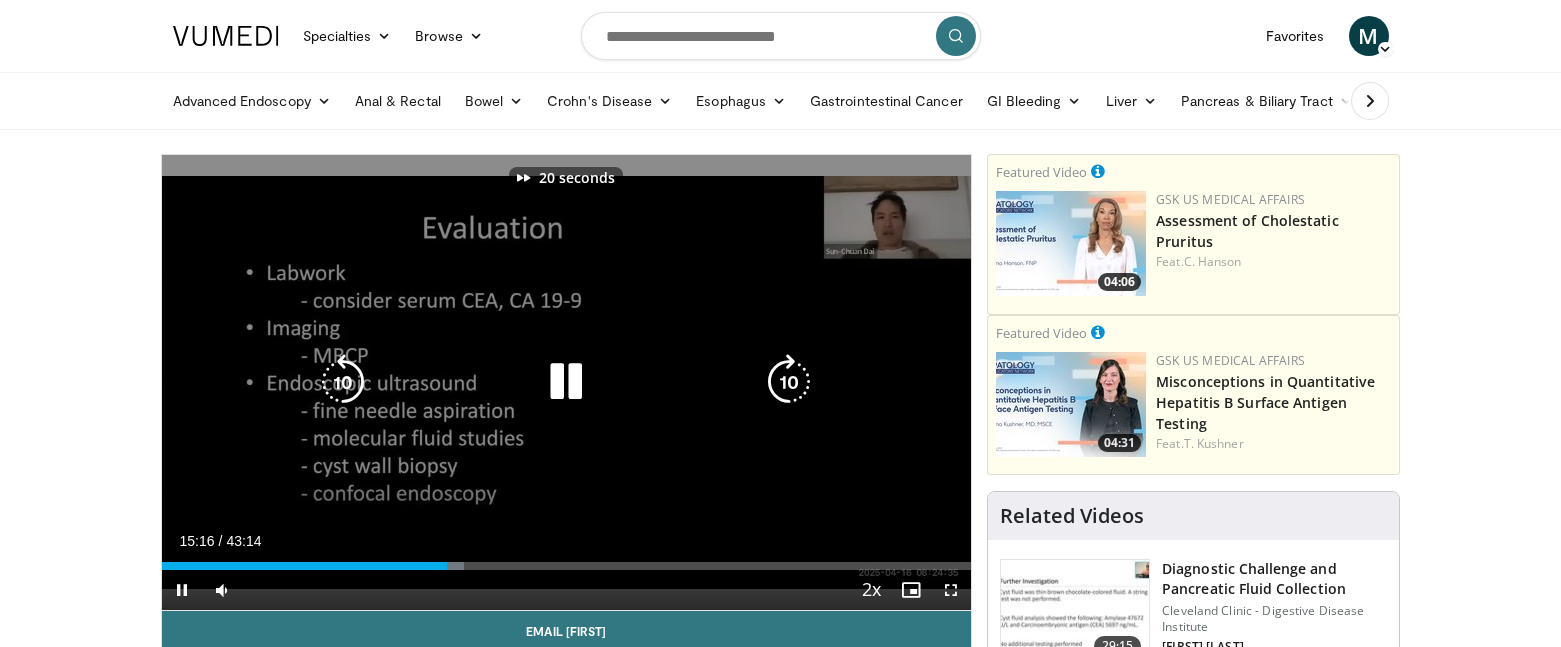click at bounding box center [789, 382] 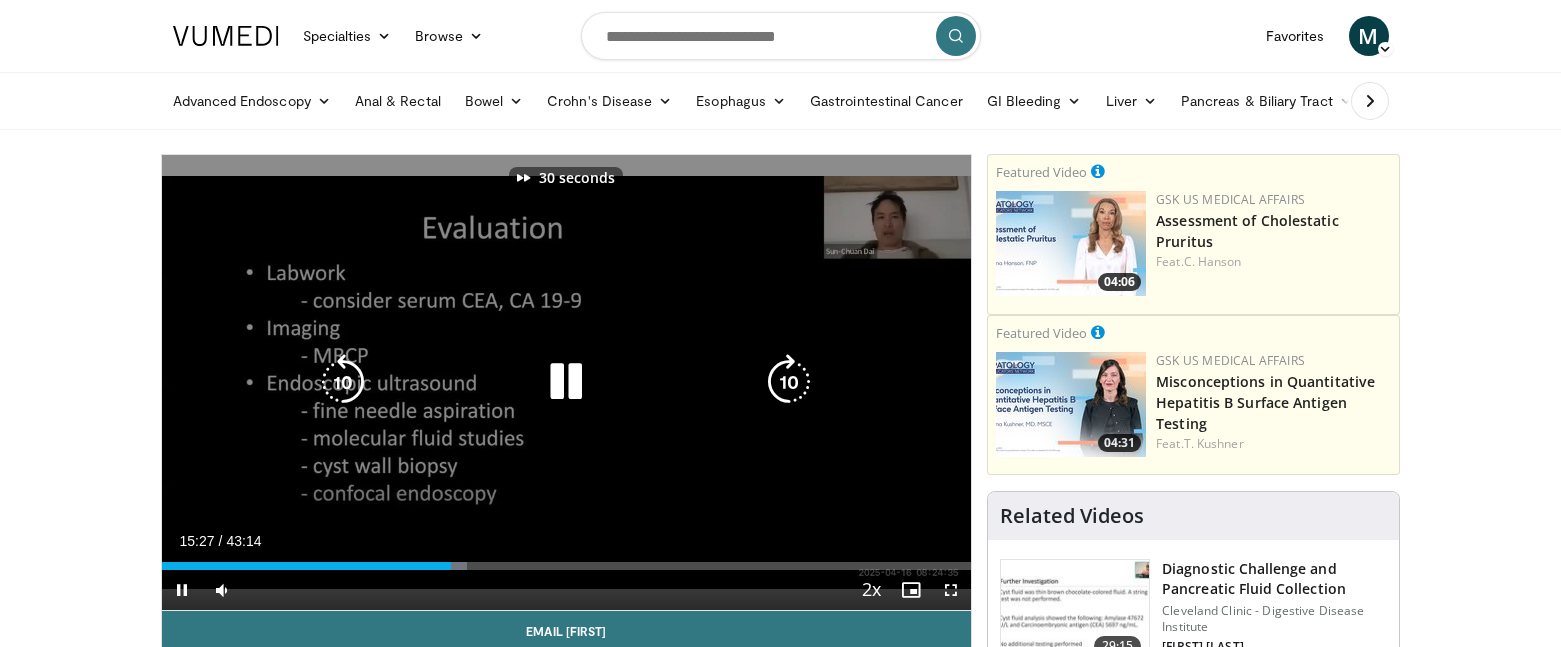 click at bounding box center (789, 382) 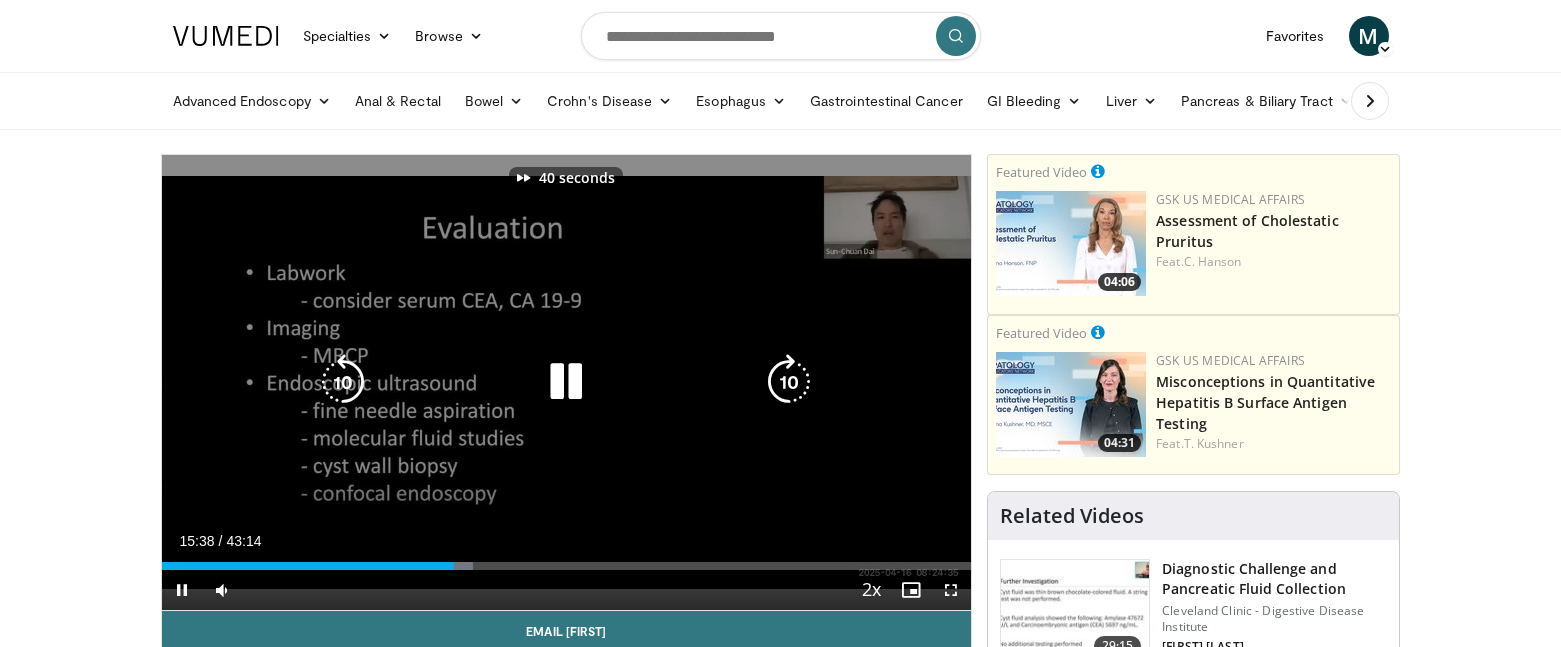 click at bounding box center (789, 382) 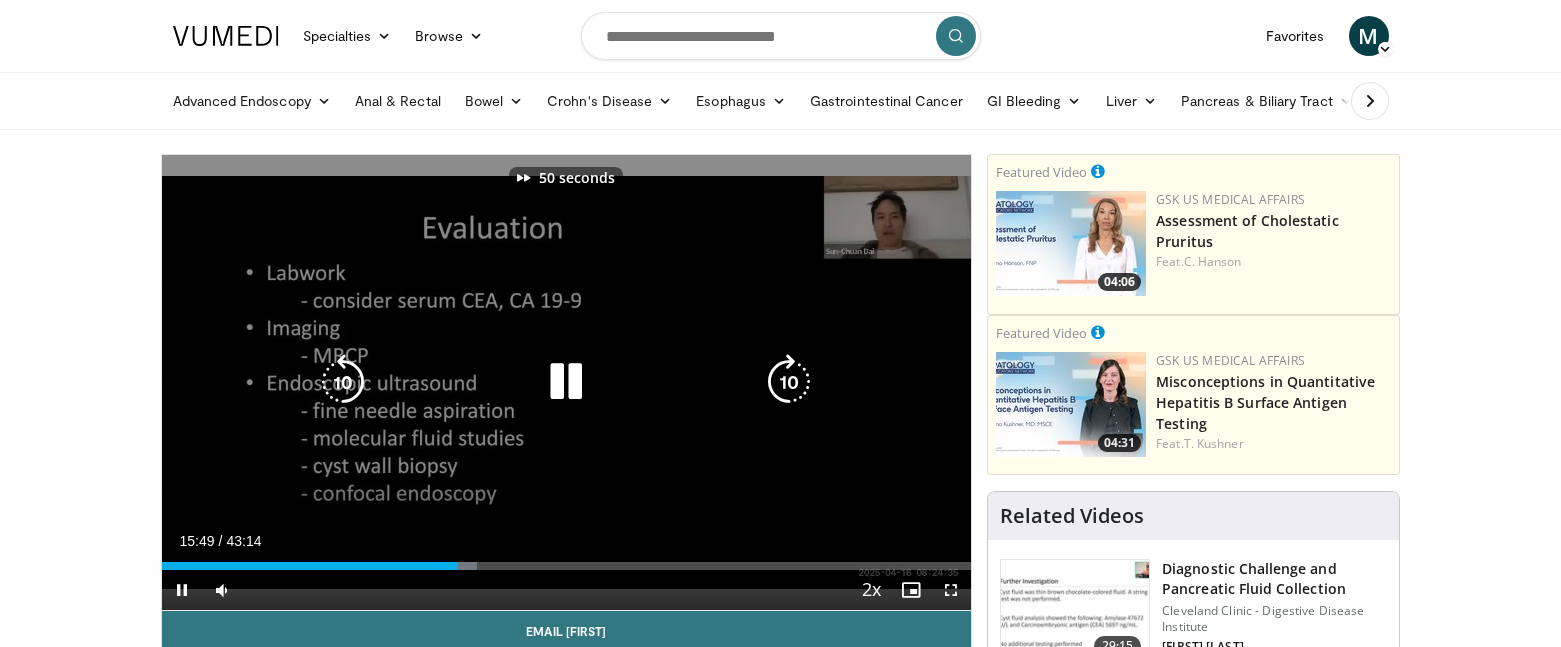 click at bounding box center (789, 382) 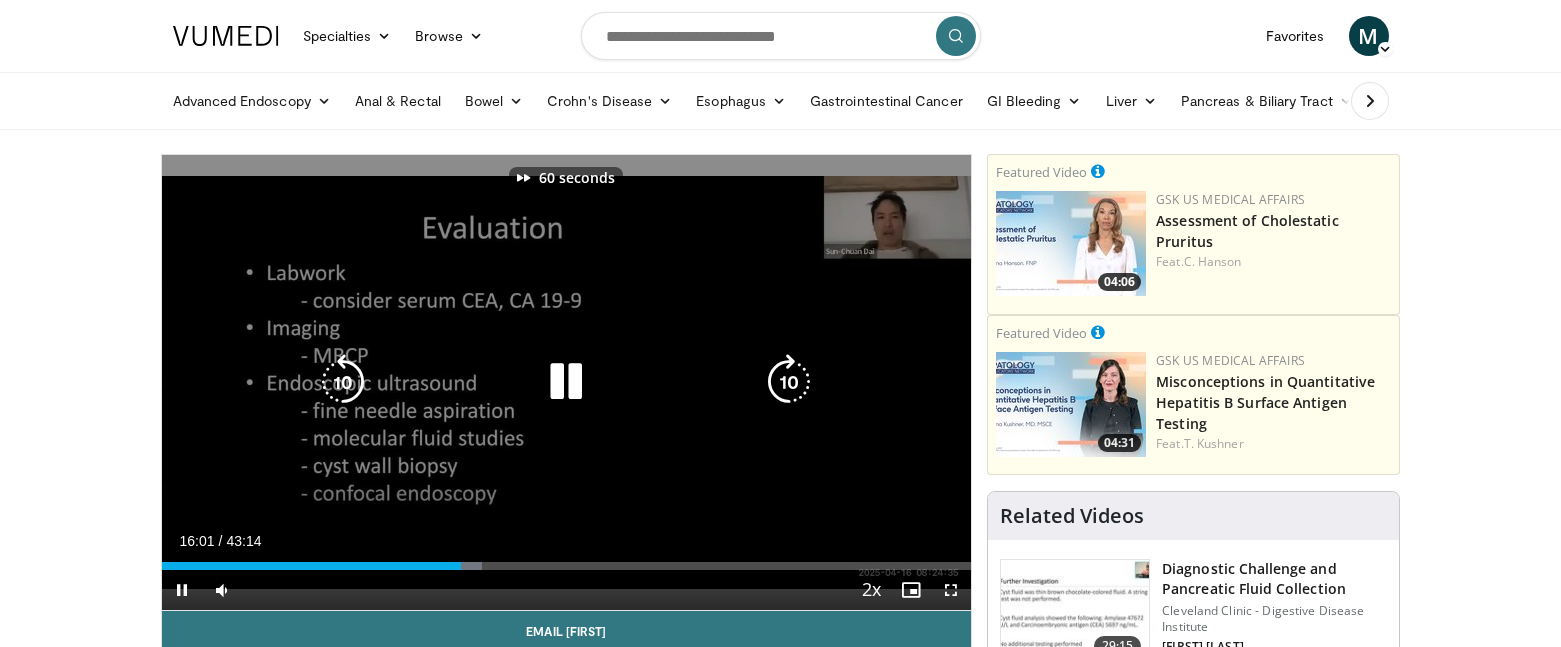 click at bounding box center [789, 382] 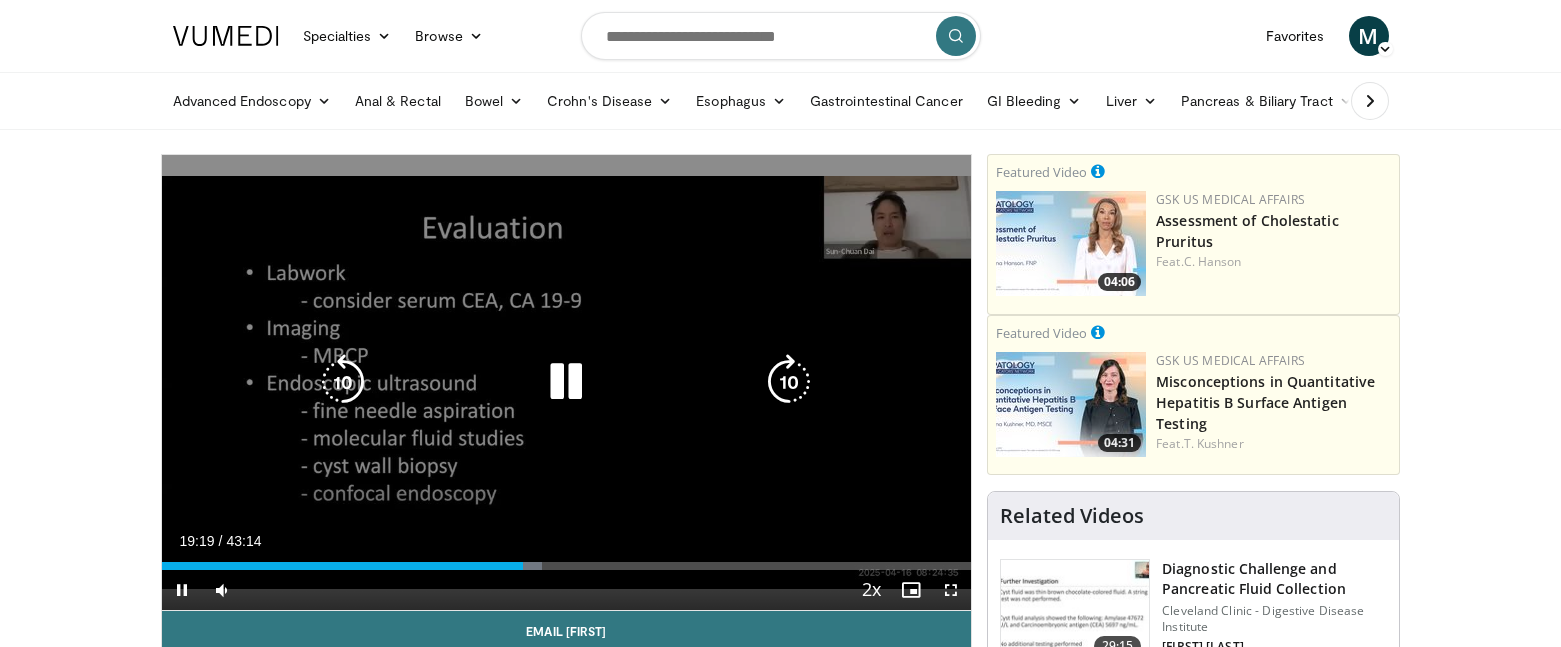 click at bounding box center [566, 382] 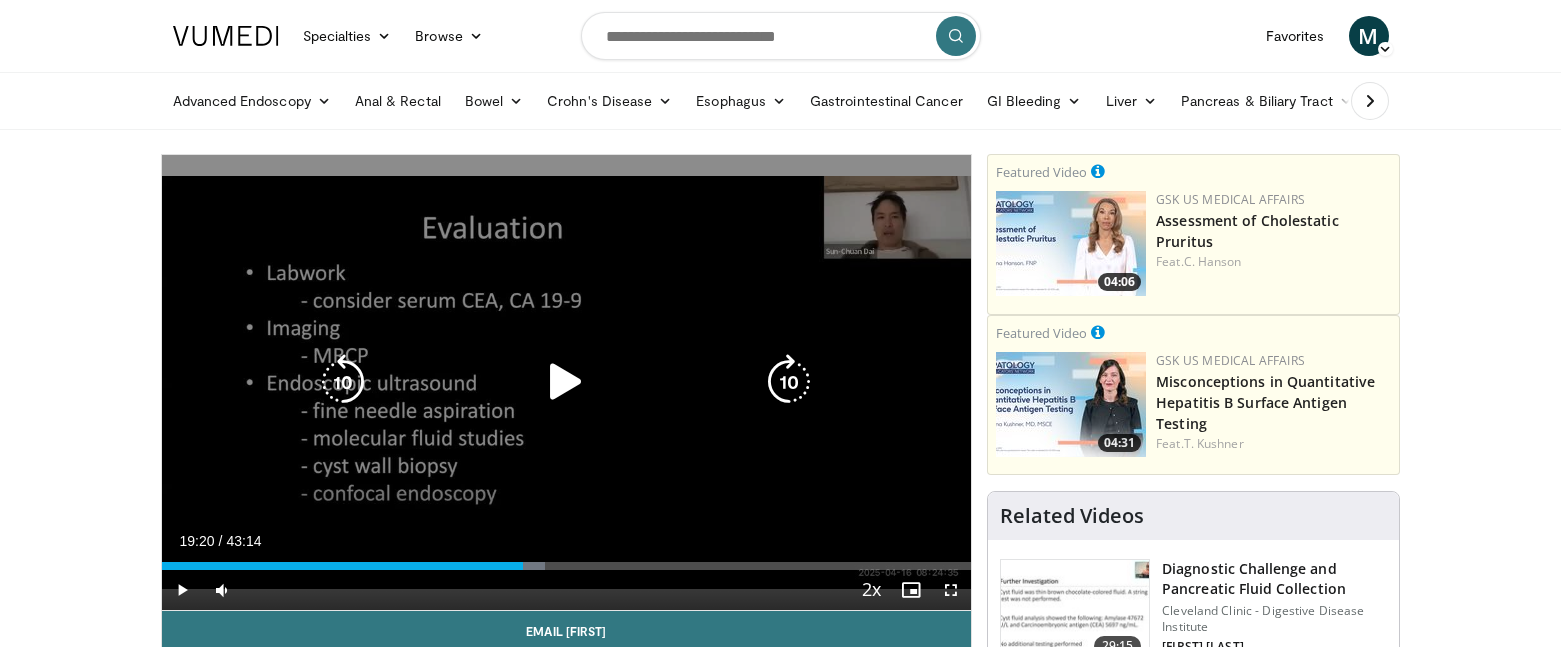click at bounding box center [566, 382] 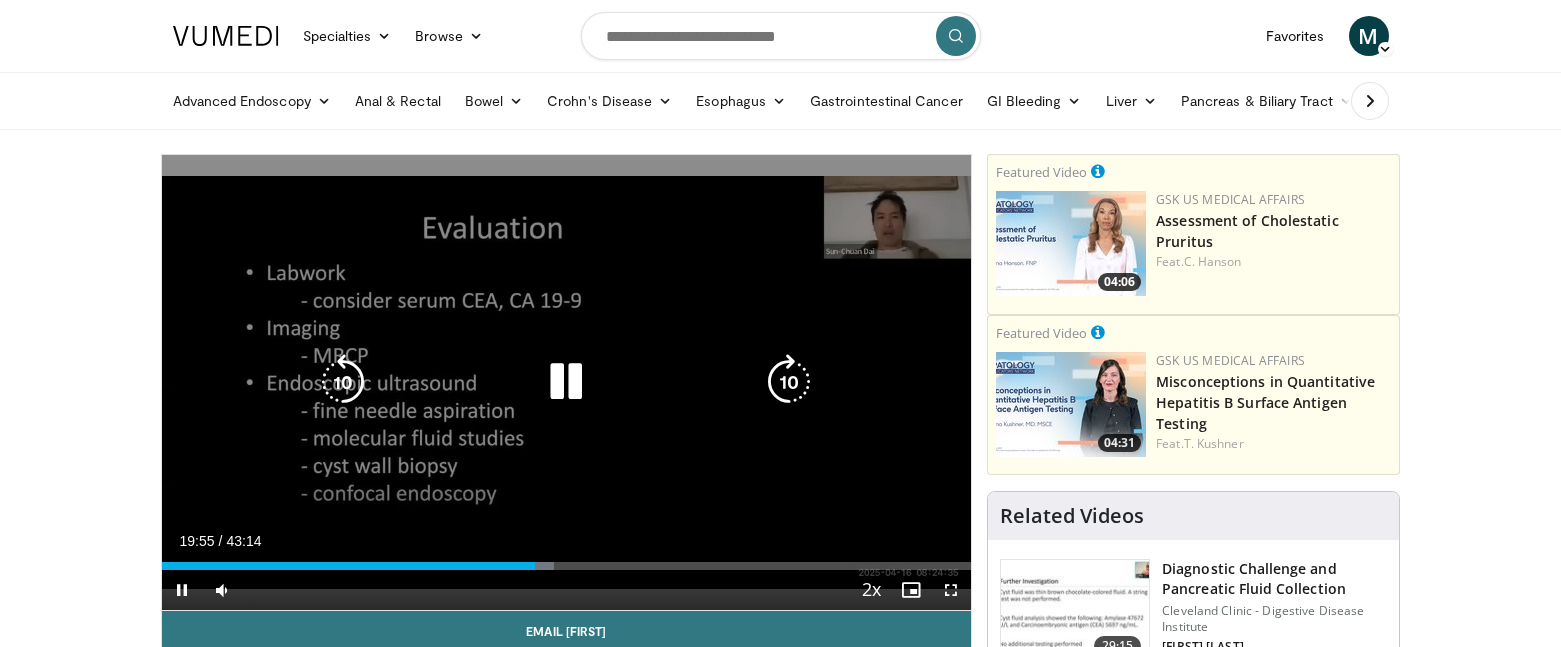 click at bounding box center (566, 382) 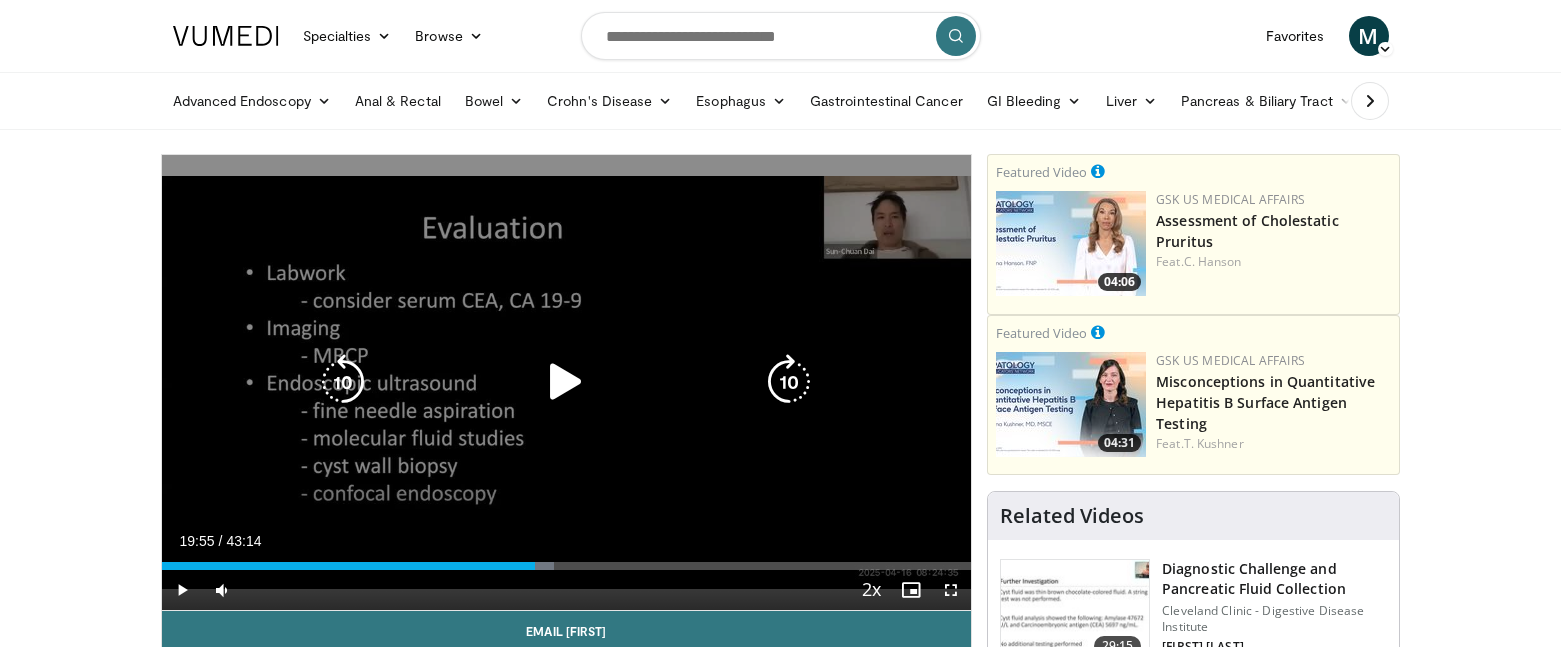 click at bounding box center [566, 382] 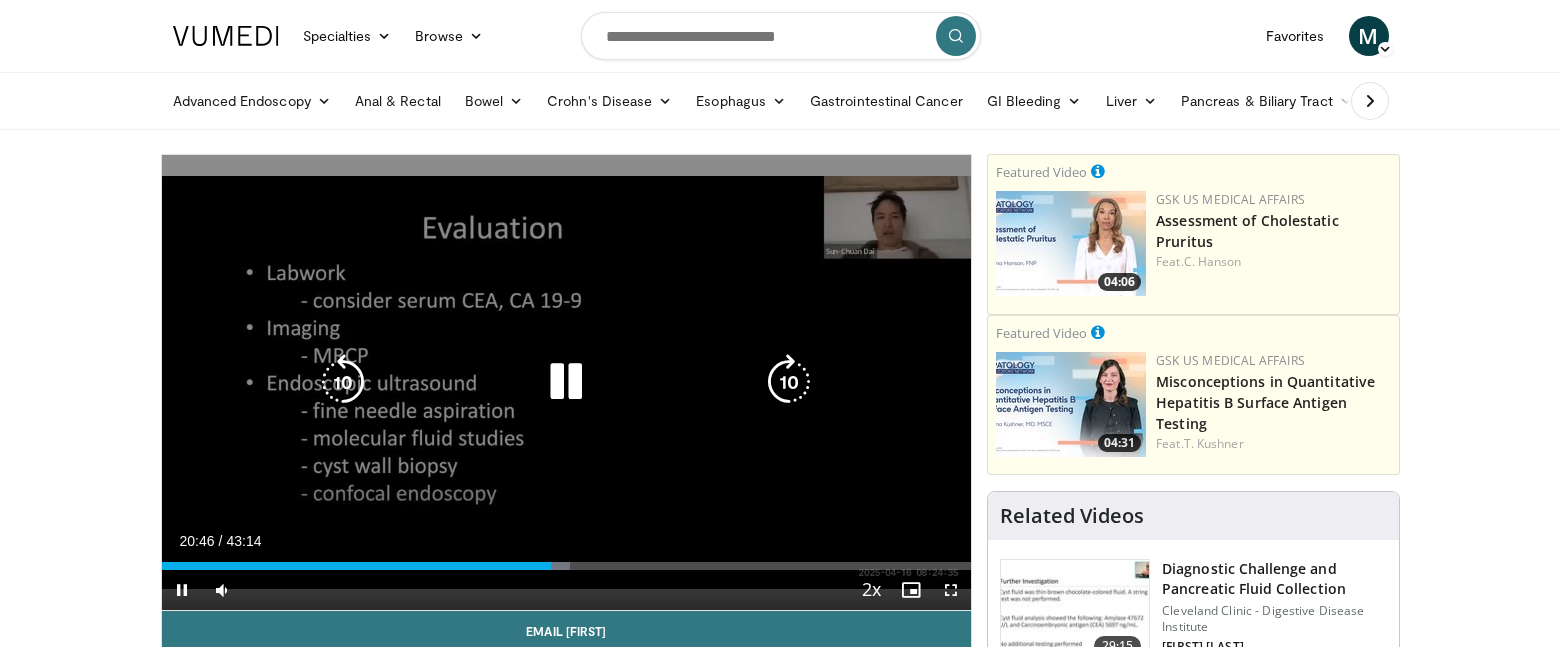 click at bounding box center [789, 382] 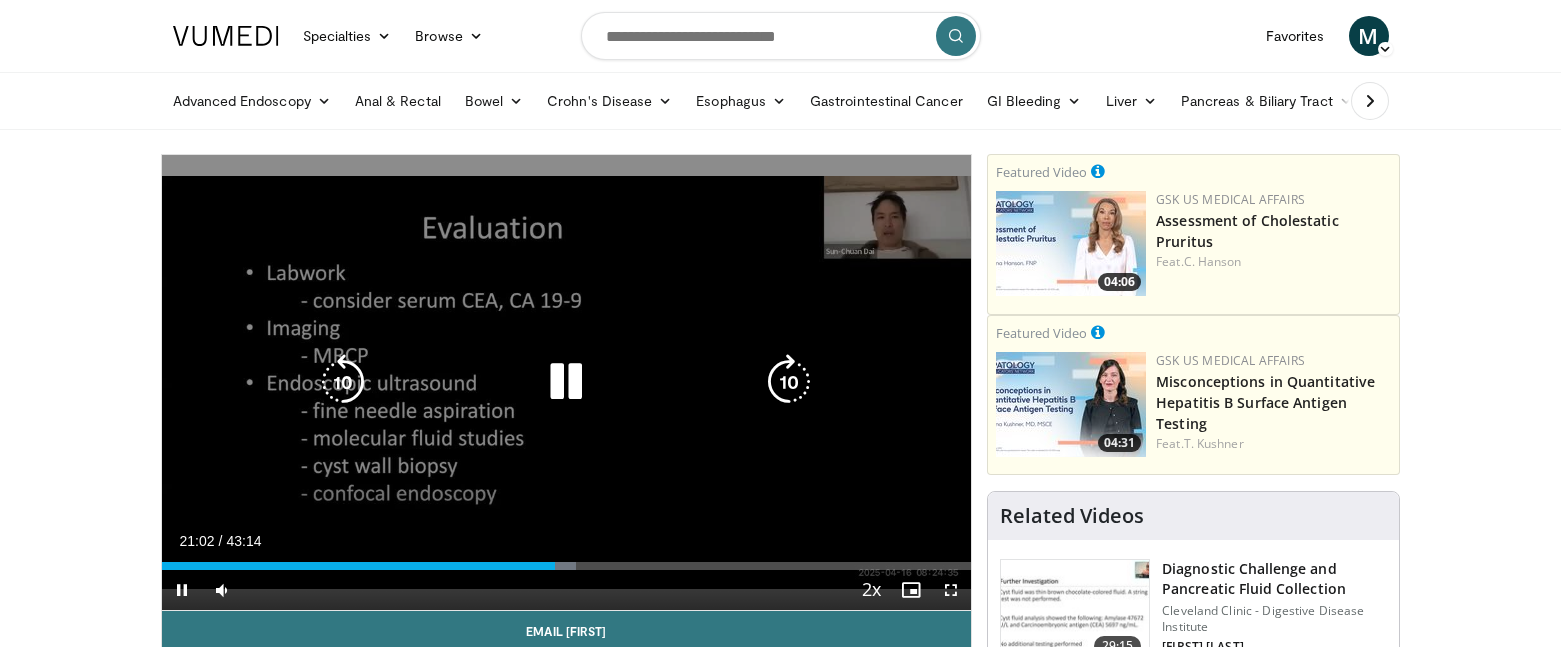 click at bounding box center [789, 382] 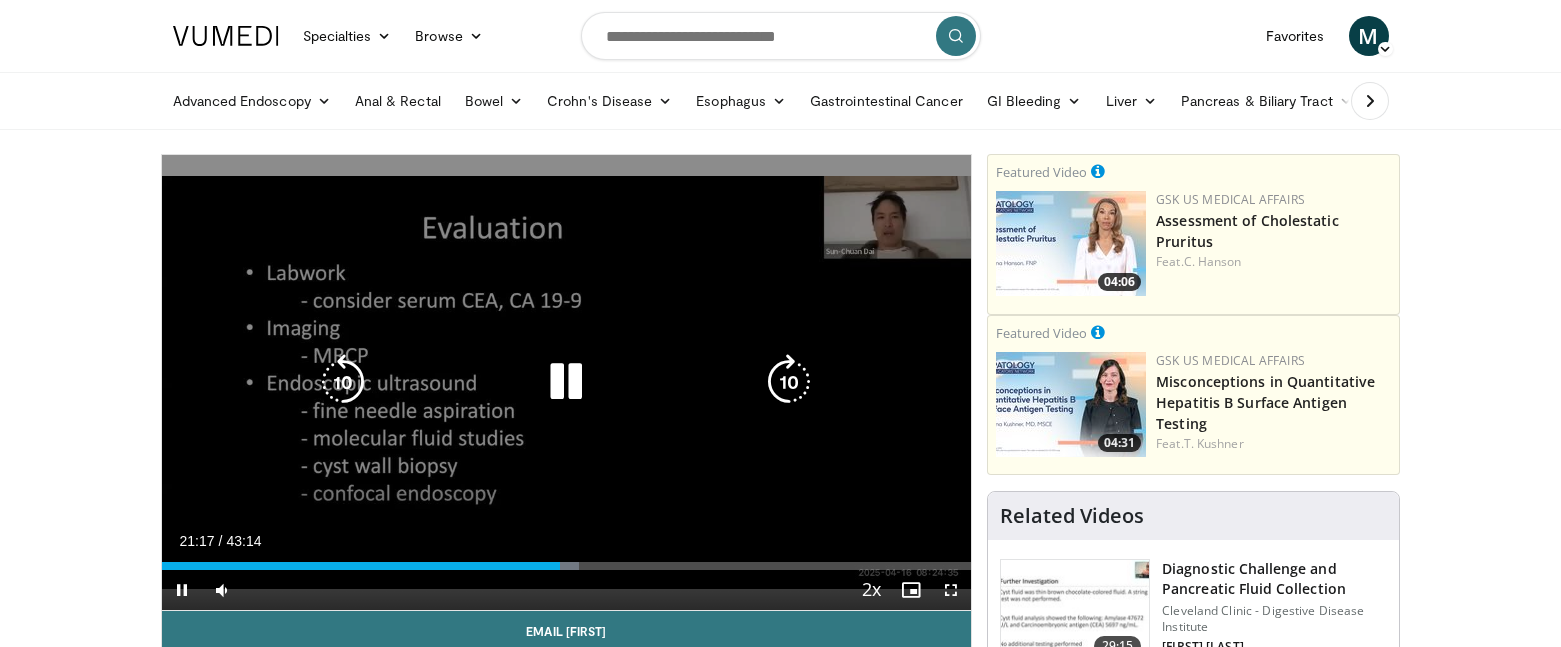 click at bounding box center (789, 382) 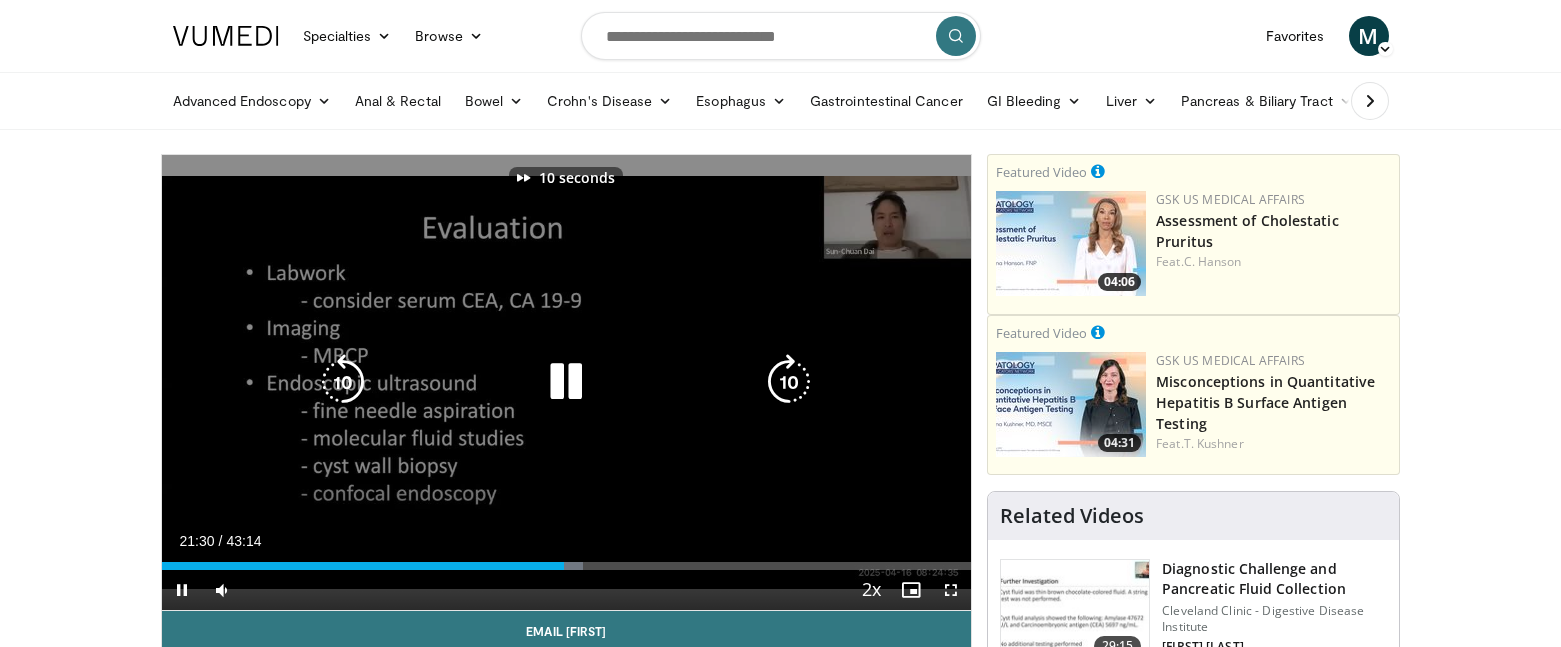 click at bounding box center (789, 382) 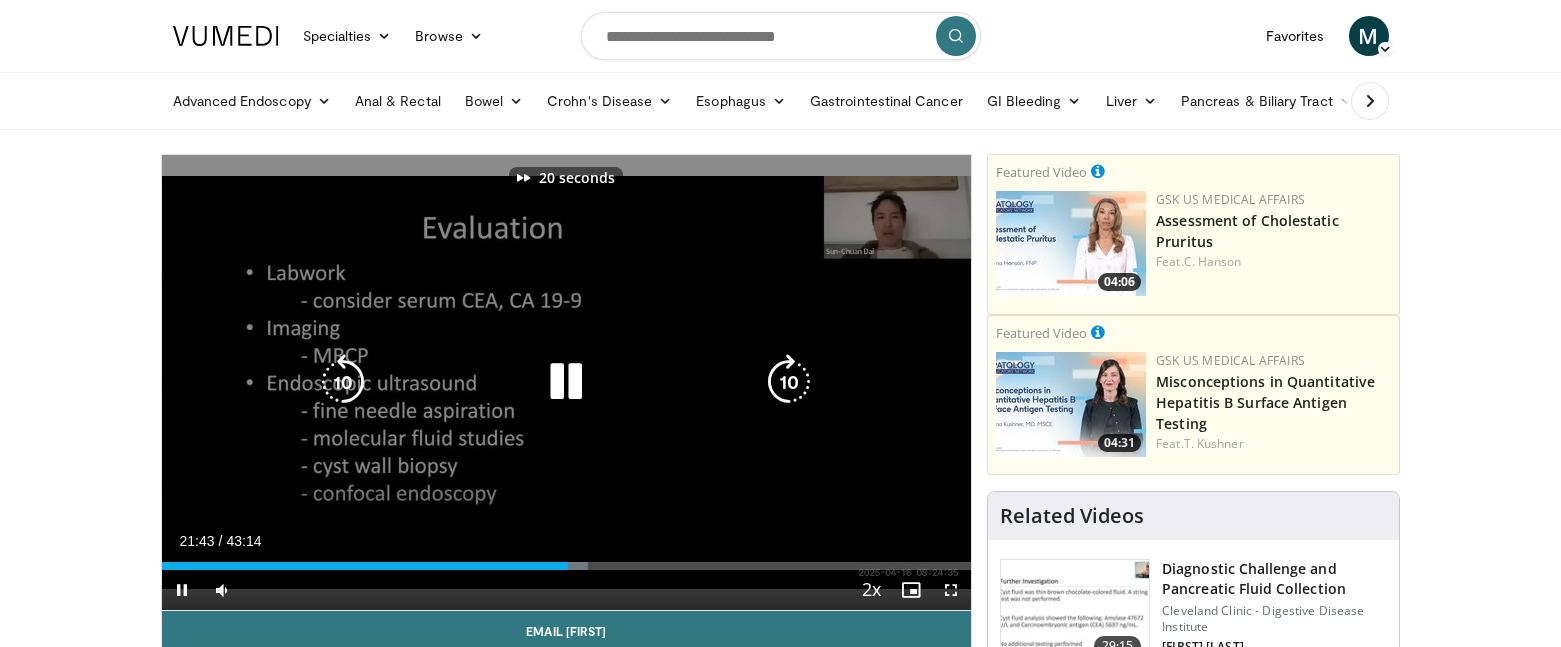 click at bounding box center (789, 382) 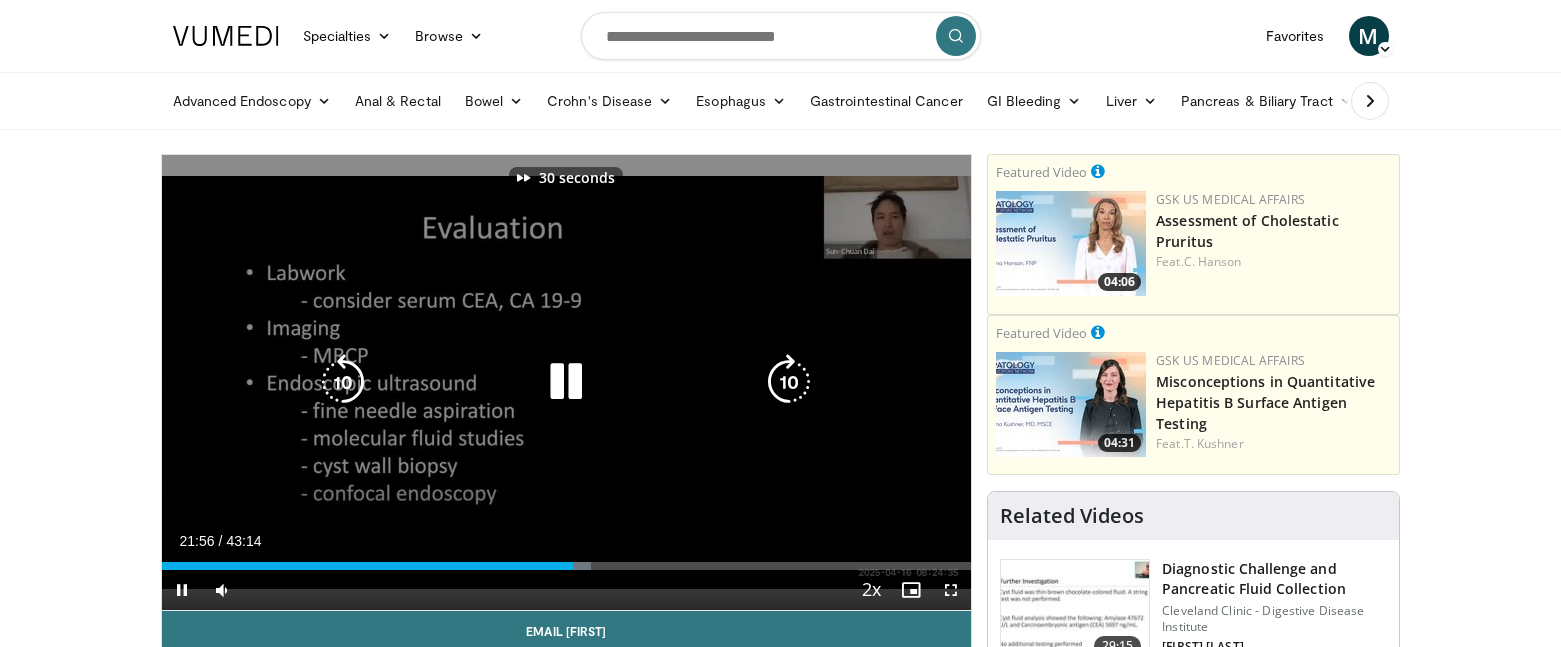 click at bounding box center (789, 382) 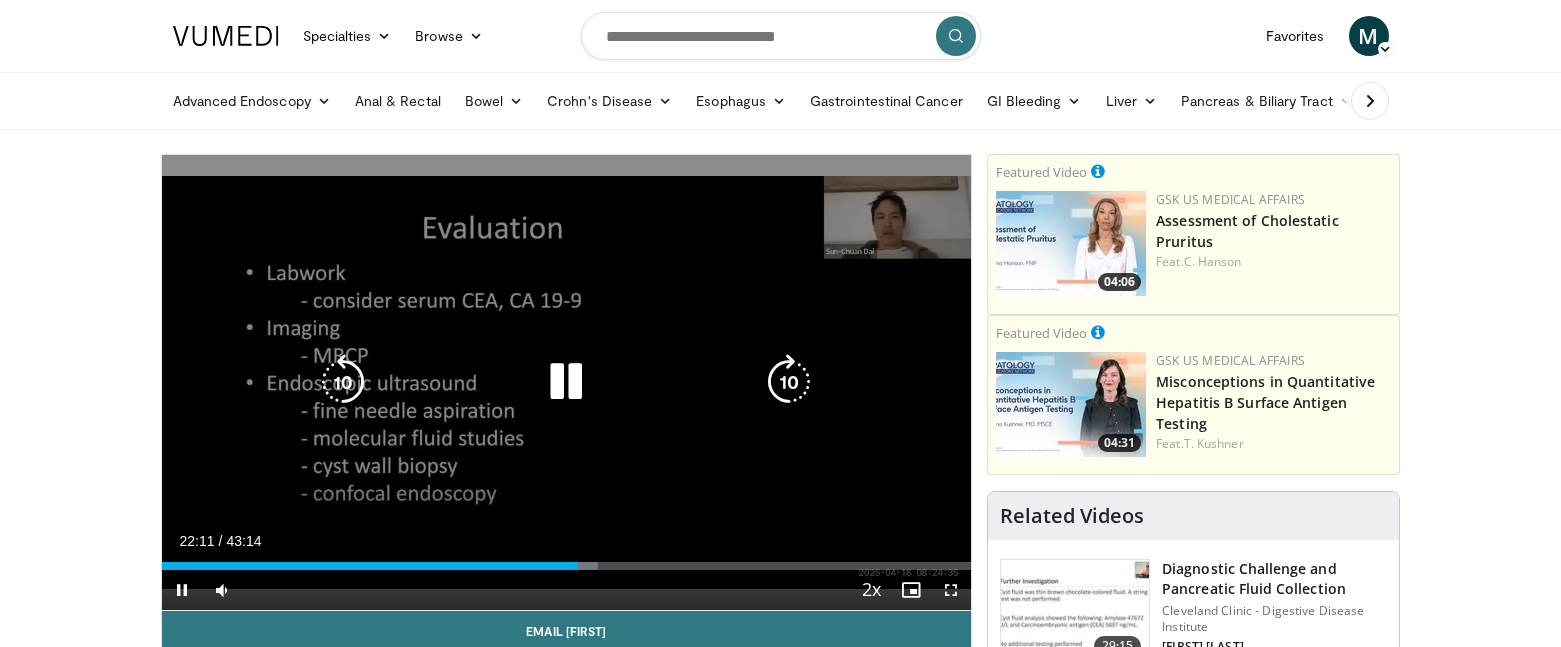 click at bounding box center [789, 382] 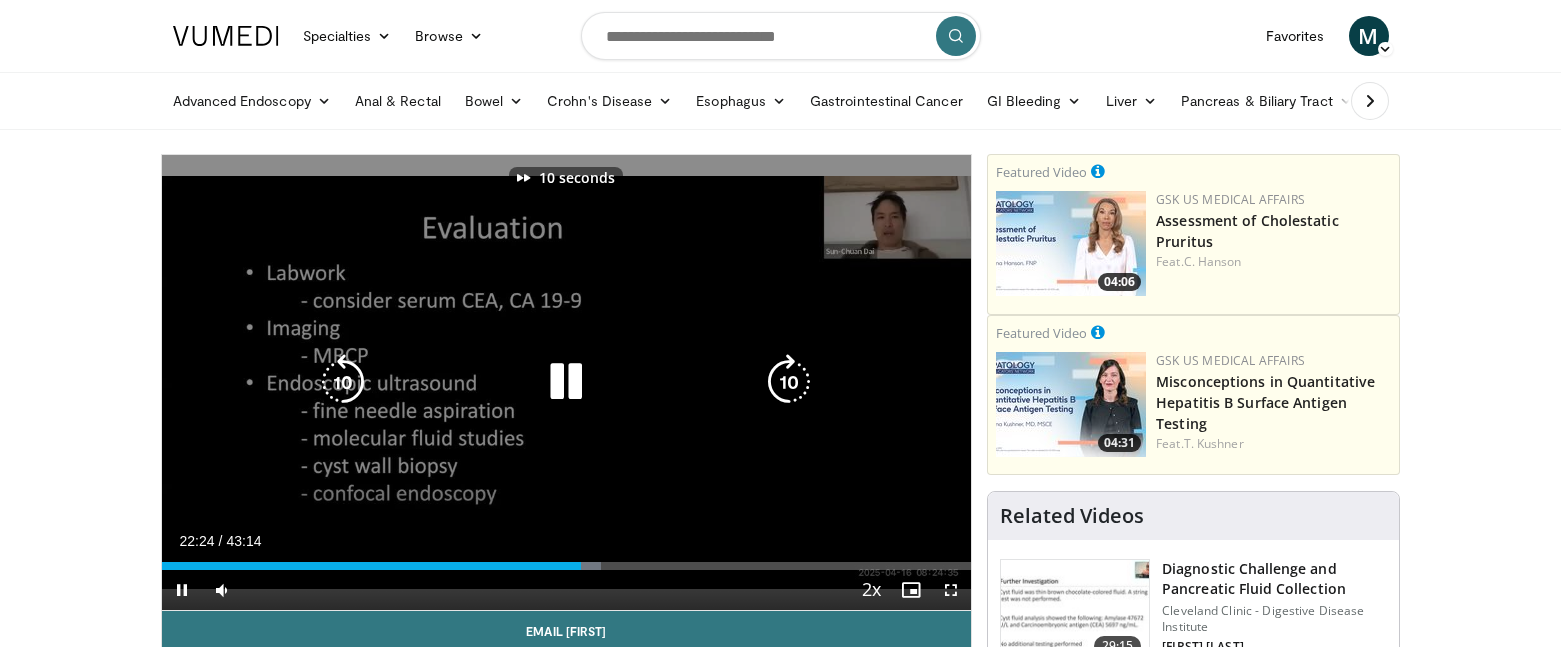 click at bounding box center [789, 382] 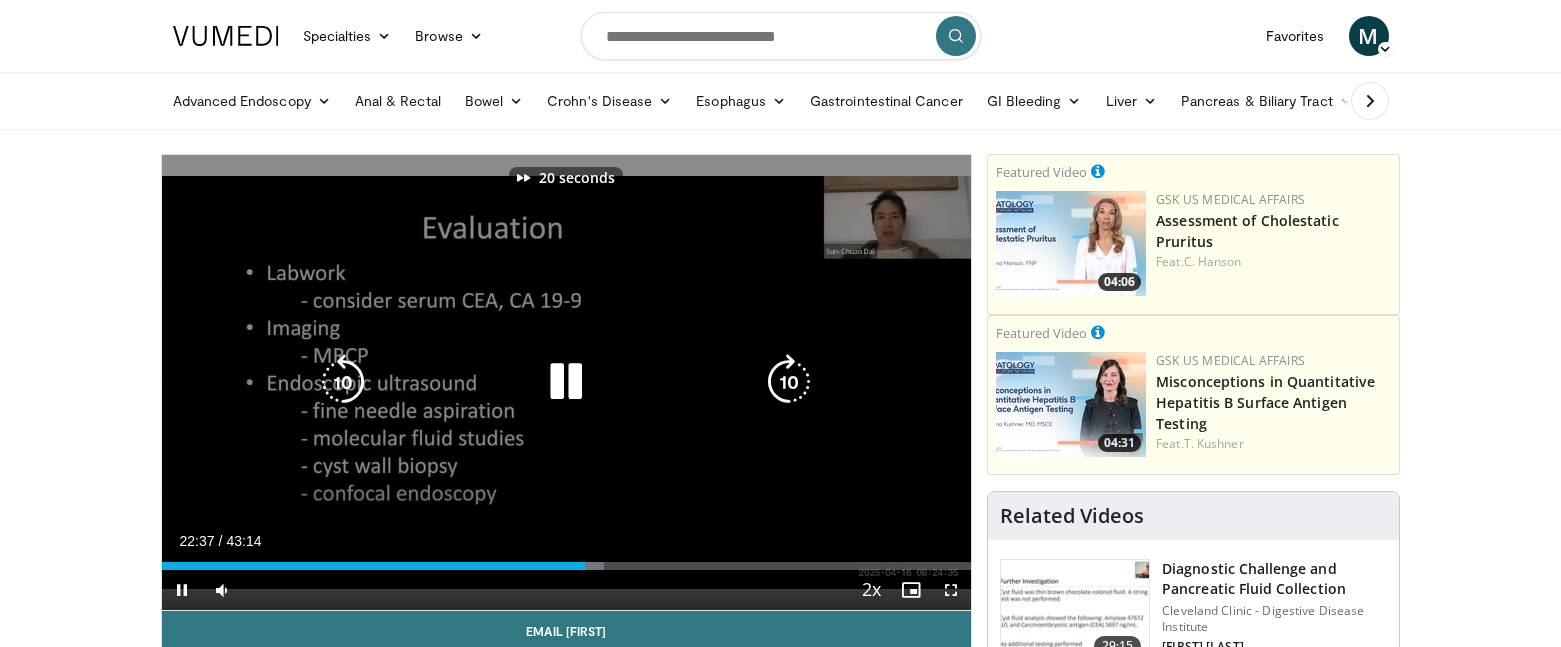 click at bounding box center (789, 382) 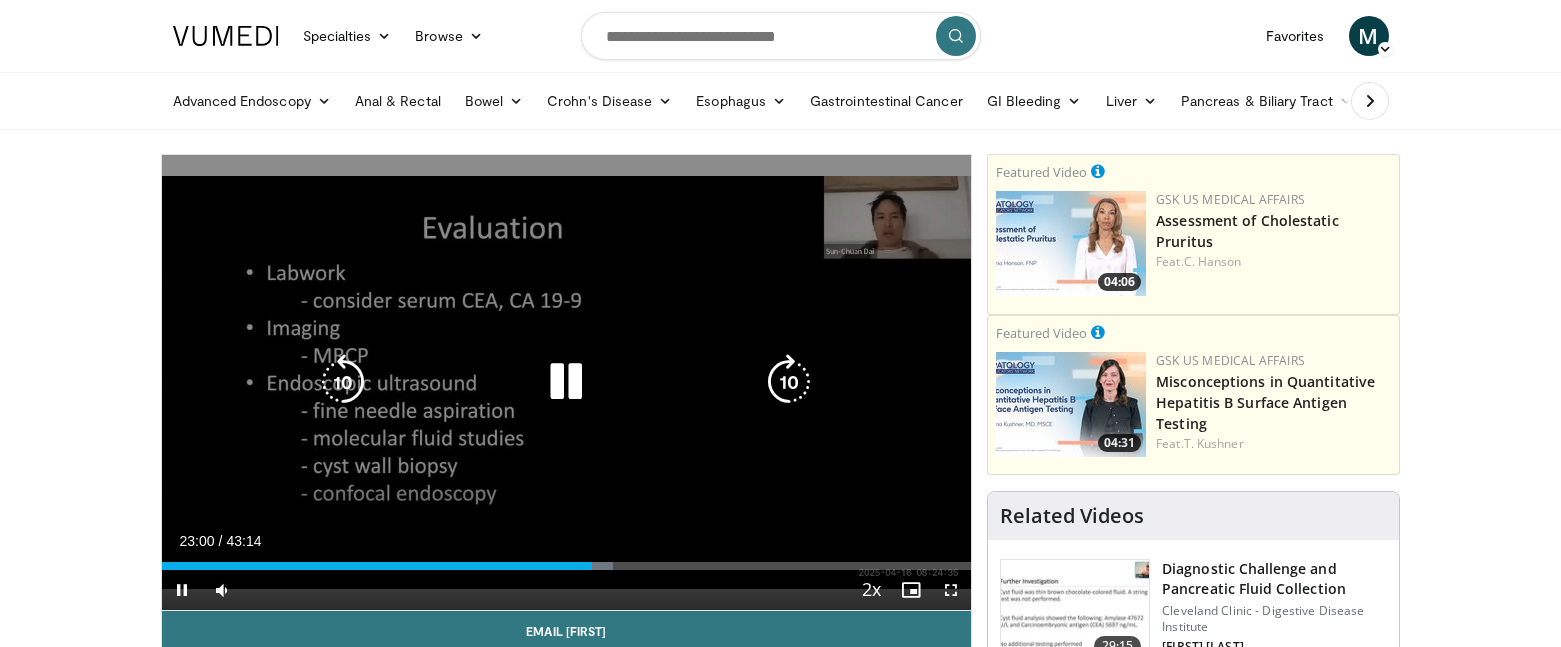 click at bounding box center (789, 382) 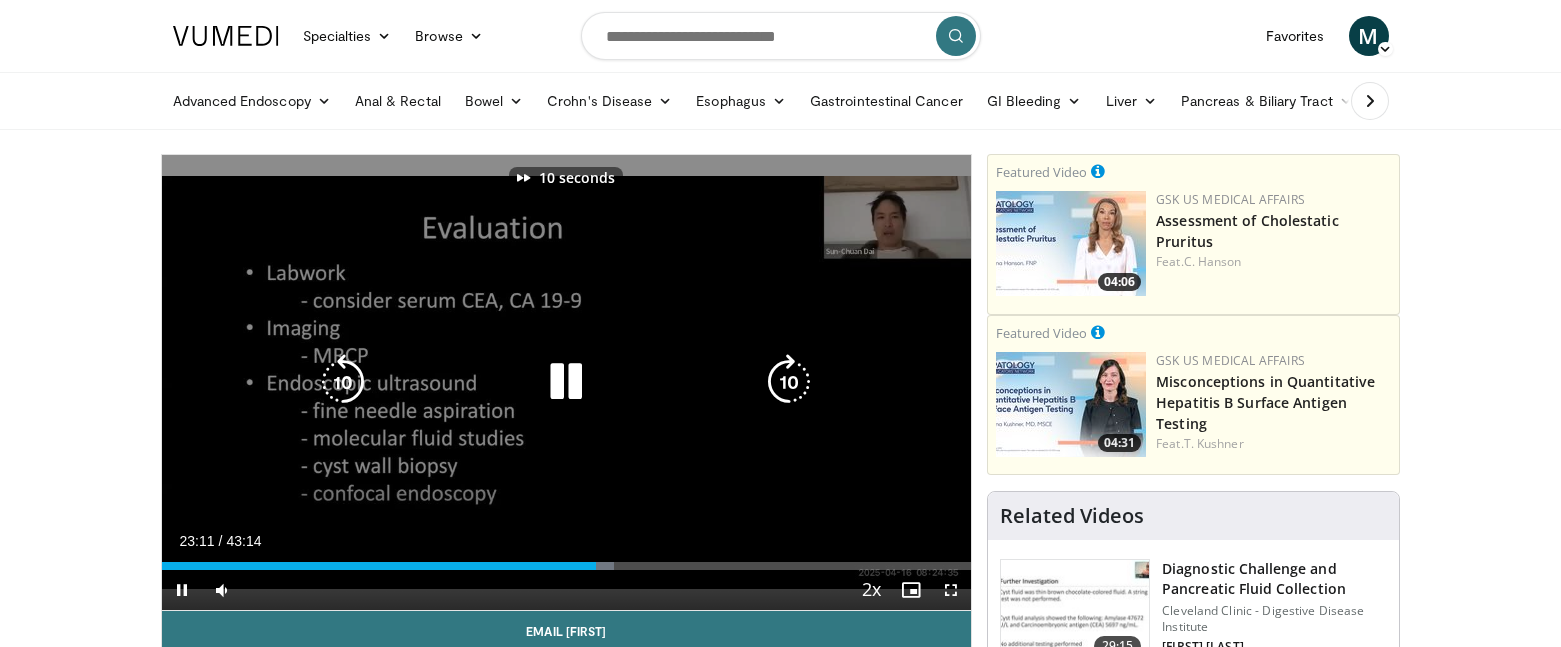 click at bounding box center [789, 382] 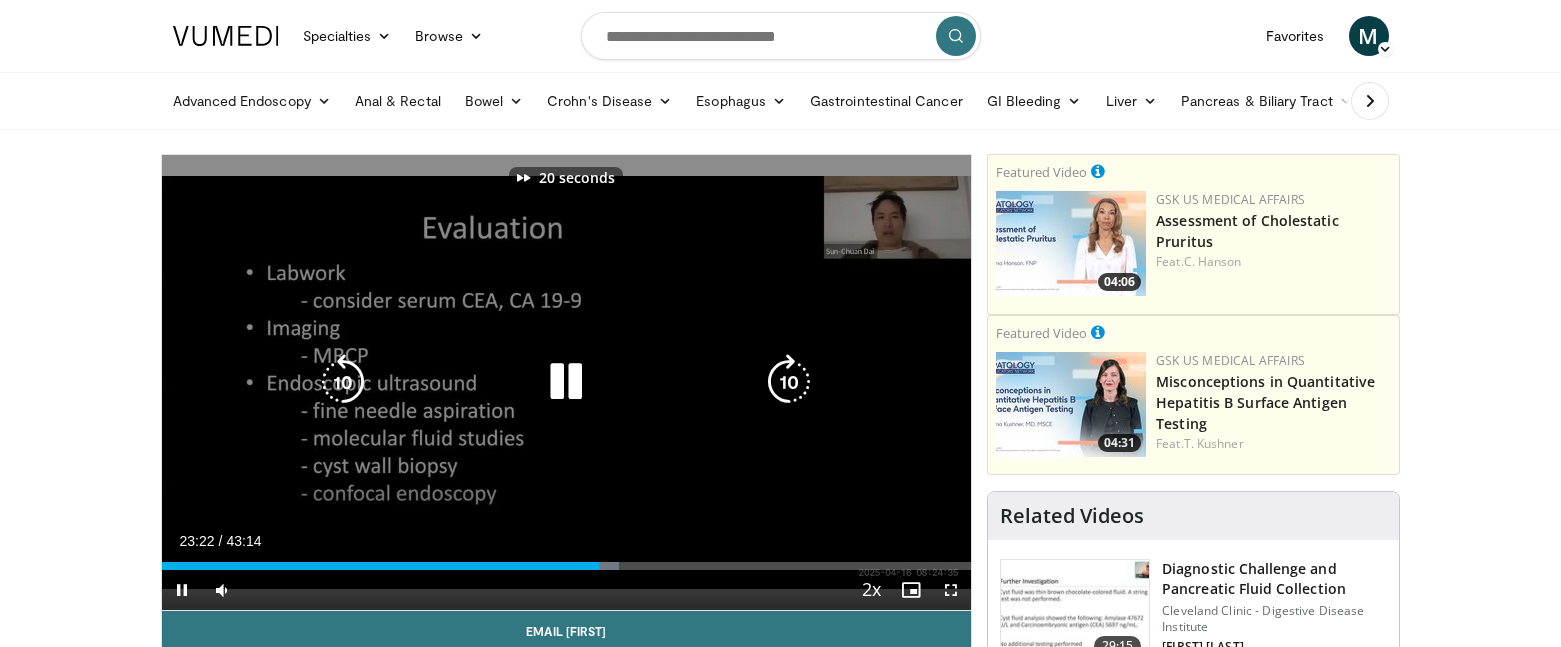 click at bounding box center [789, 382] 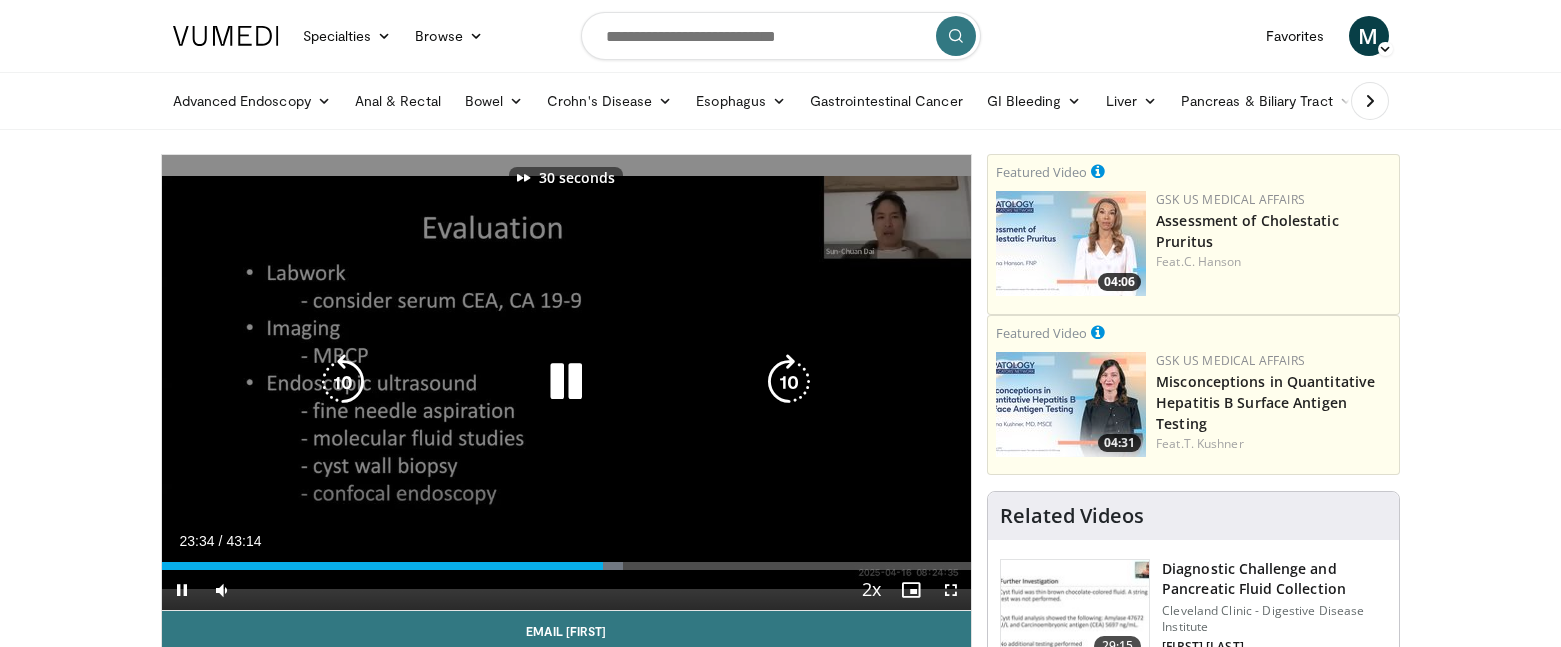 click at bounding box center (789, 382) 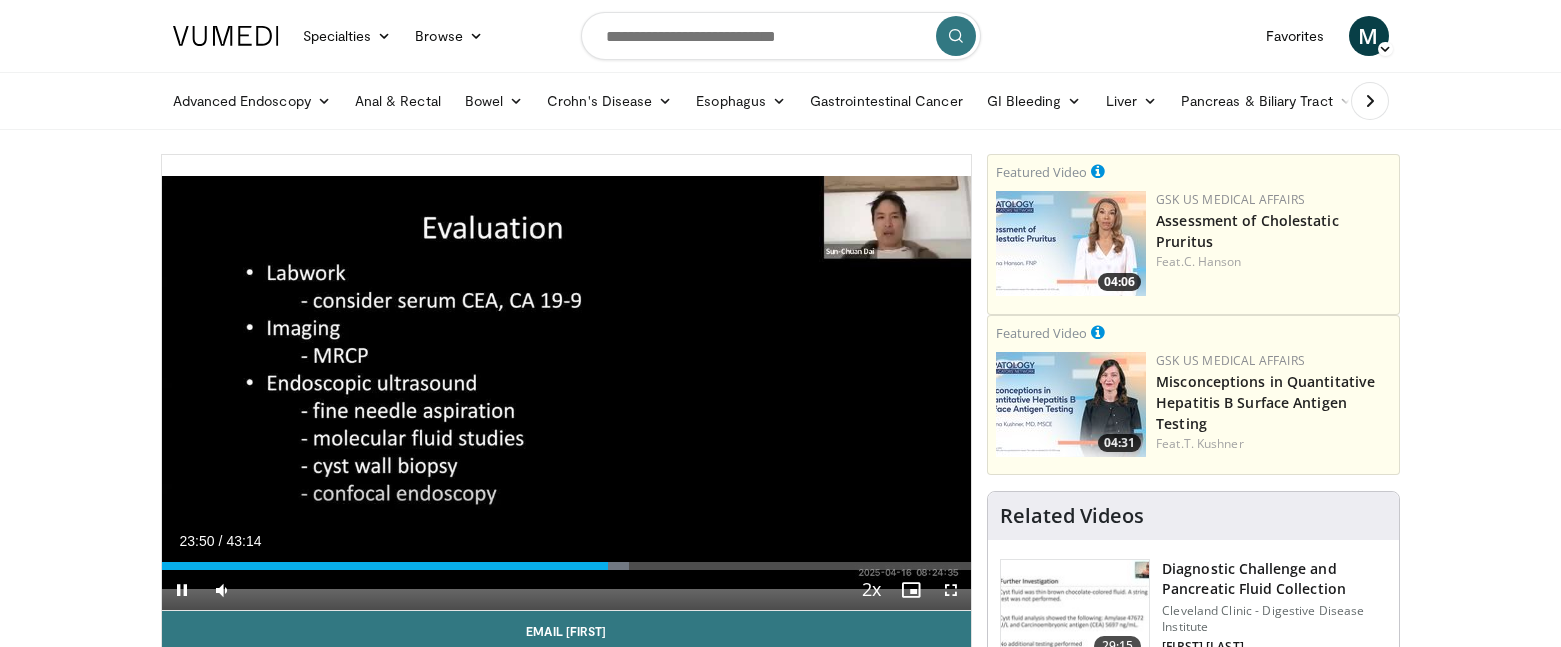 click on "40 seconds
Tap to unmute" at bounding box center [567, 382] 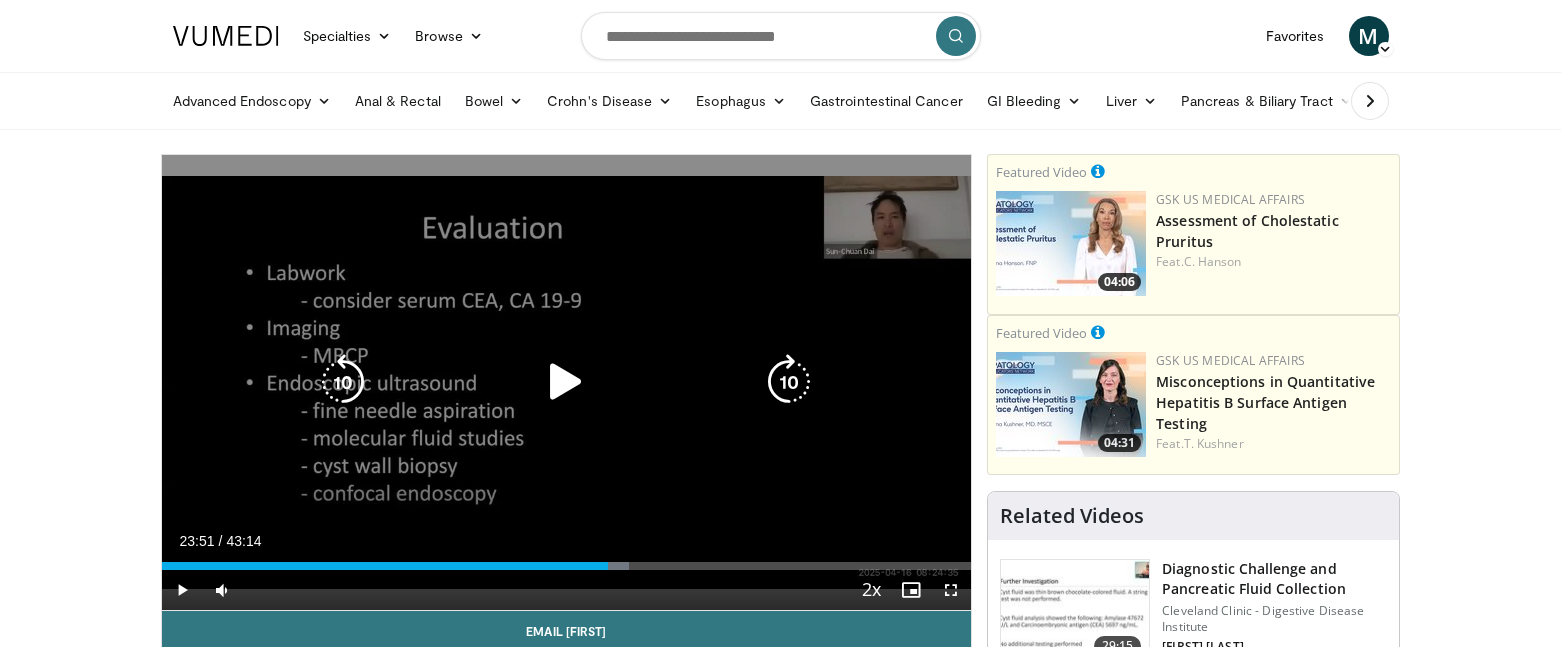 click at bounding box center (789, 382) 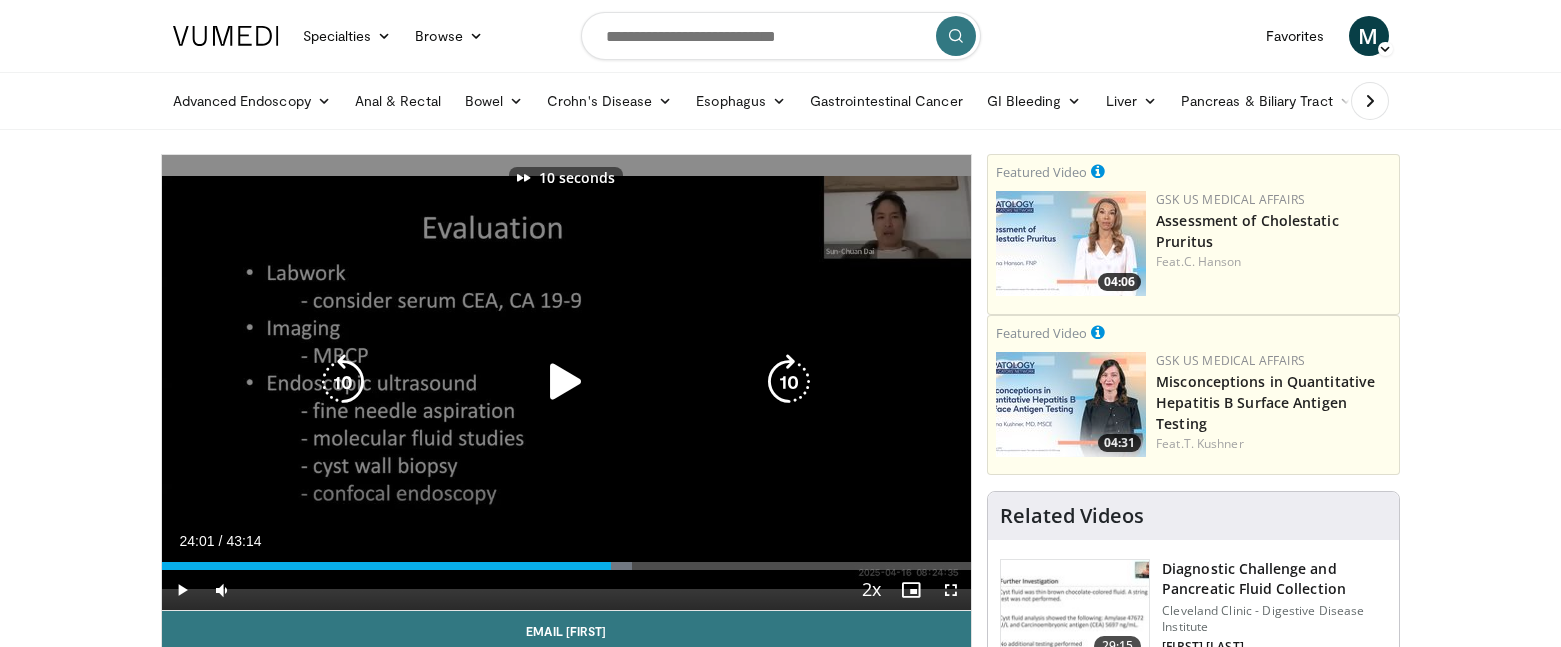 click at bounding box center [566, 382] 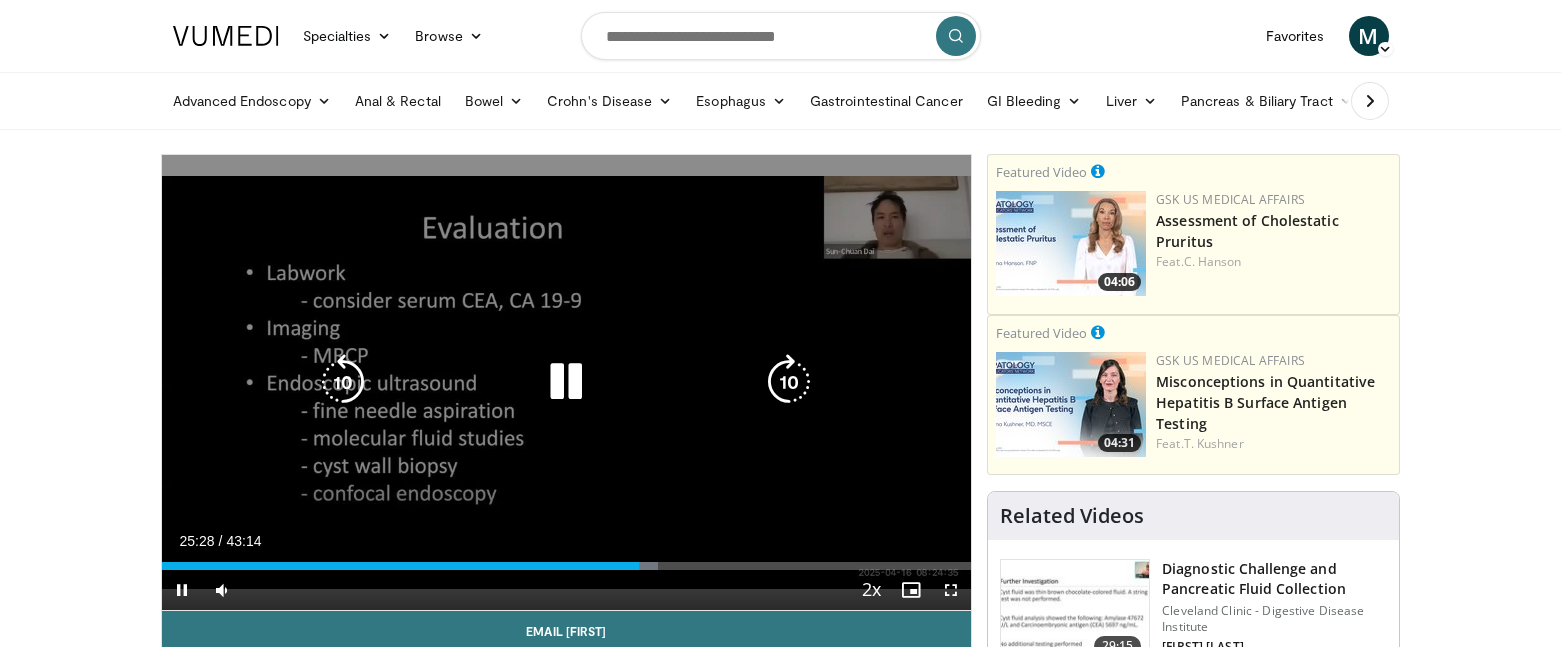click at bounding box center [789, 382] 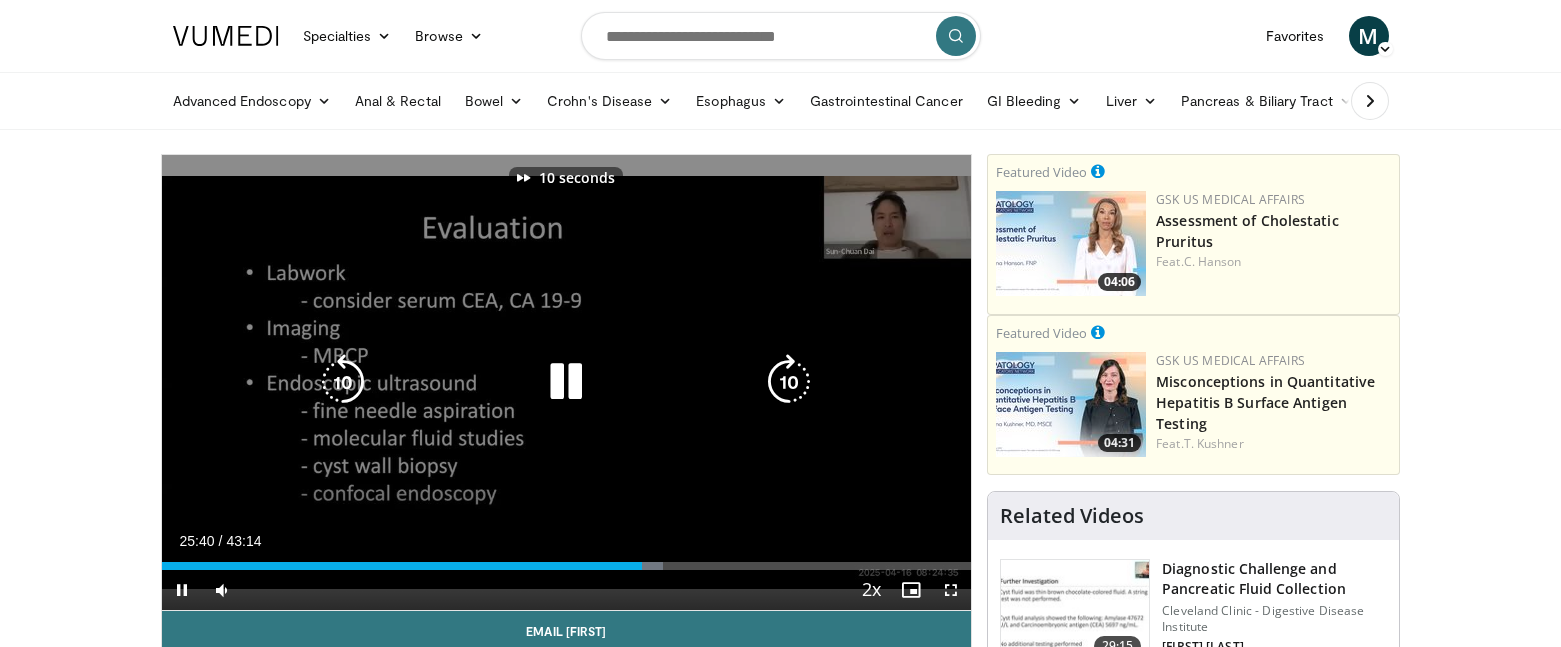 click at bounding box center [789, 382] 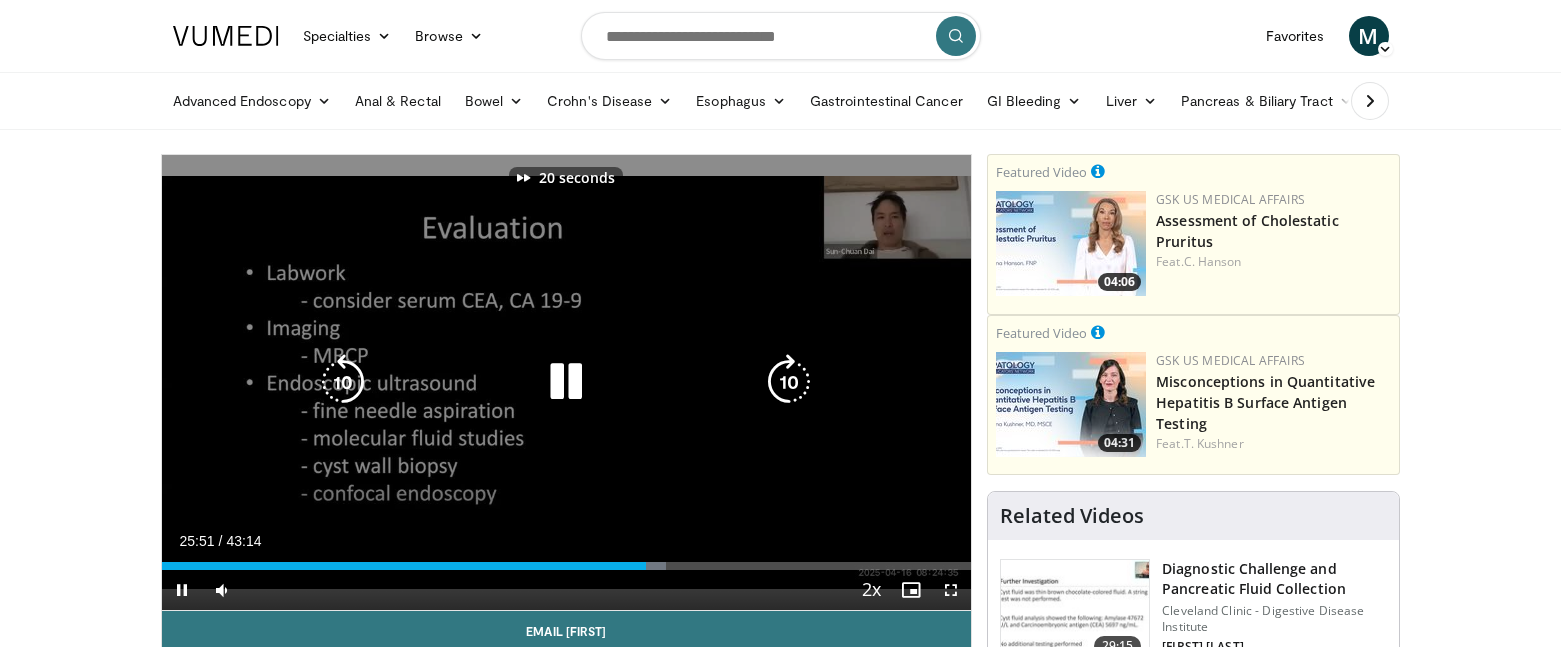 click at bounding box center (789, 382) 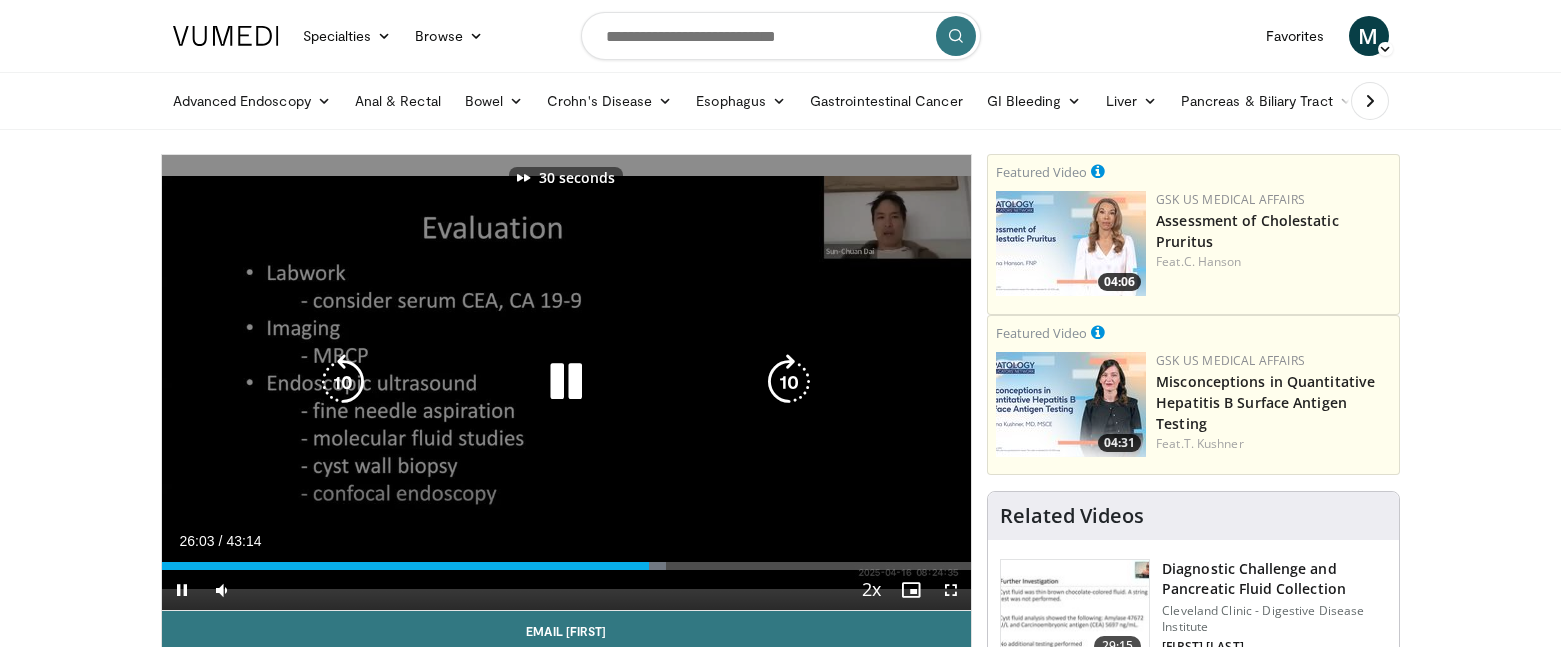 click at bounding box center (789, 382) 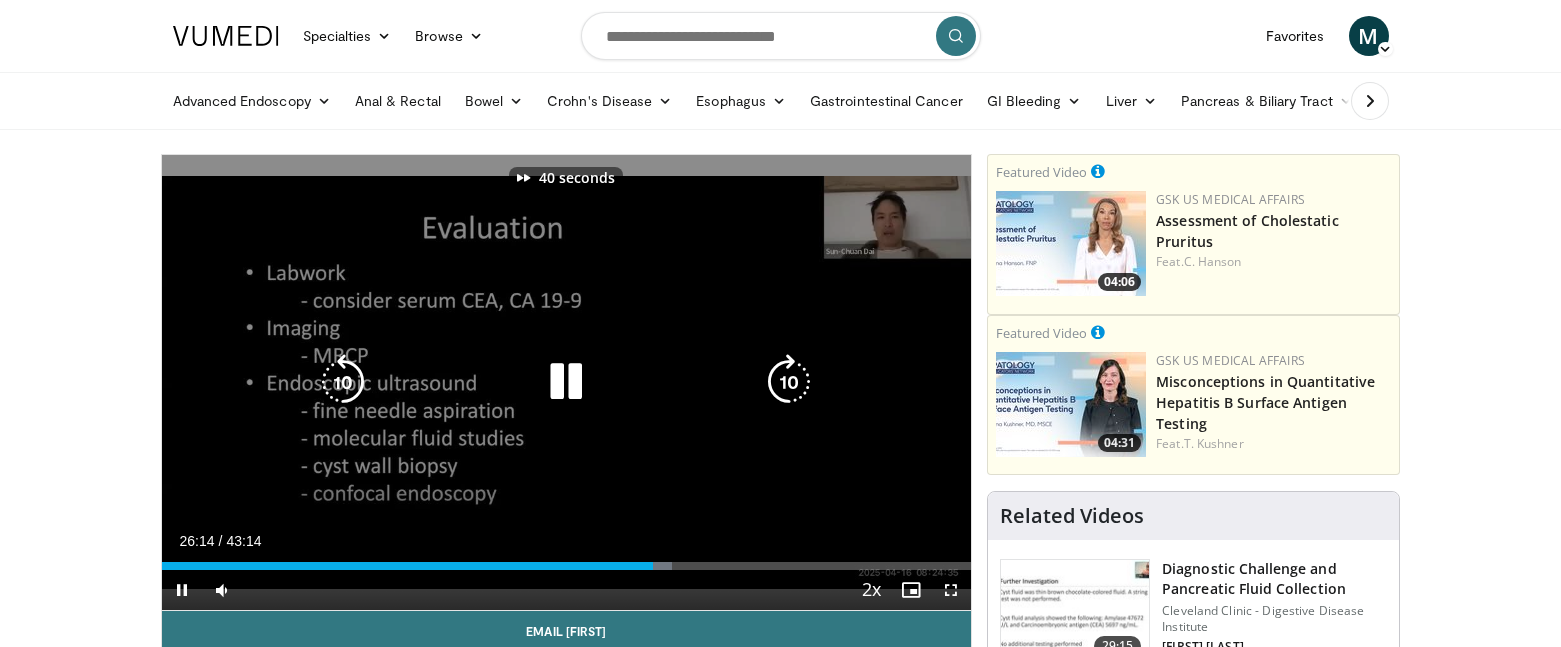 click at bounding box center [789, 382] 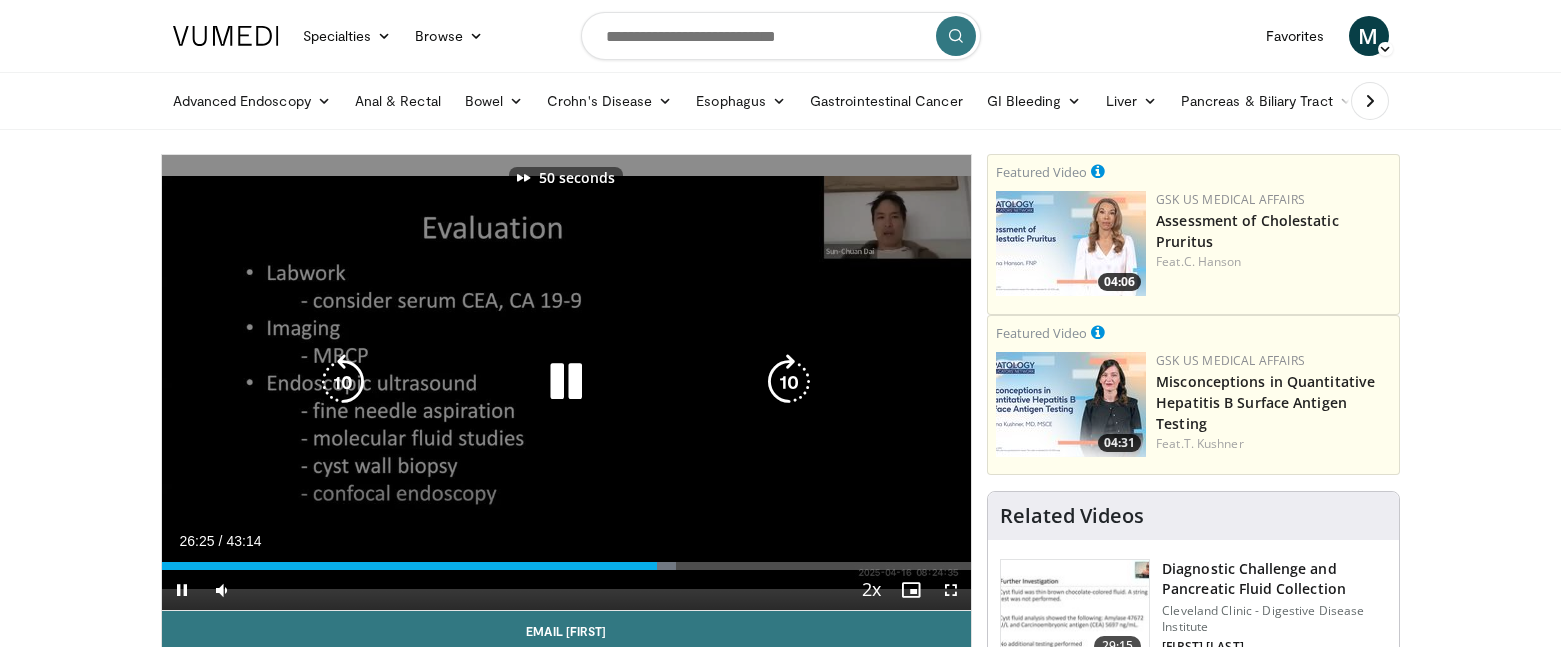 click at bounding box center (789, 382) 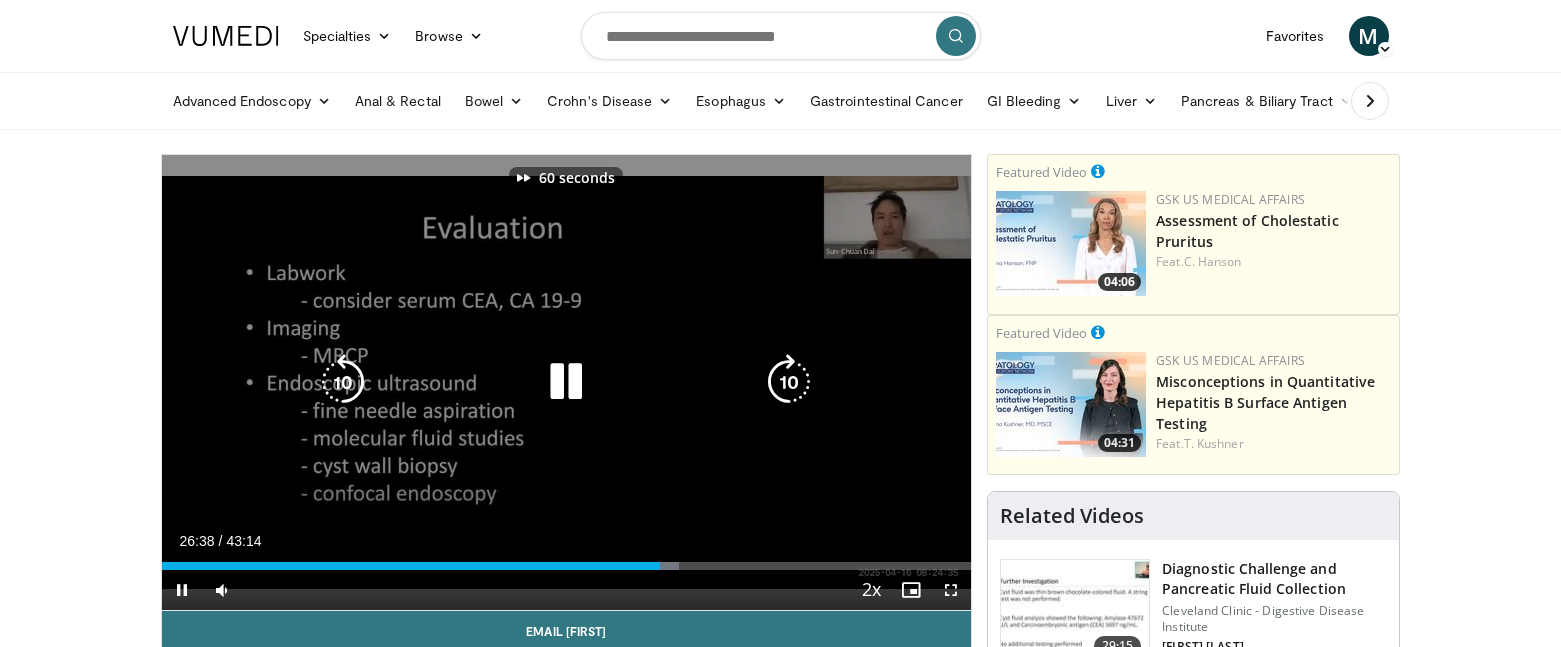 click at bounding box center [789, 382] 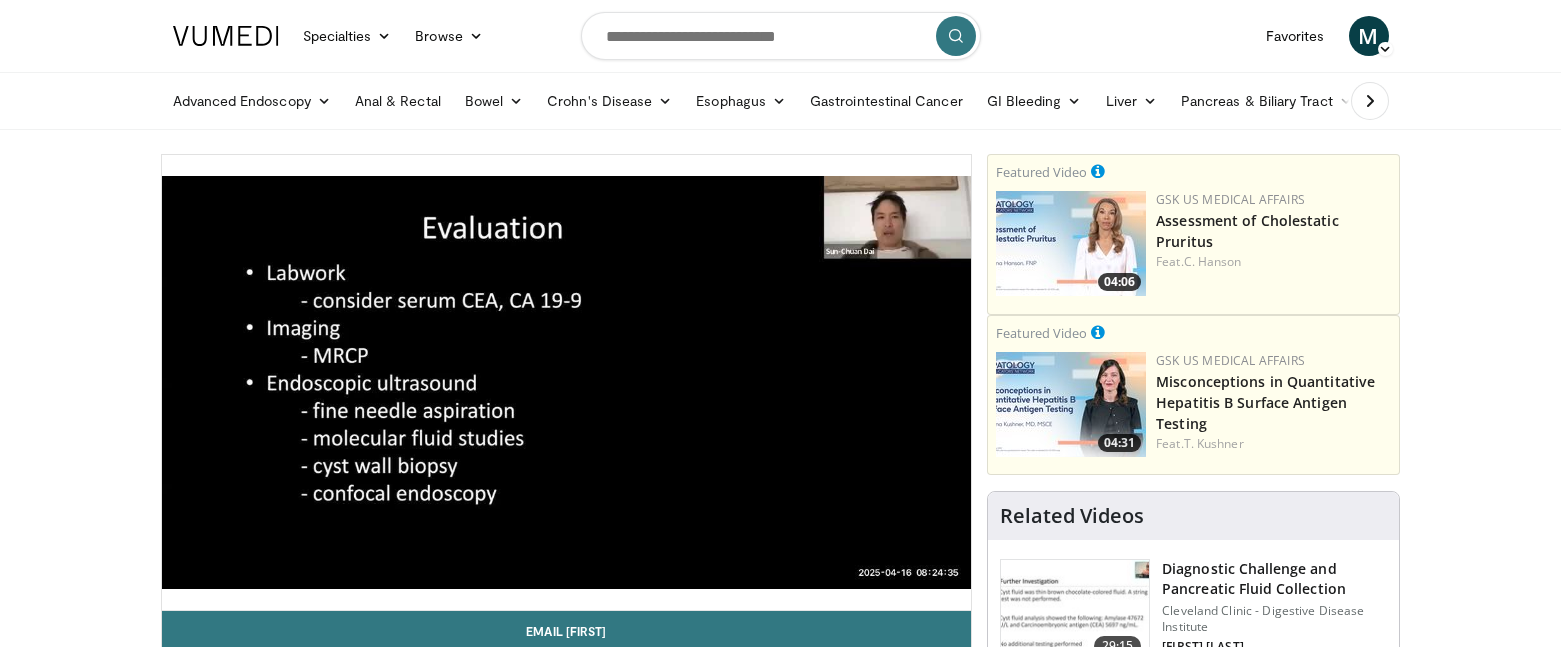 click on "70 seconds
Tap to unmute" at bounding box center [567, 382] 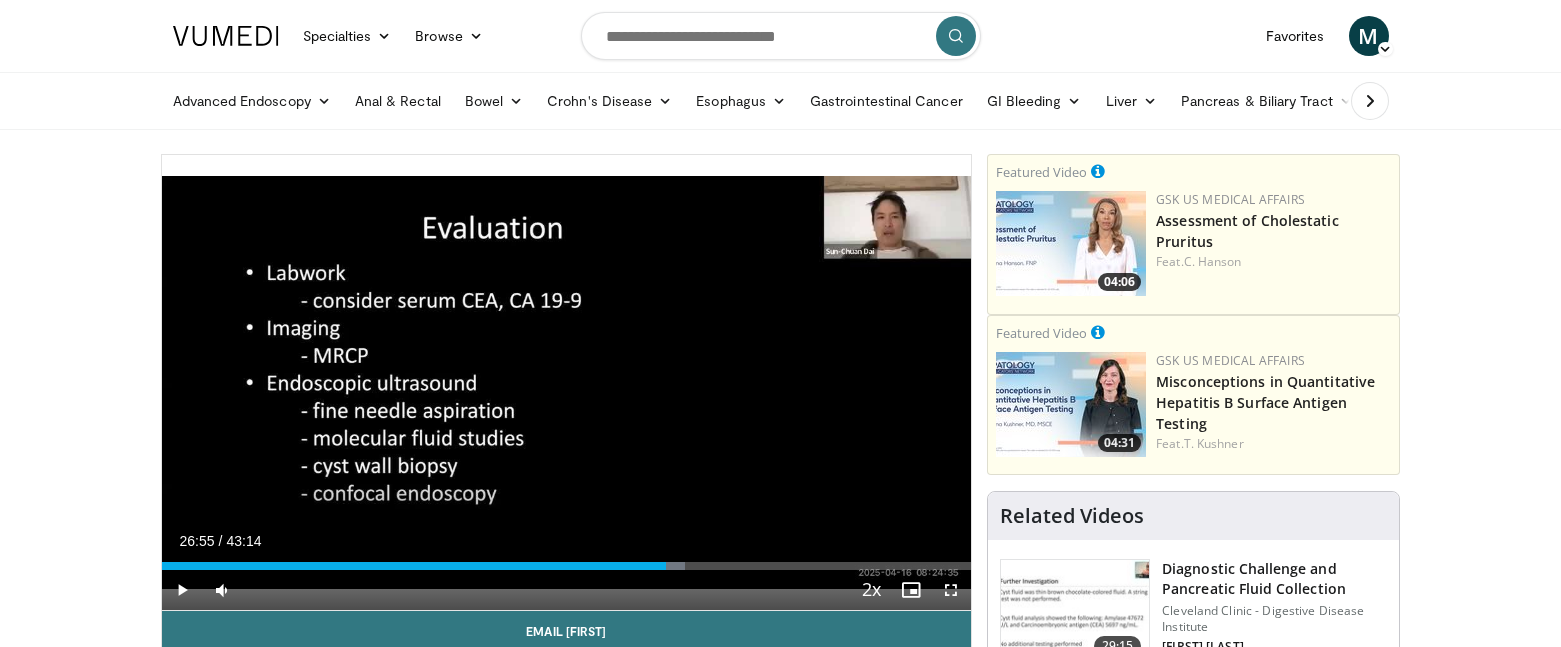 click on "70 seconds
Tap to unmute" at bounding box center [567, 382] 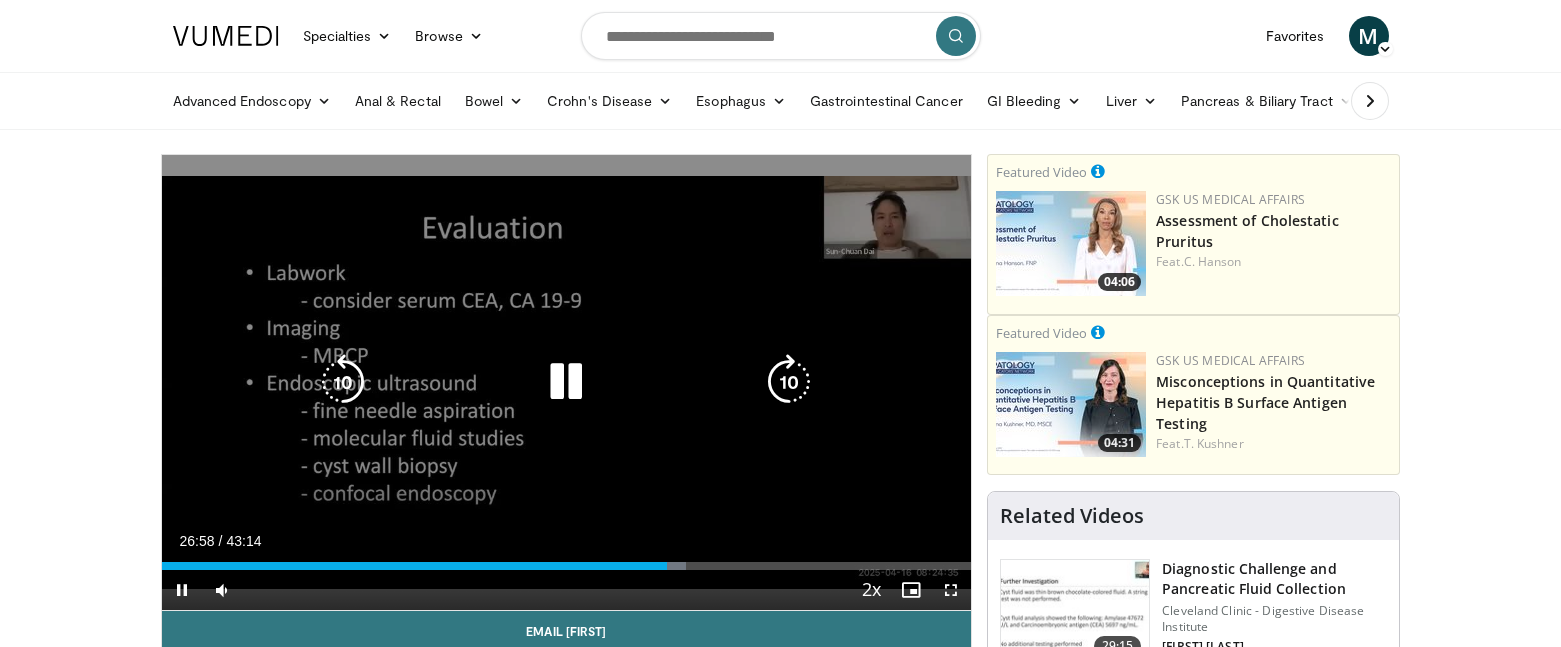 click at bounding box center [789, 382] 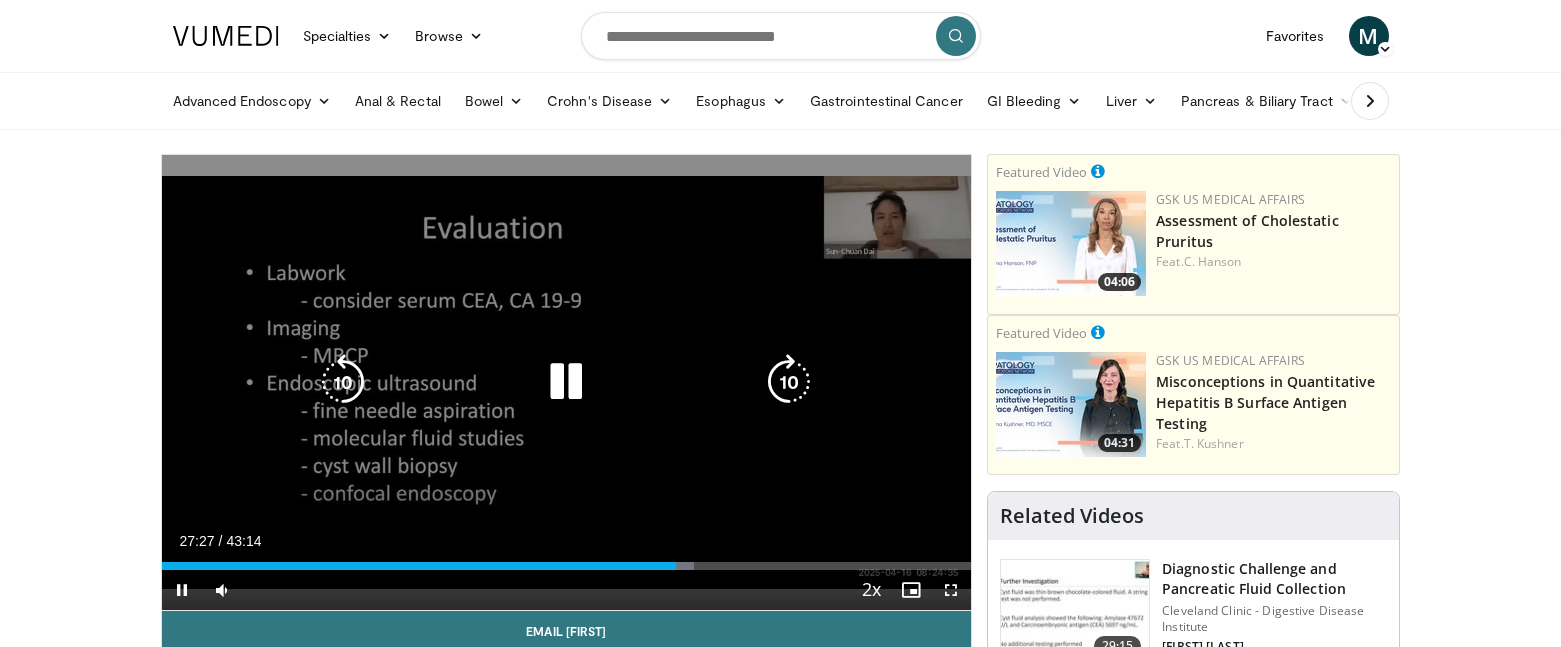 click at bounding box center [789, 382] 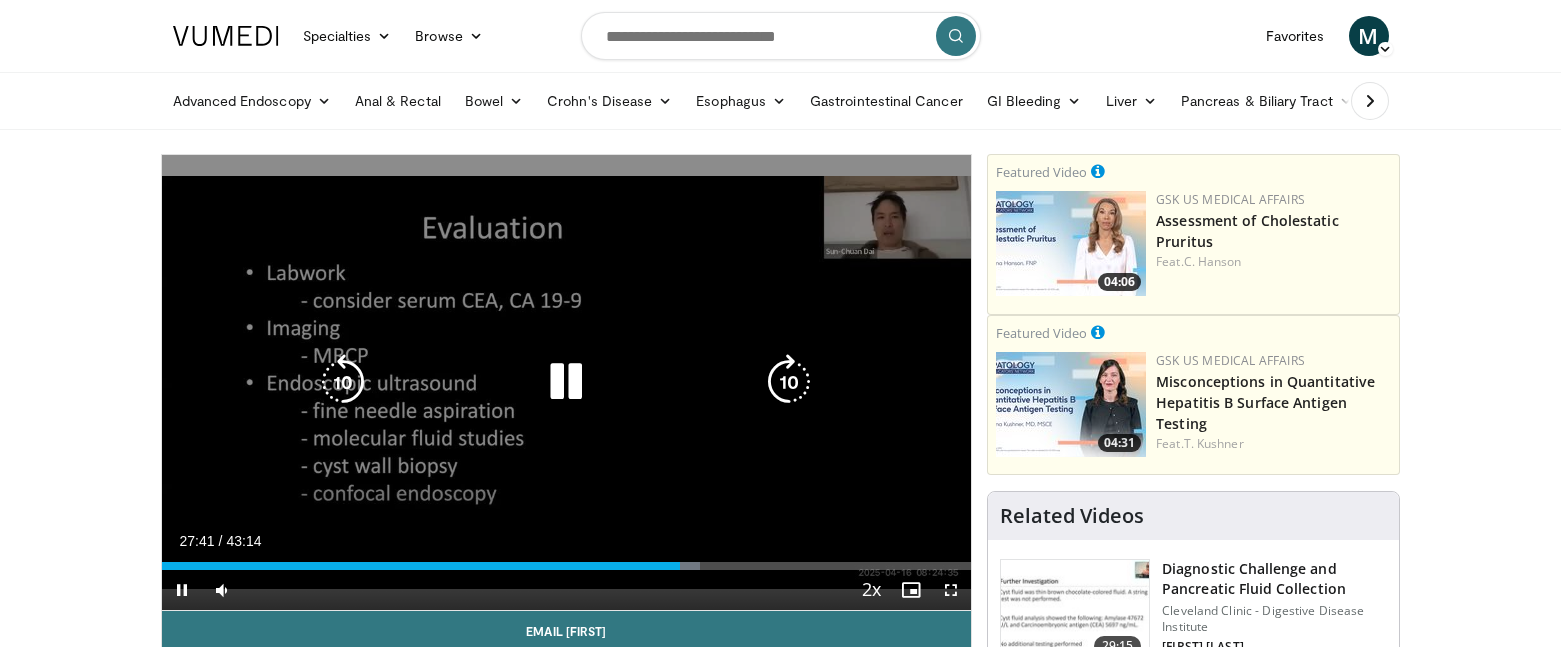 click at bounding box center [789, 382] 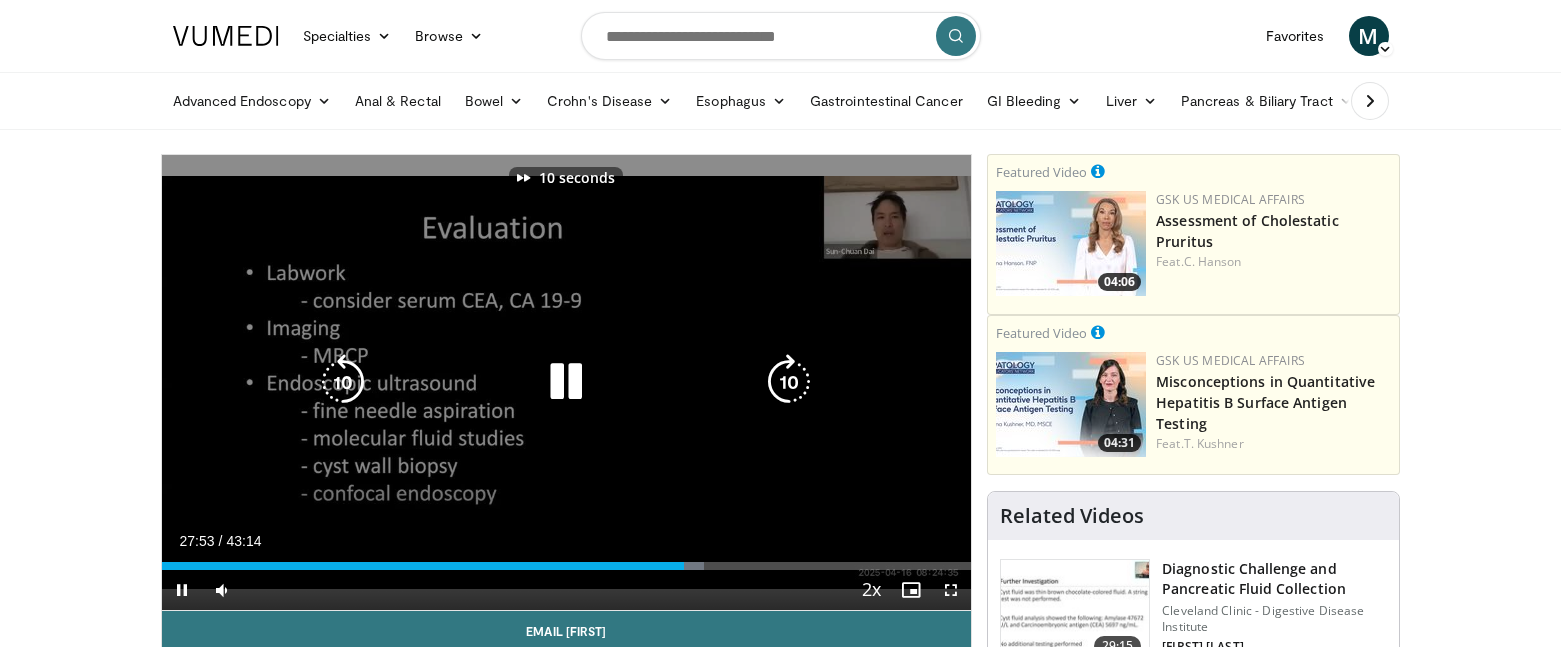 click at bounding box center [789, 382] 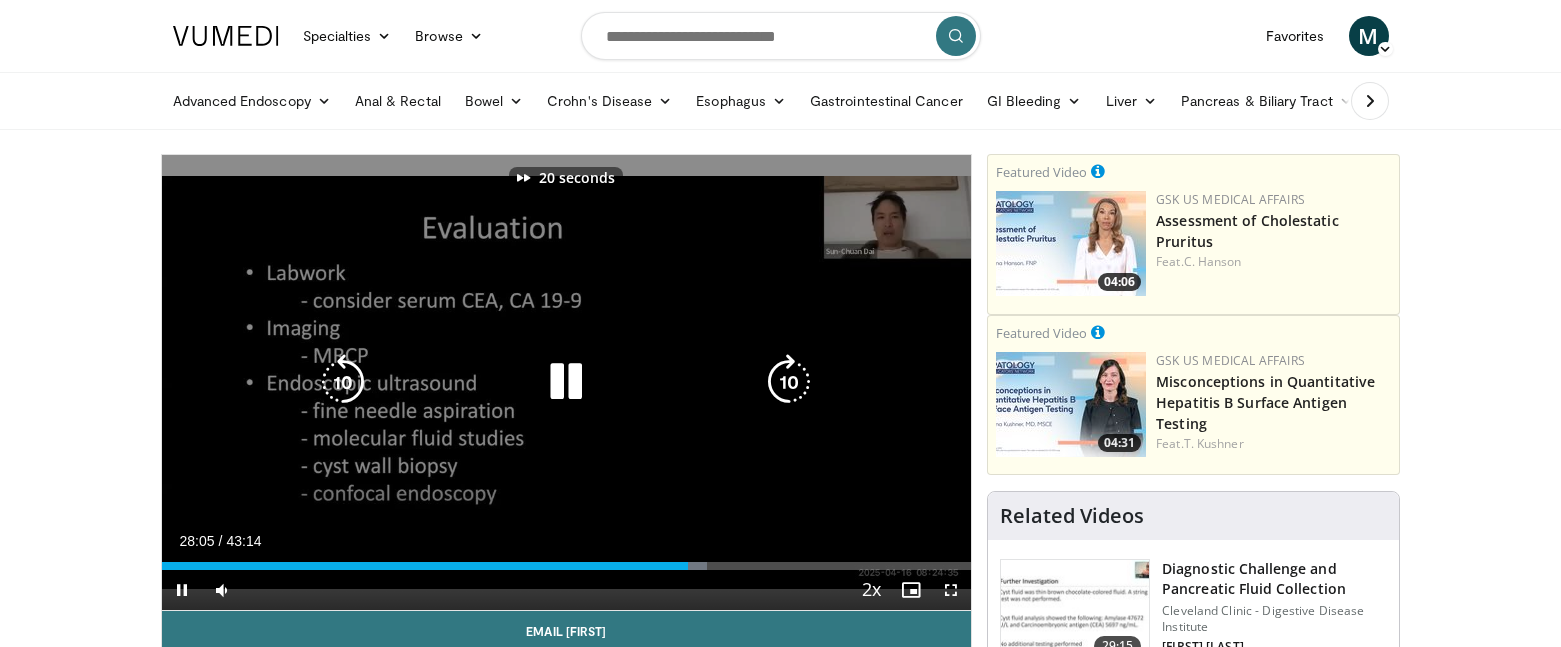 click at bounding box center [789, 382] 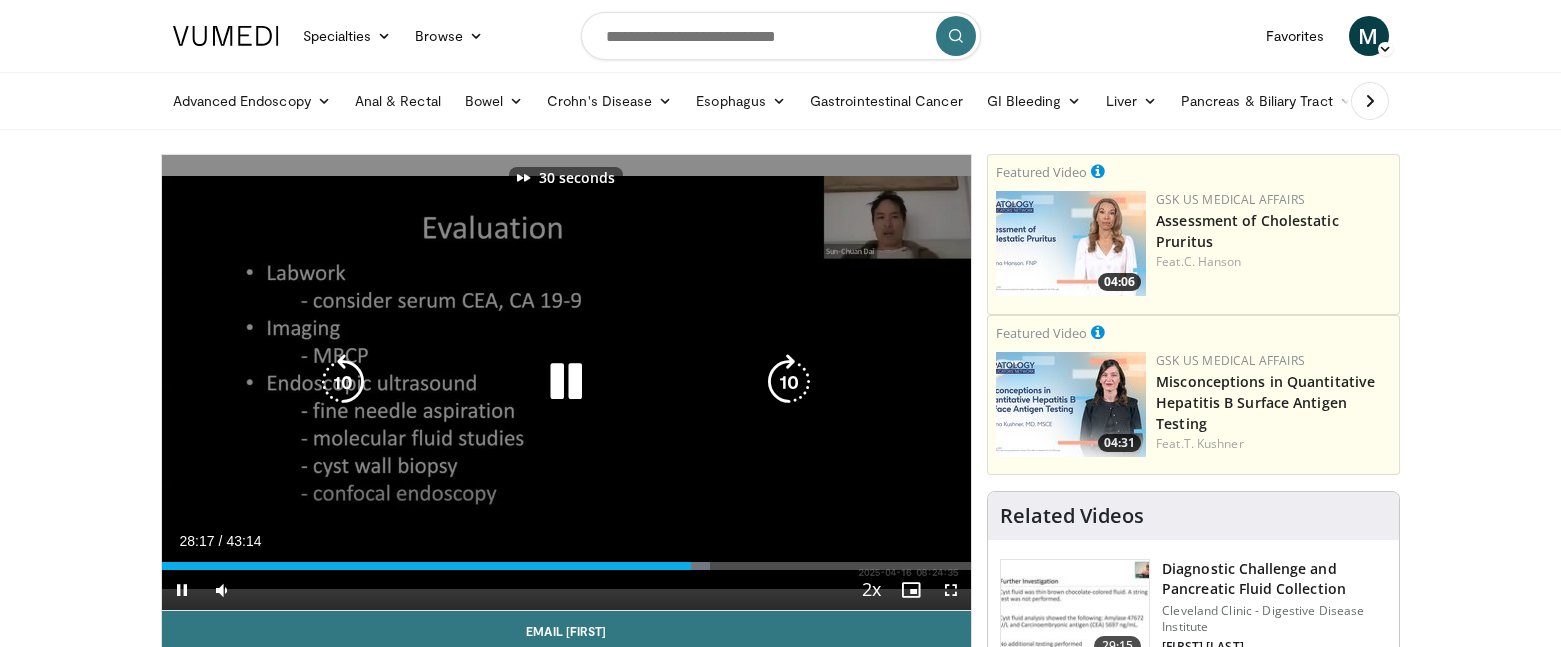 click at bounding box center (789, 382) 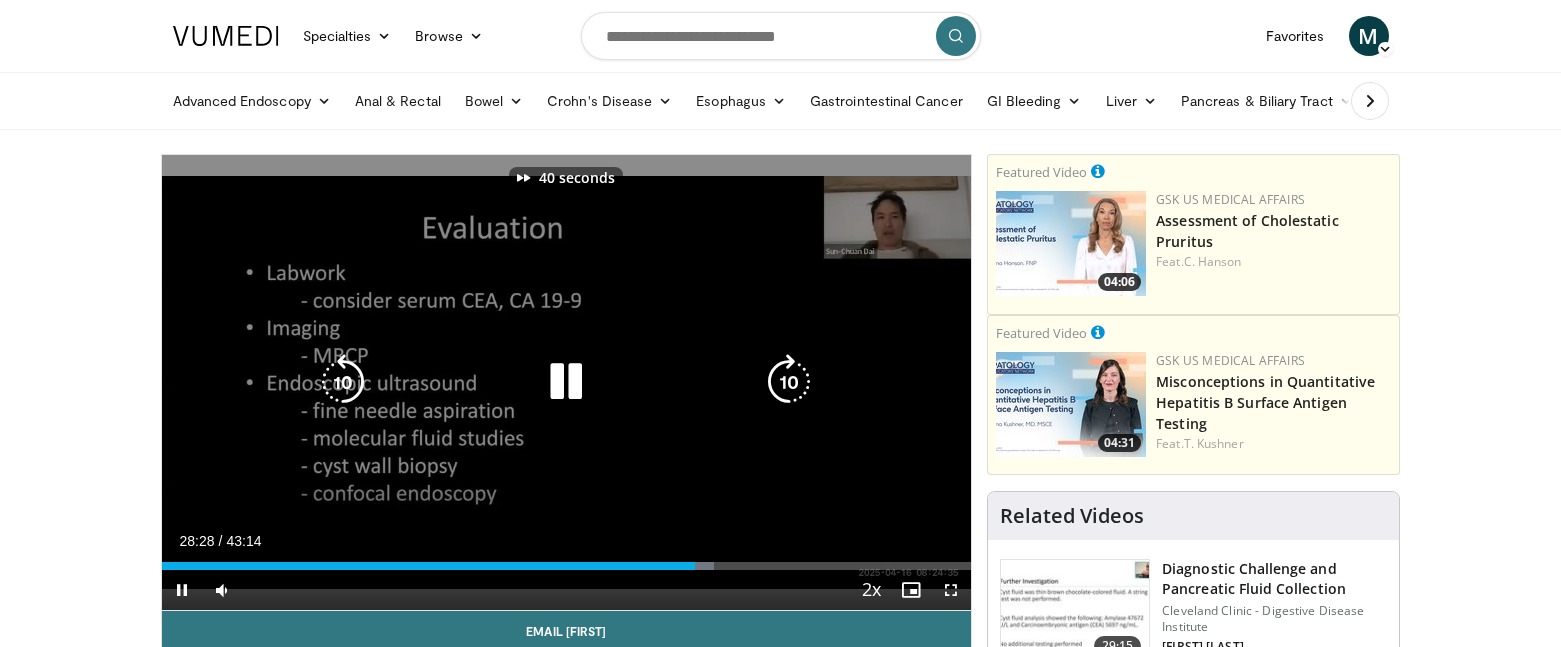 click at bounding box center (789, 382) 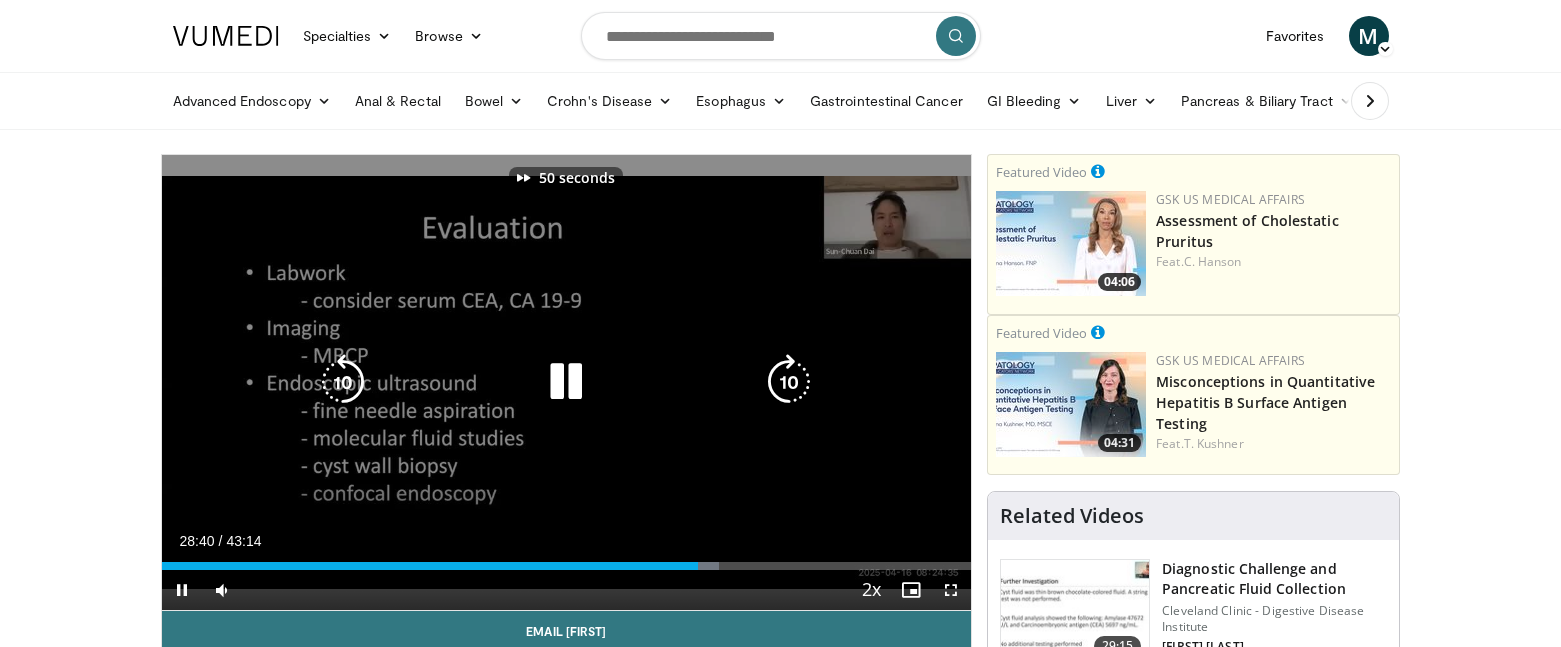 click at bounding box center [789, 382] 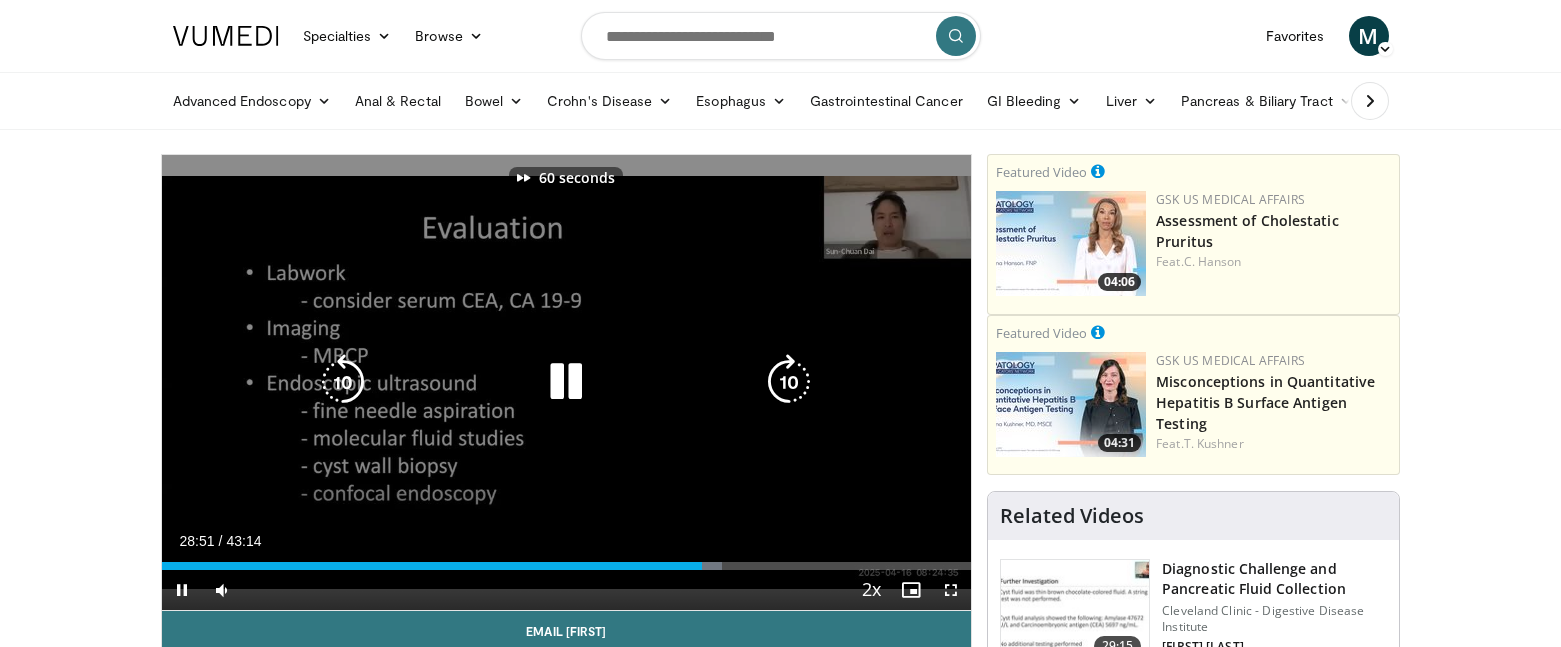 click at bounding box center (789, 382) 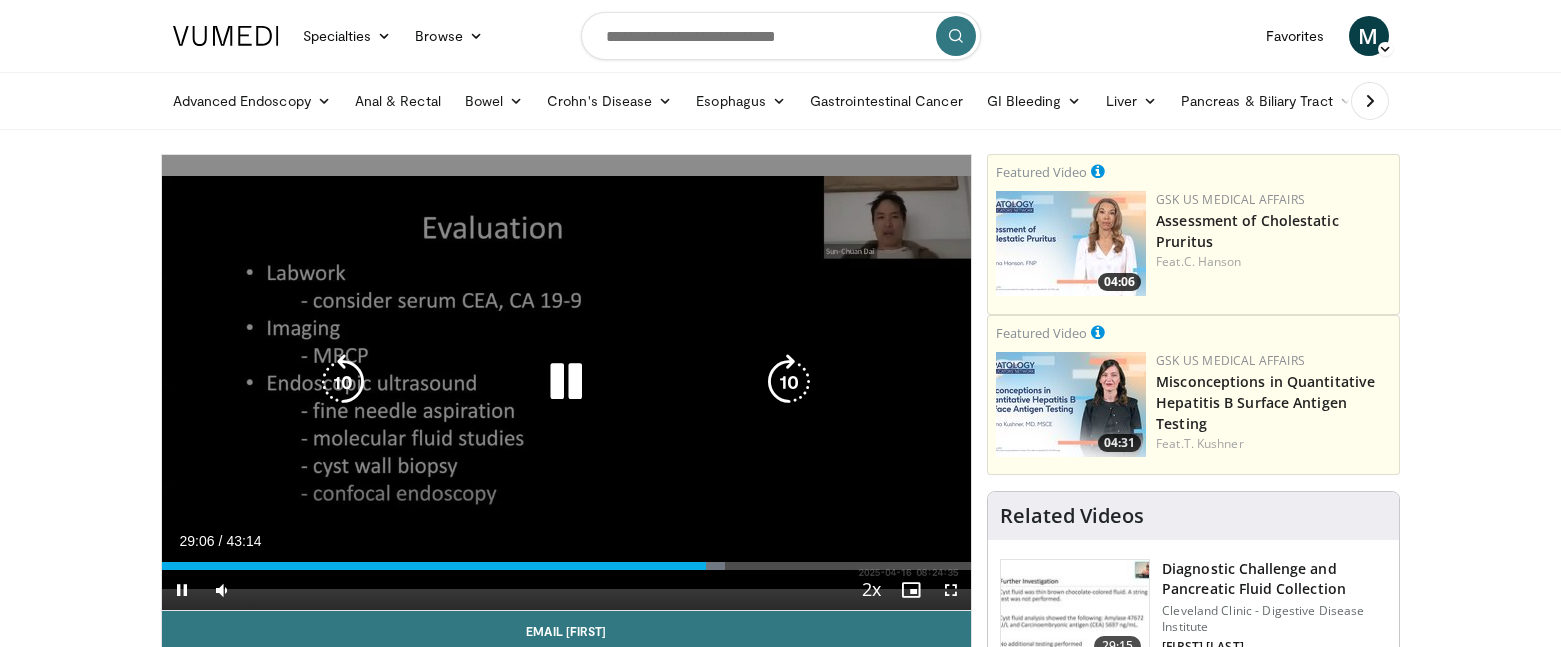 click at bounding box center [789, 382] 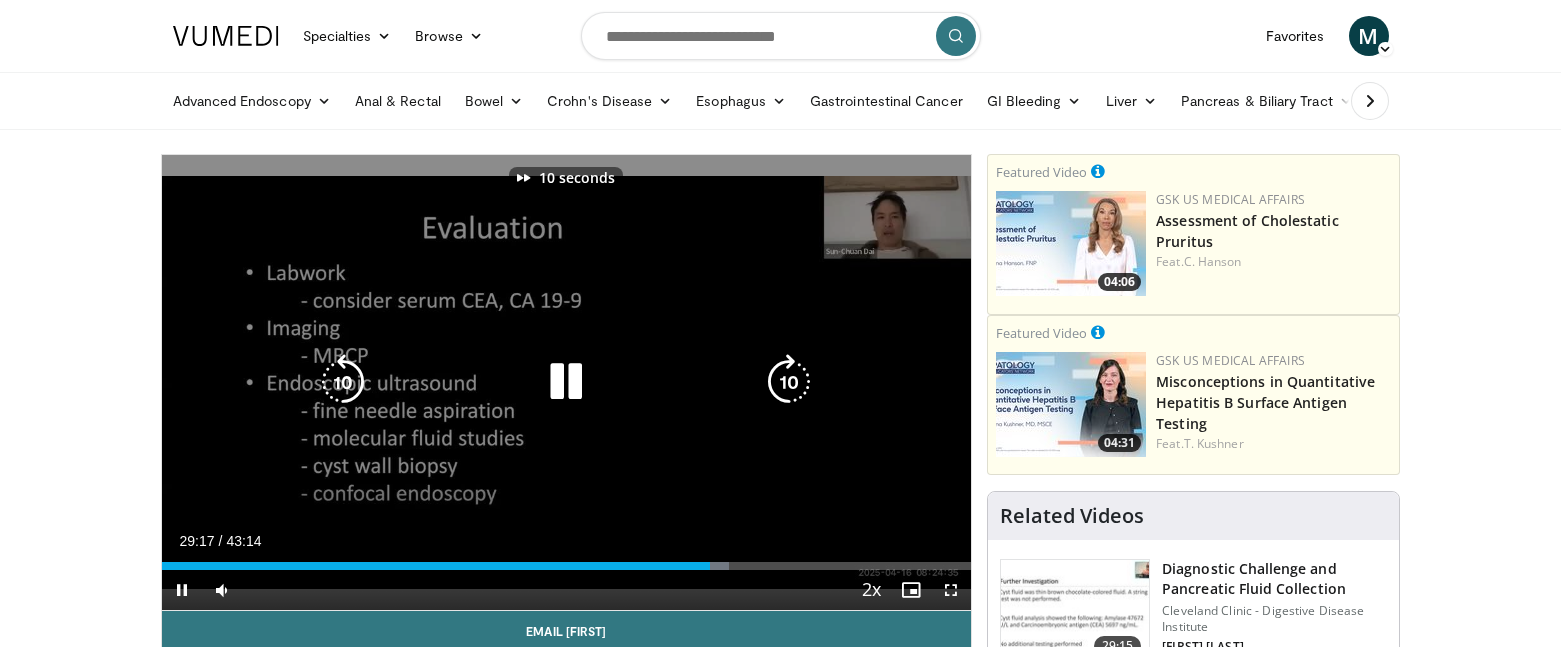 click at bounding box center (789, 382) 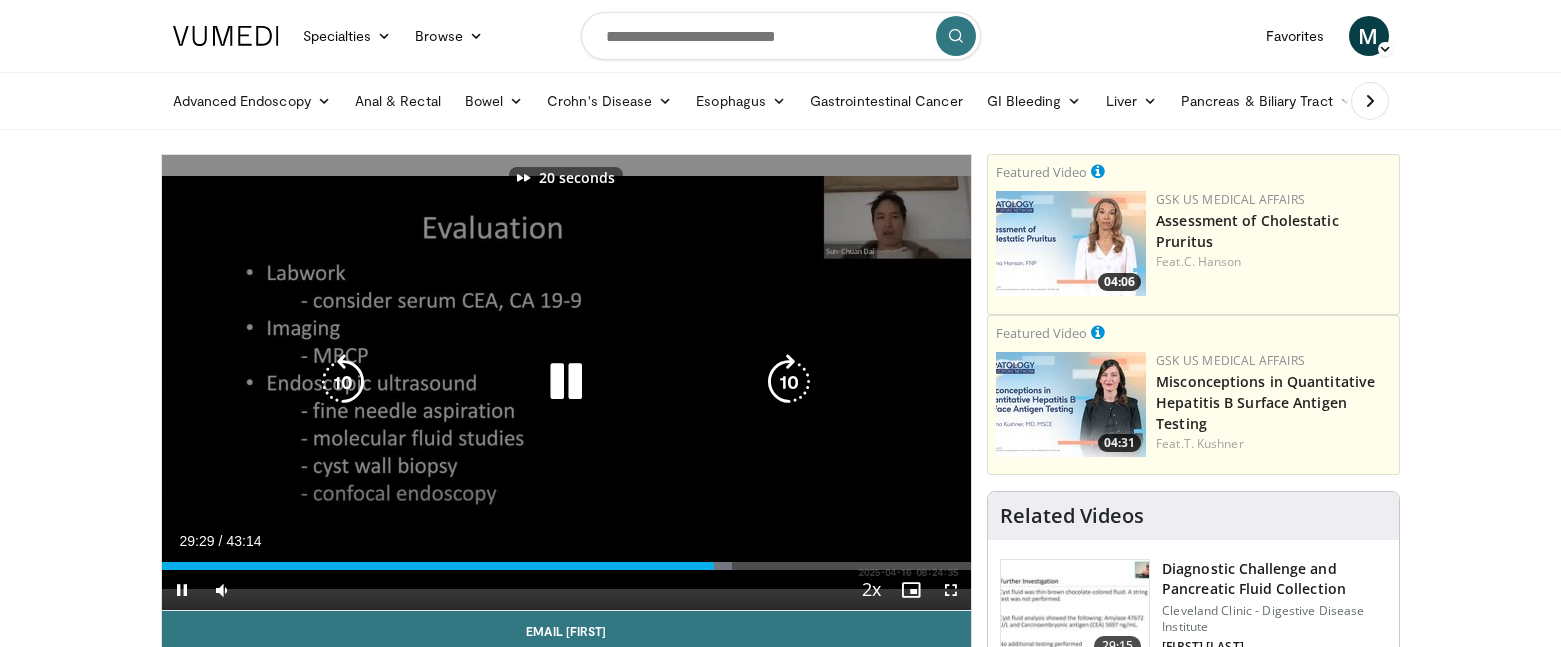 click at bounding box center [789, 382] 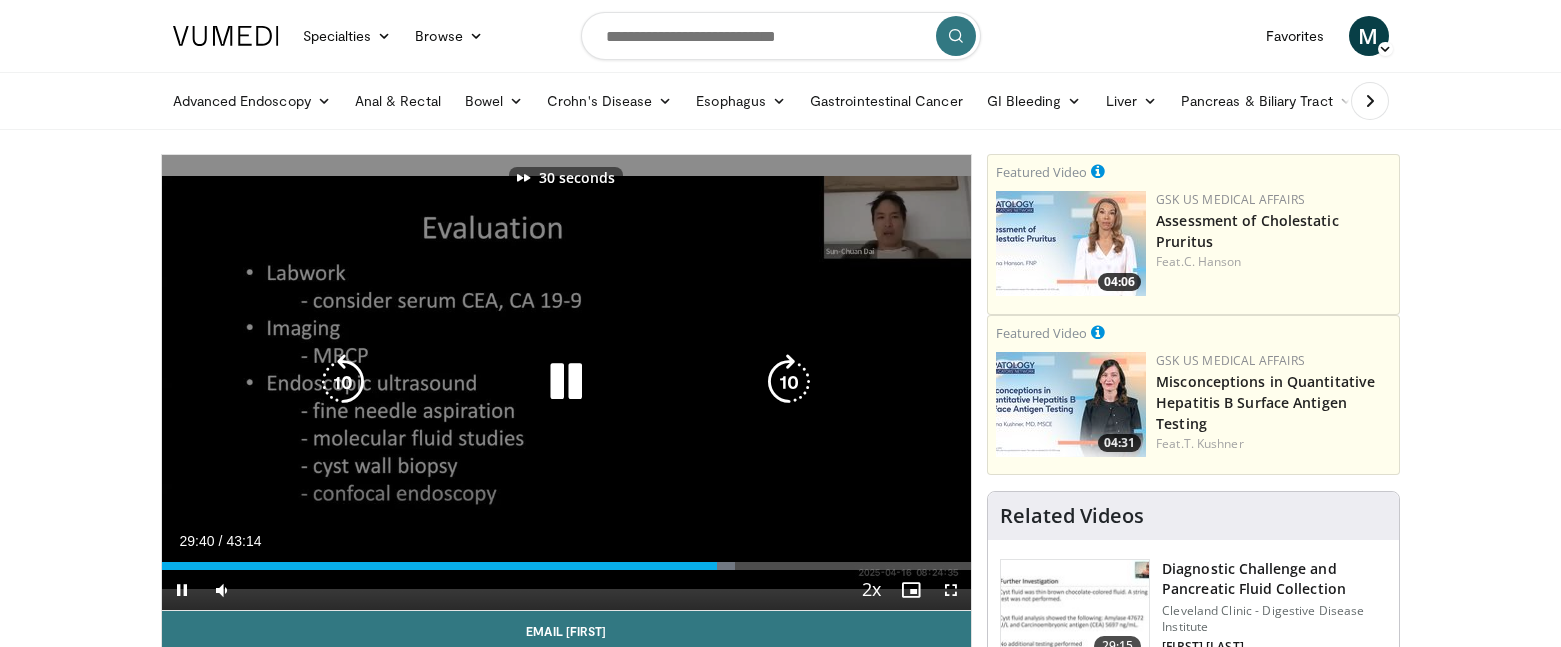 click at bounding box center (789, 382) 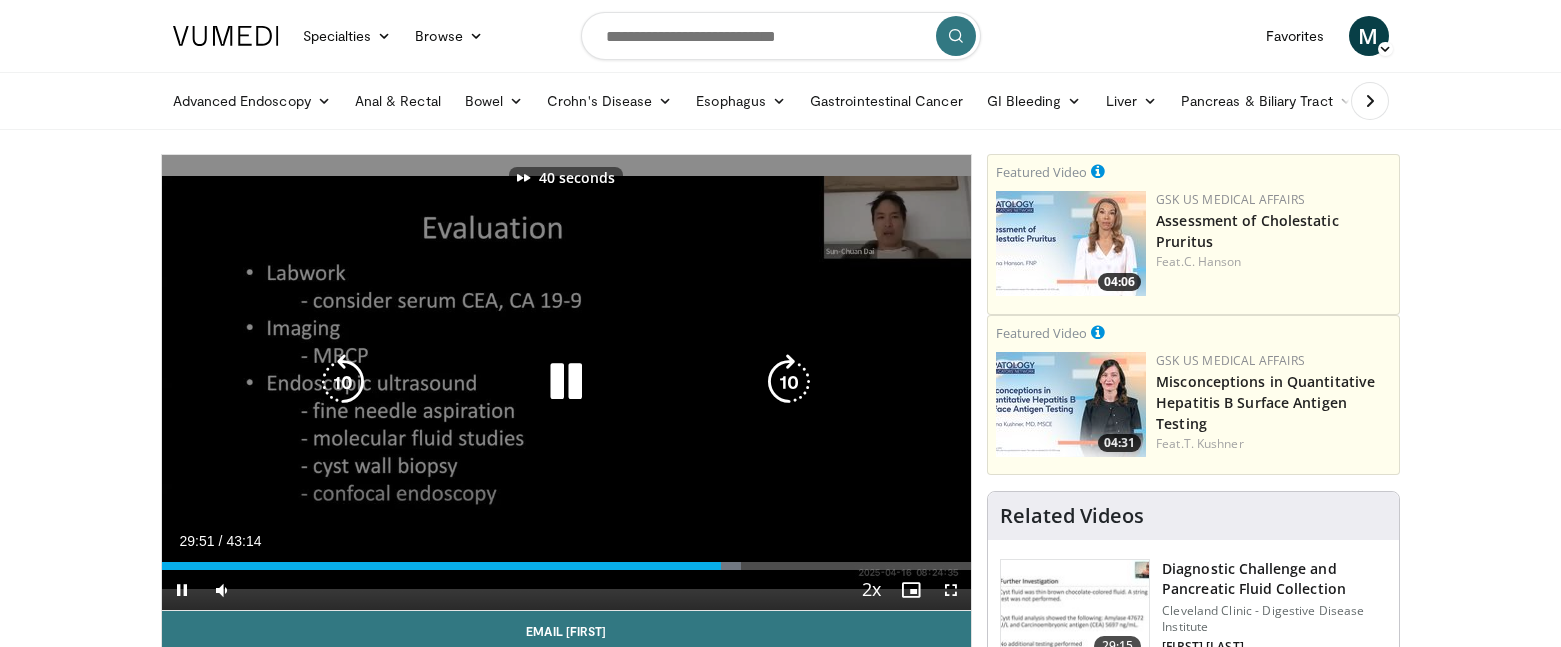 click at bounding box center (789, 382) 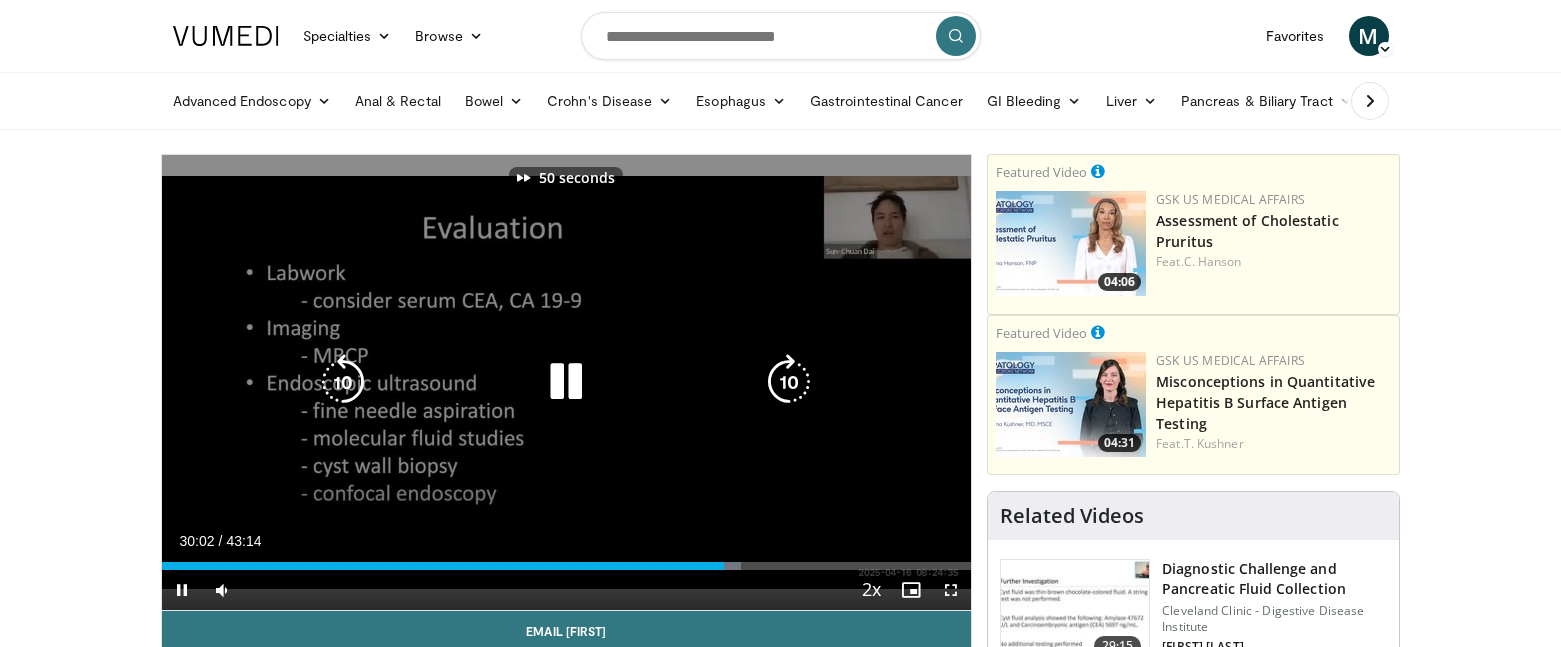 click at bounding box center [789, 382] 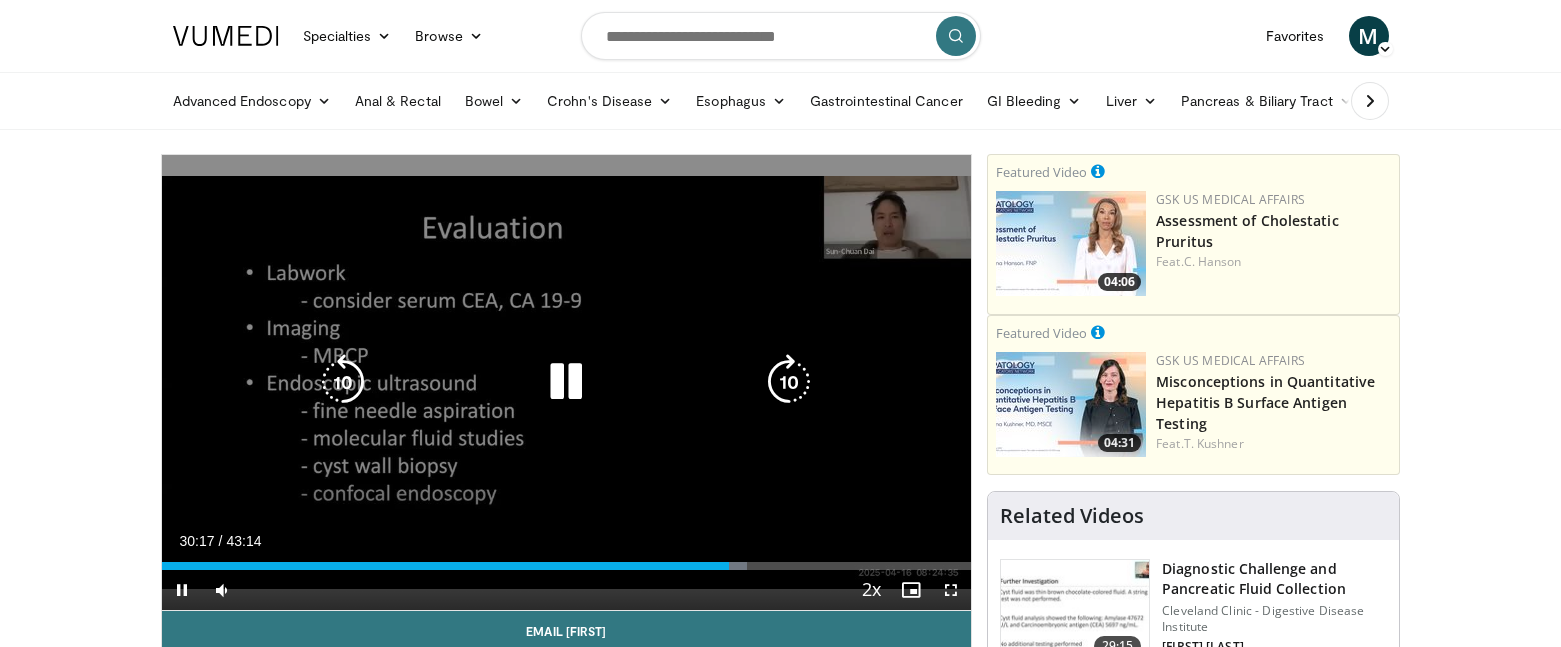 click at bounding box center [789, 382] 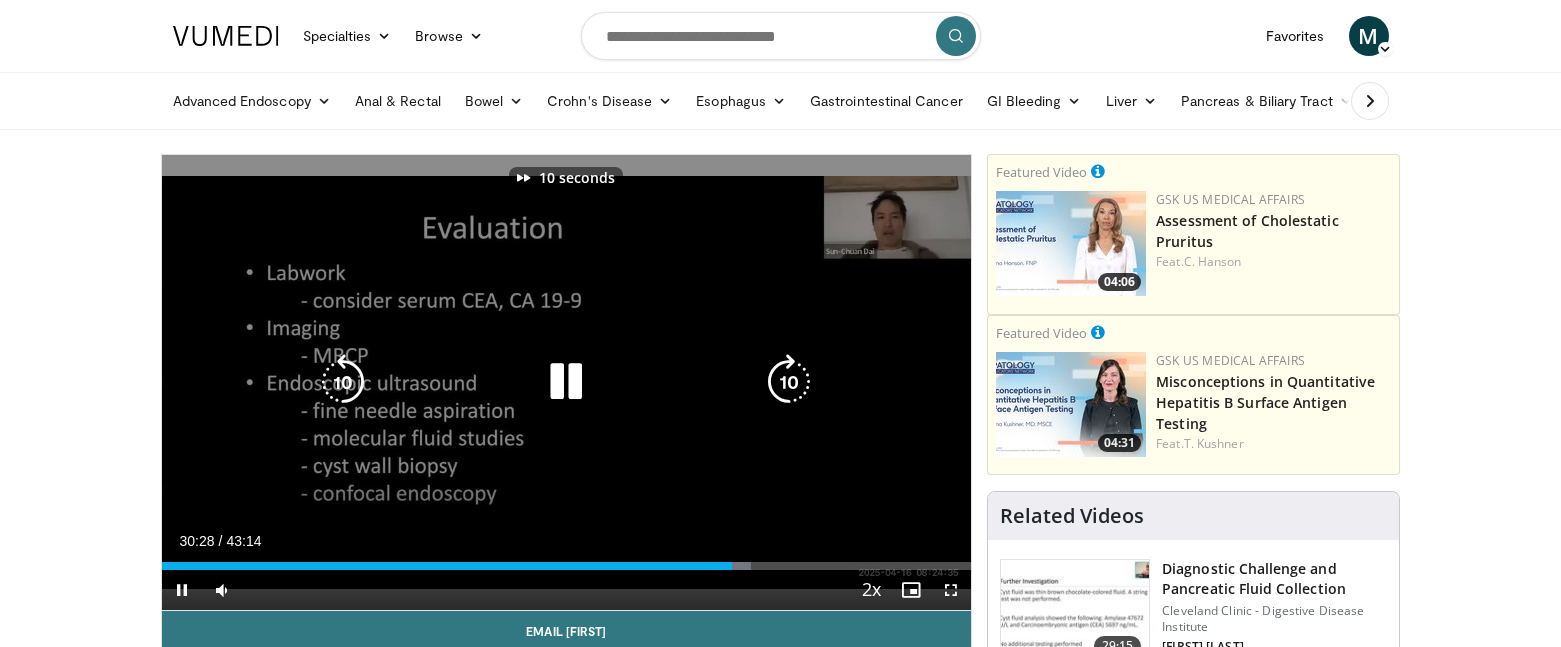 click at bounding box center [789, 382] 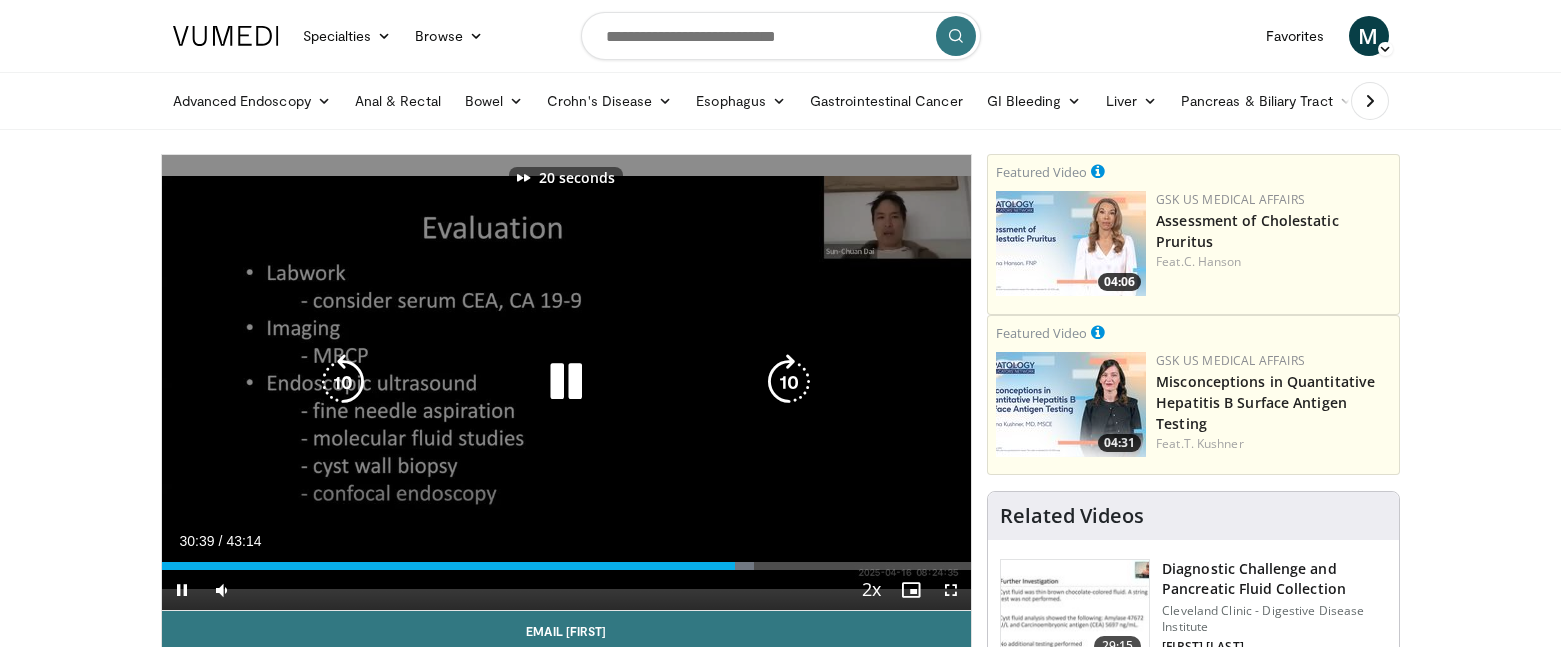 click at bounding box center (789, 382) 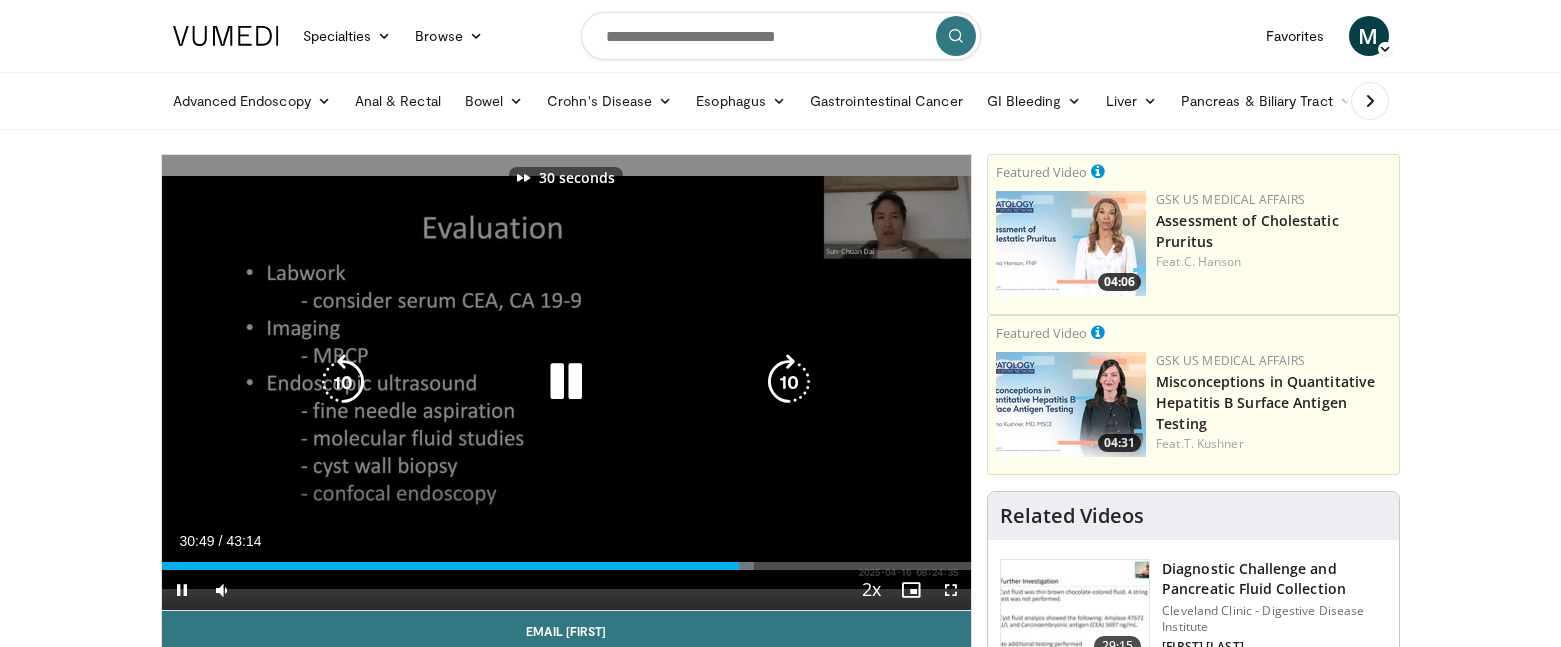 click at bounding box center (789, 382) 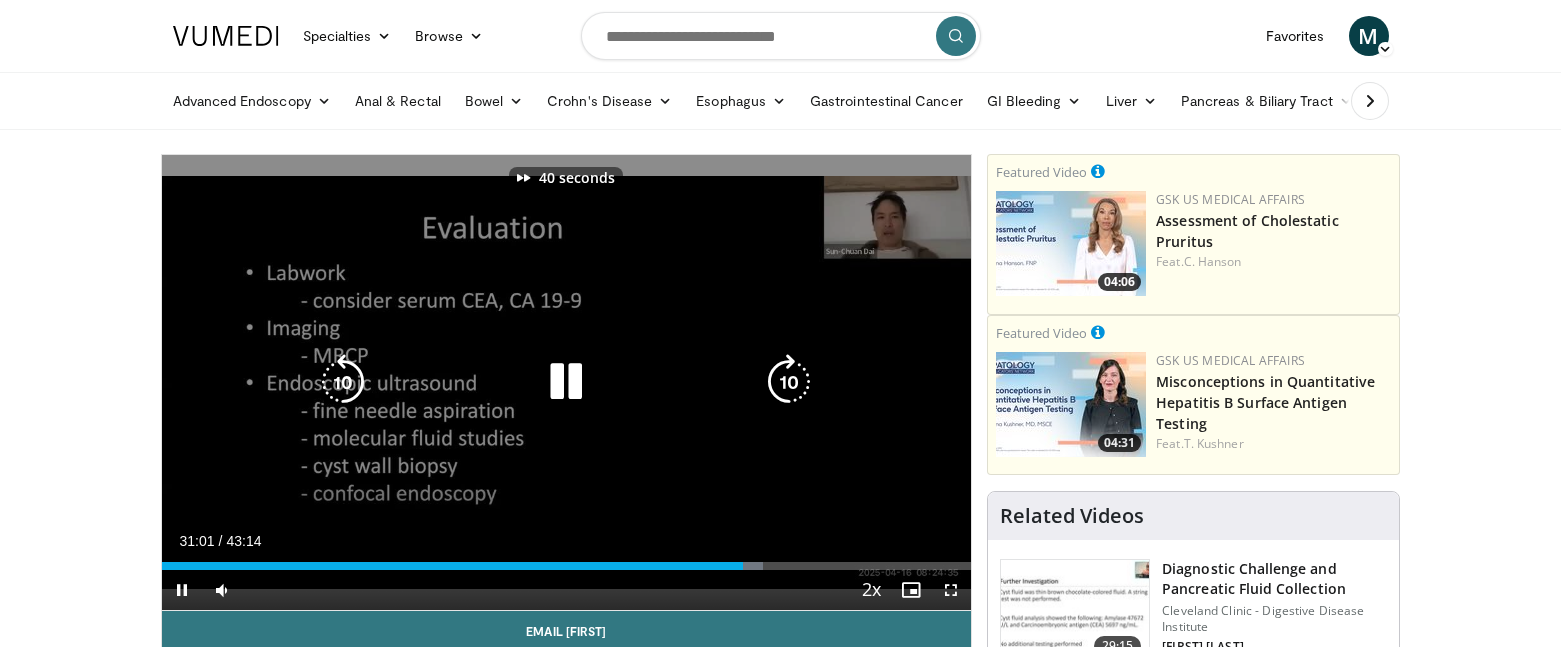 click at bounding box center (789, 382) 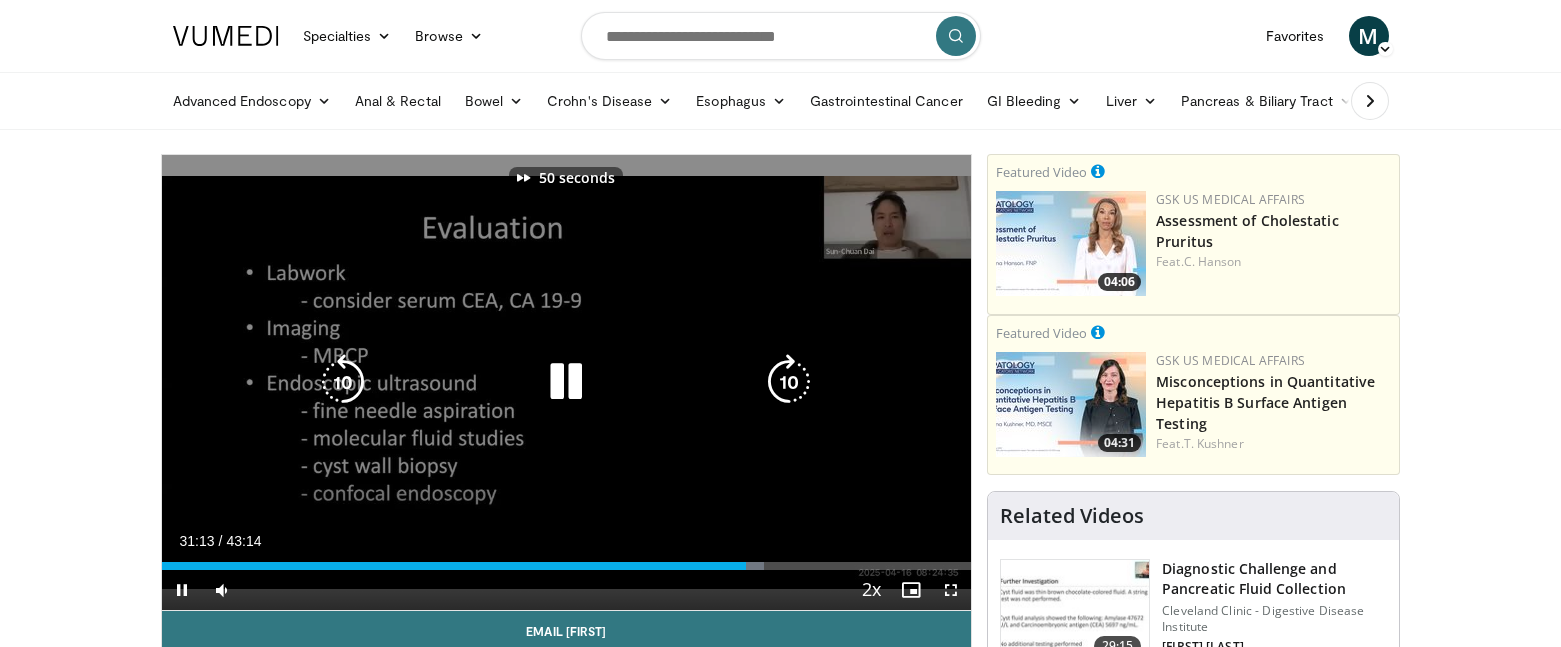 click at bounding box center (789, 382) 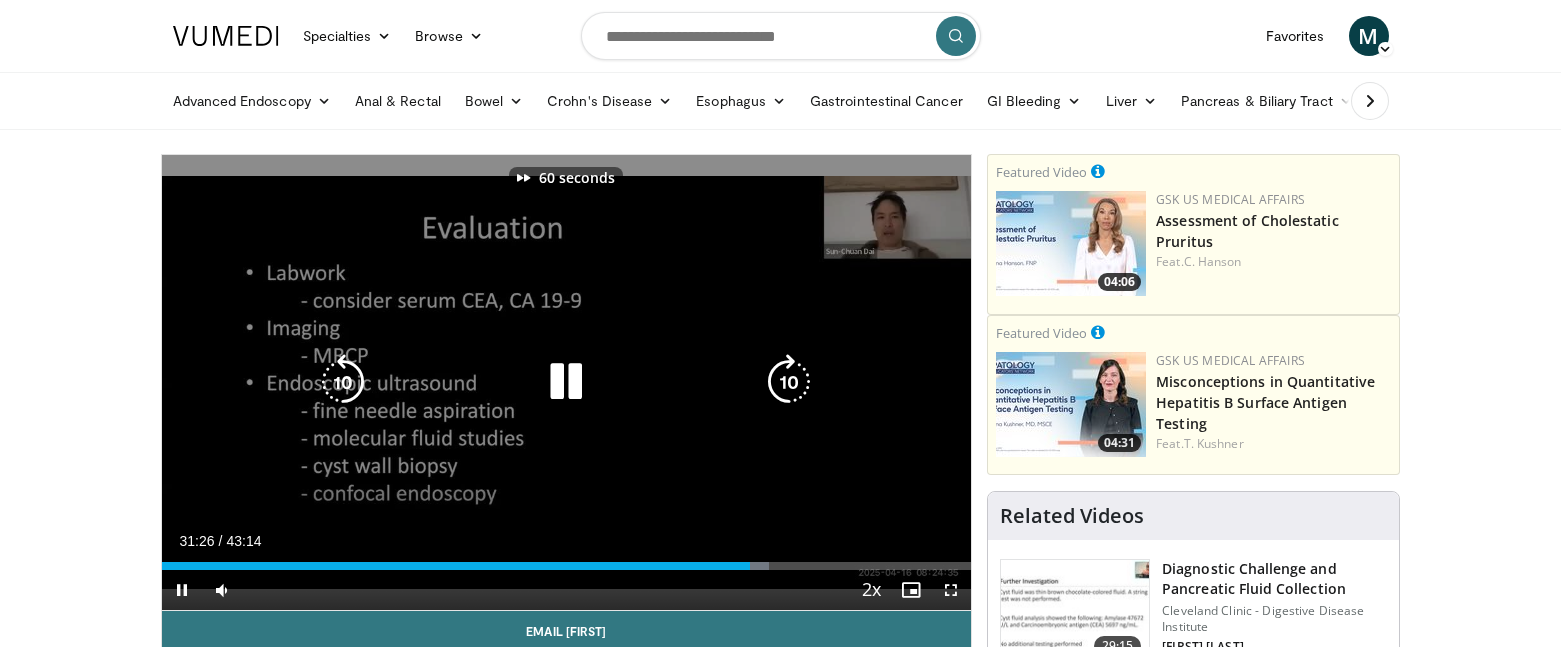 click at bounding box center [789, 382] 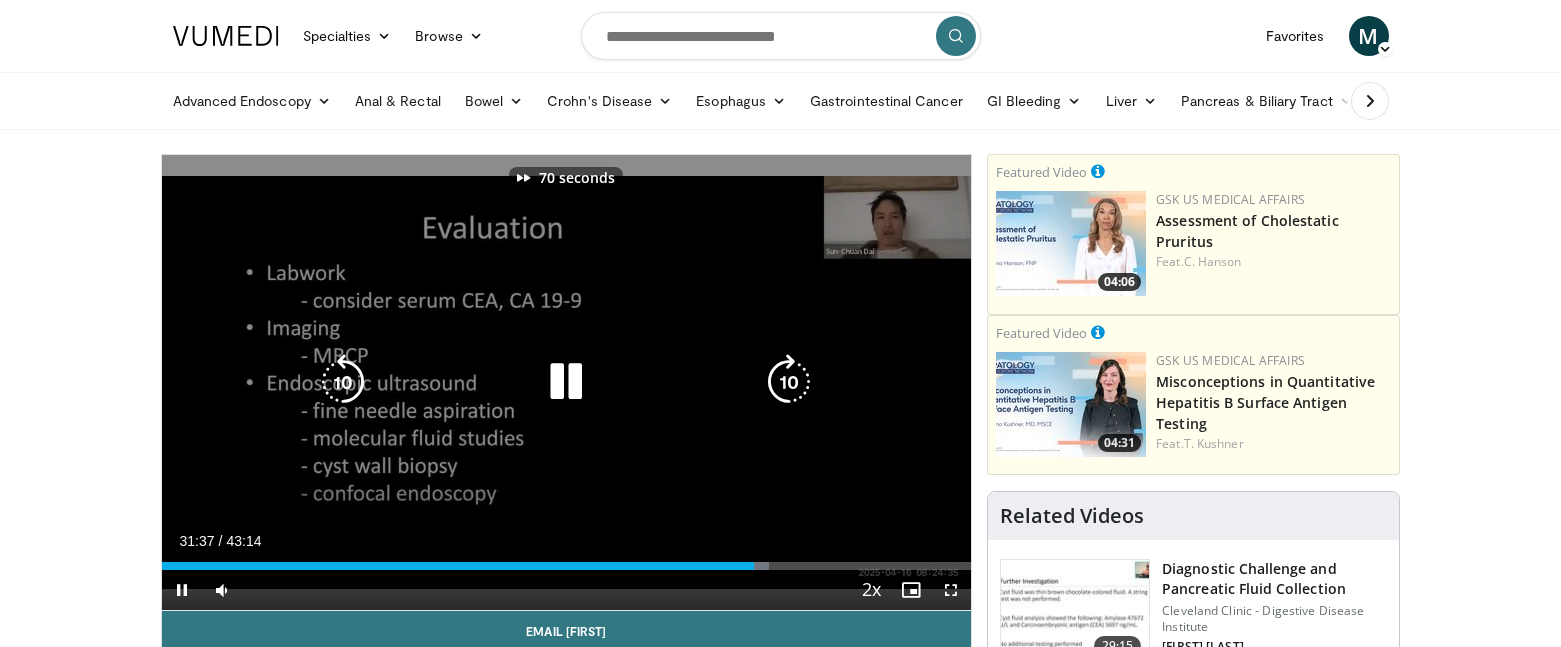 click at bounding box center (789, 382) 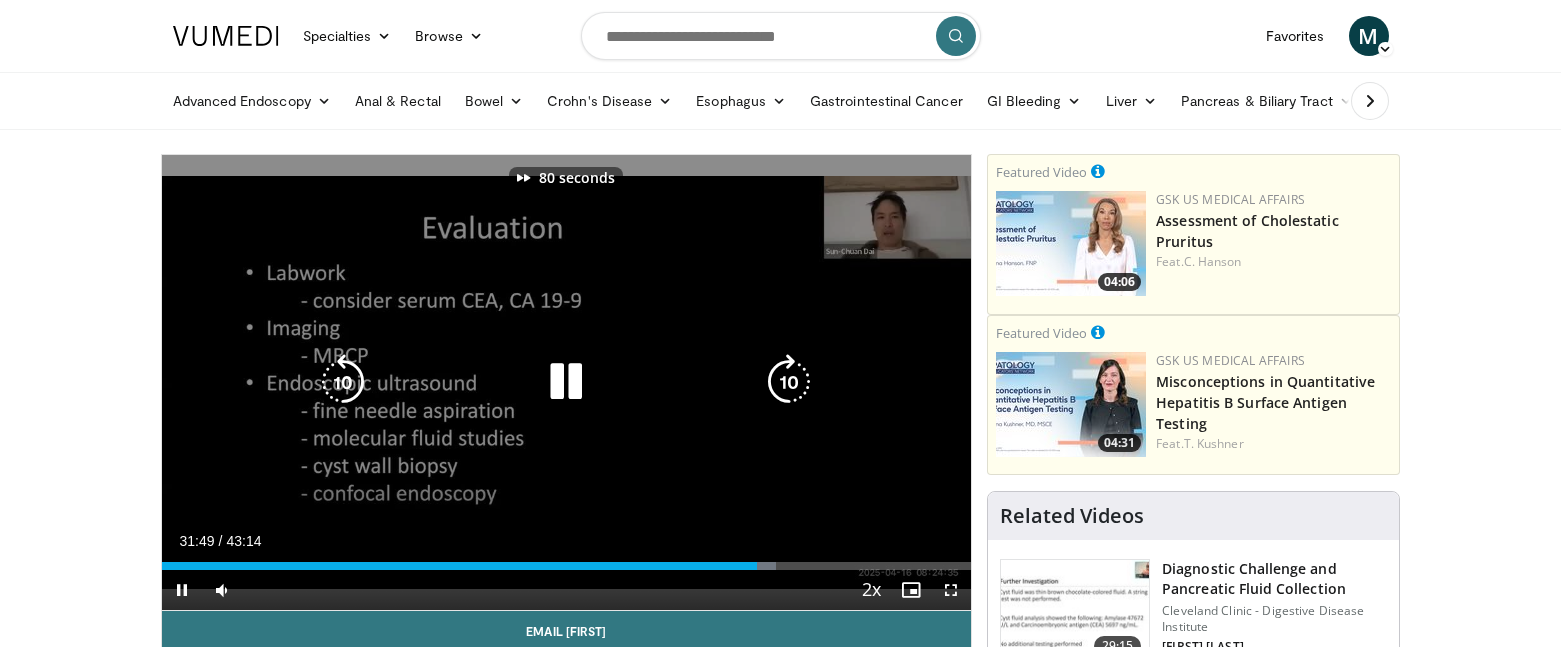 click at bounding box center [789, 382] 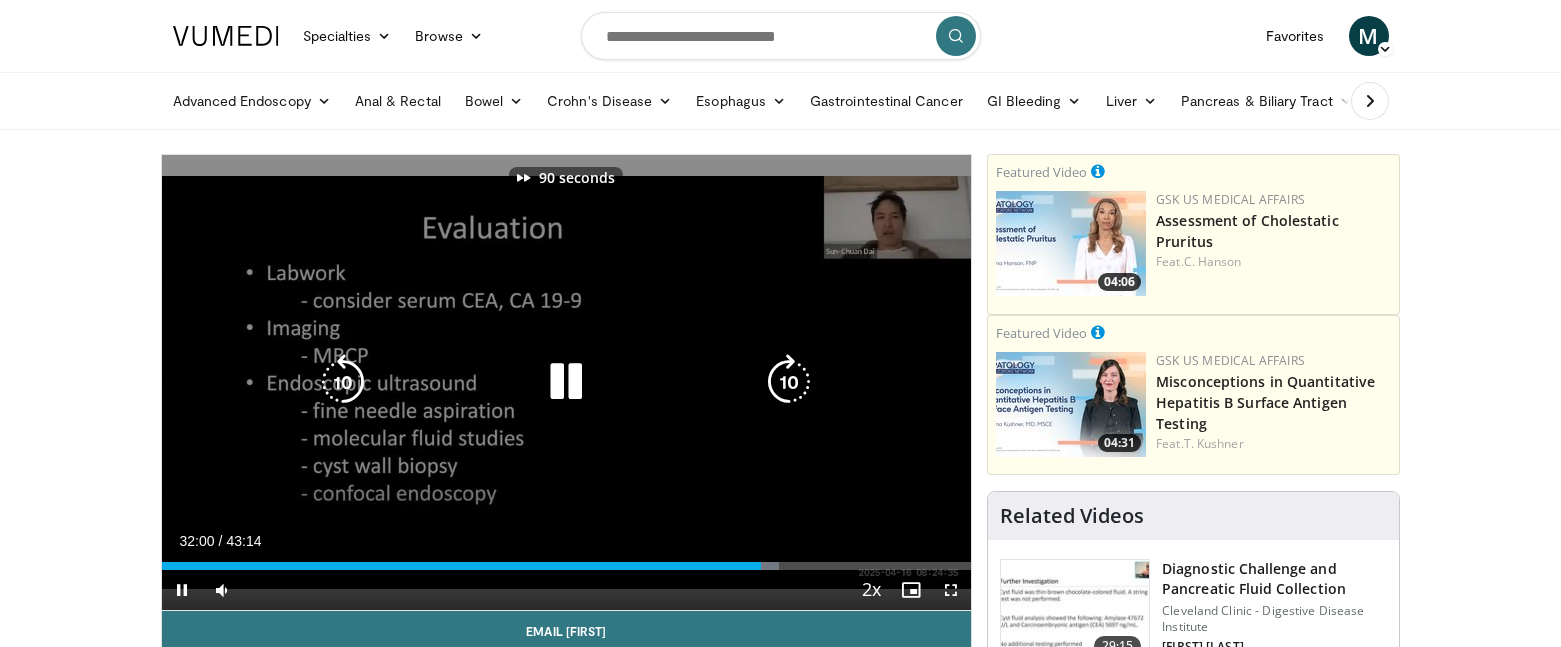 click at bounding box center [789, 382] 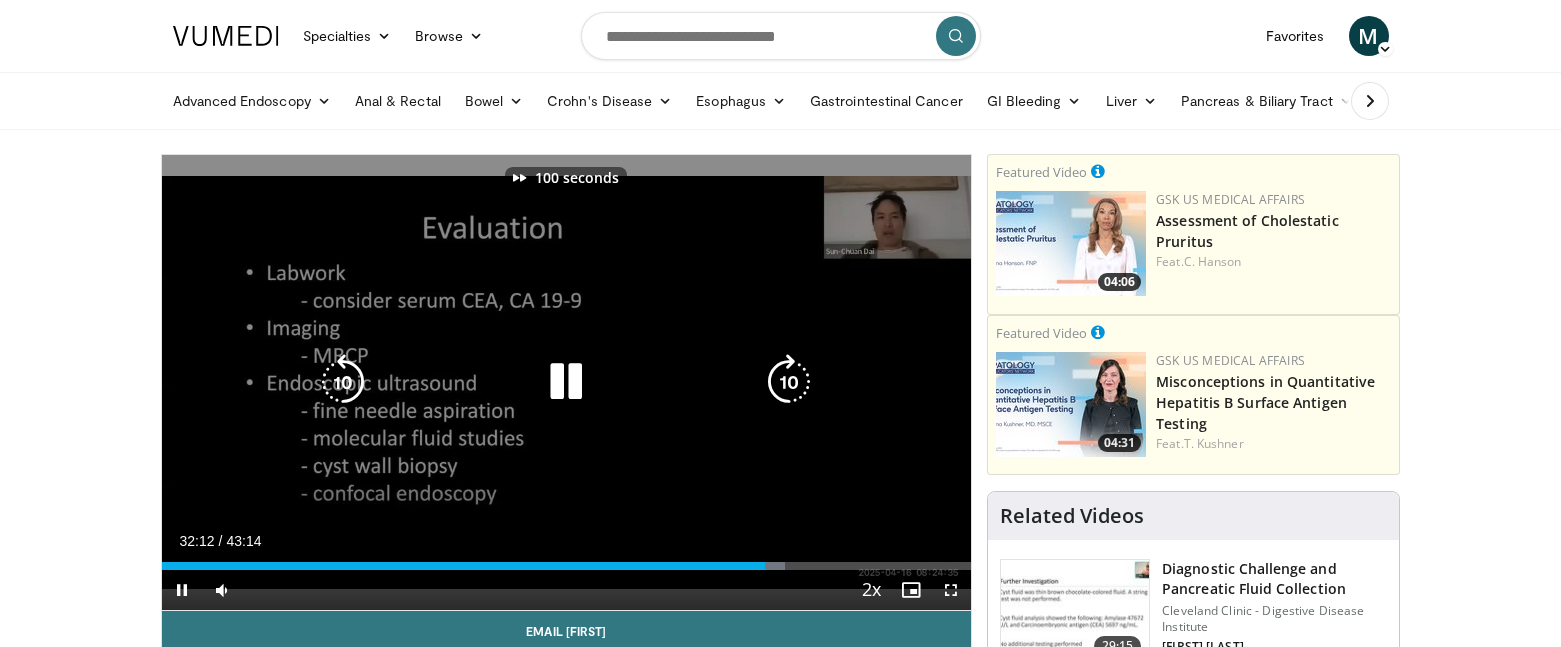 click at bounding box center (789, 382) 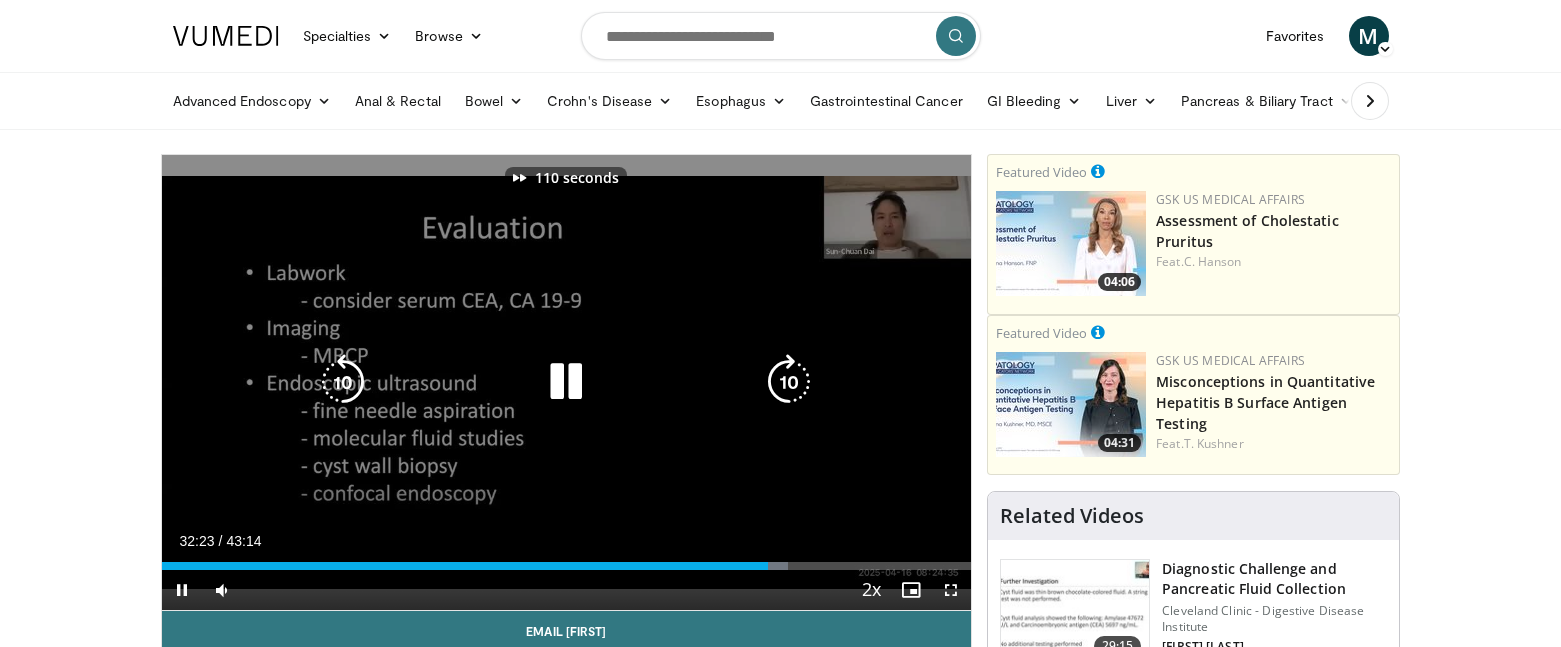 click at bounding box center [789, 382] 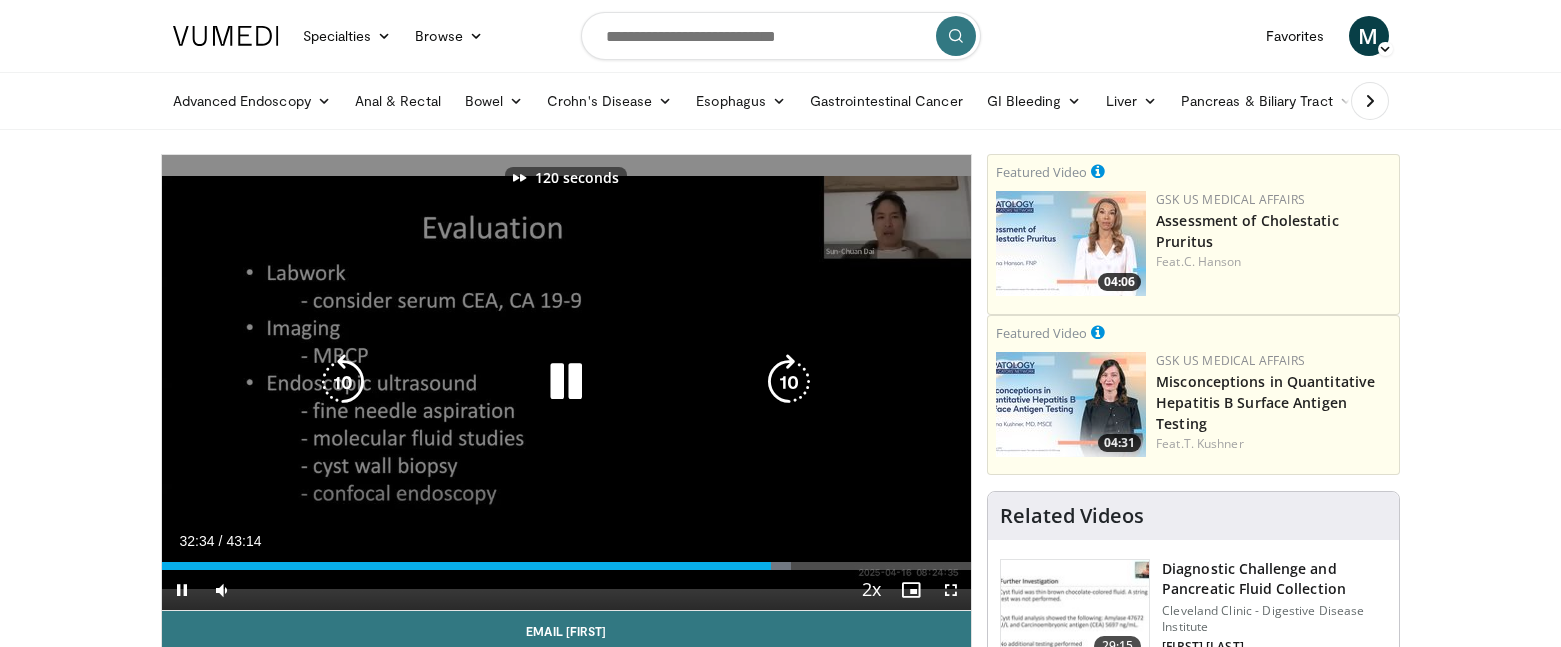 click at bounding box center [789, 382] 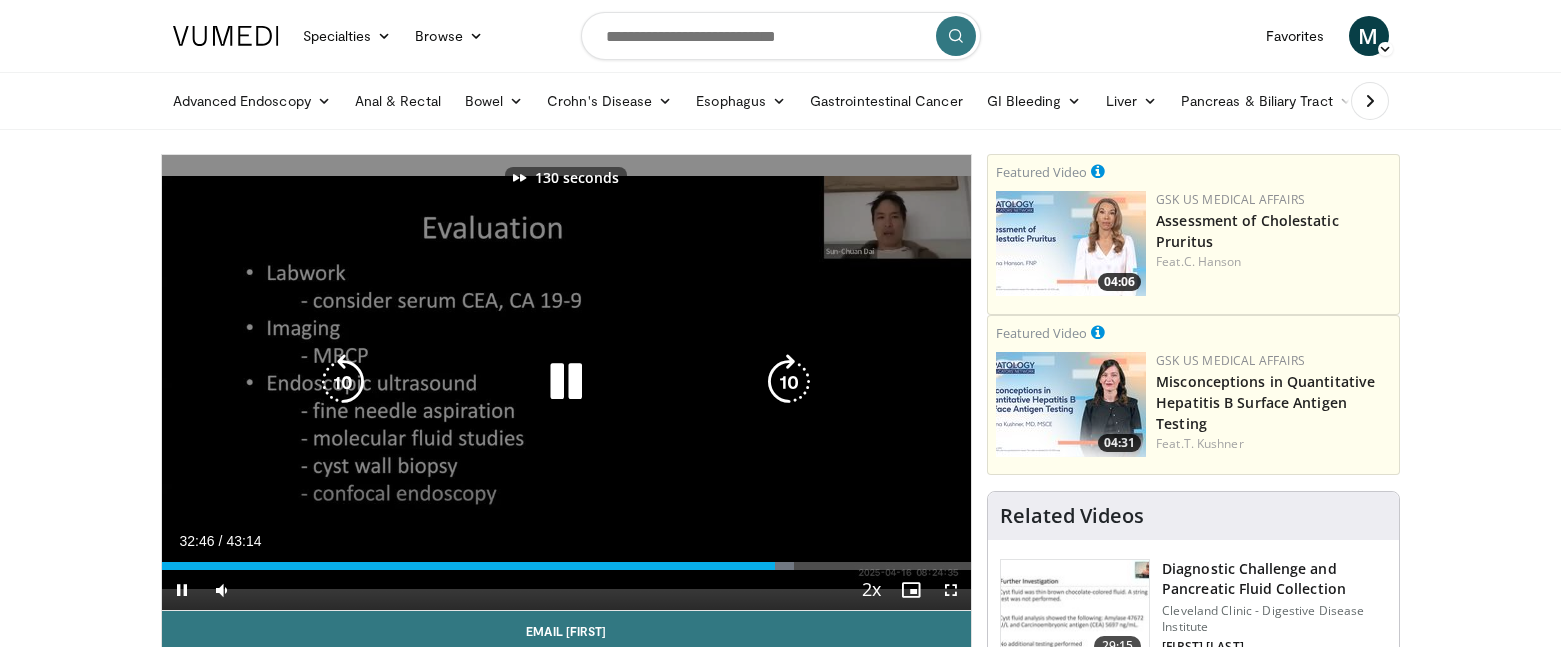 click at bounding box center (789, 382) 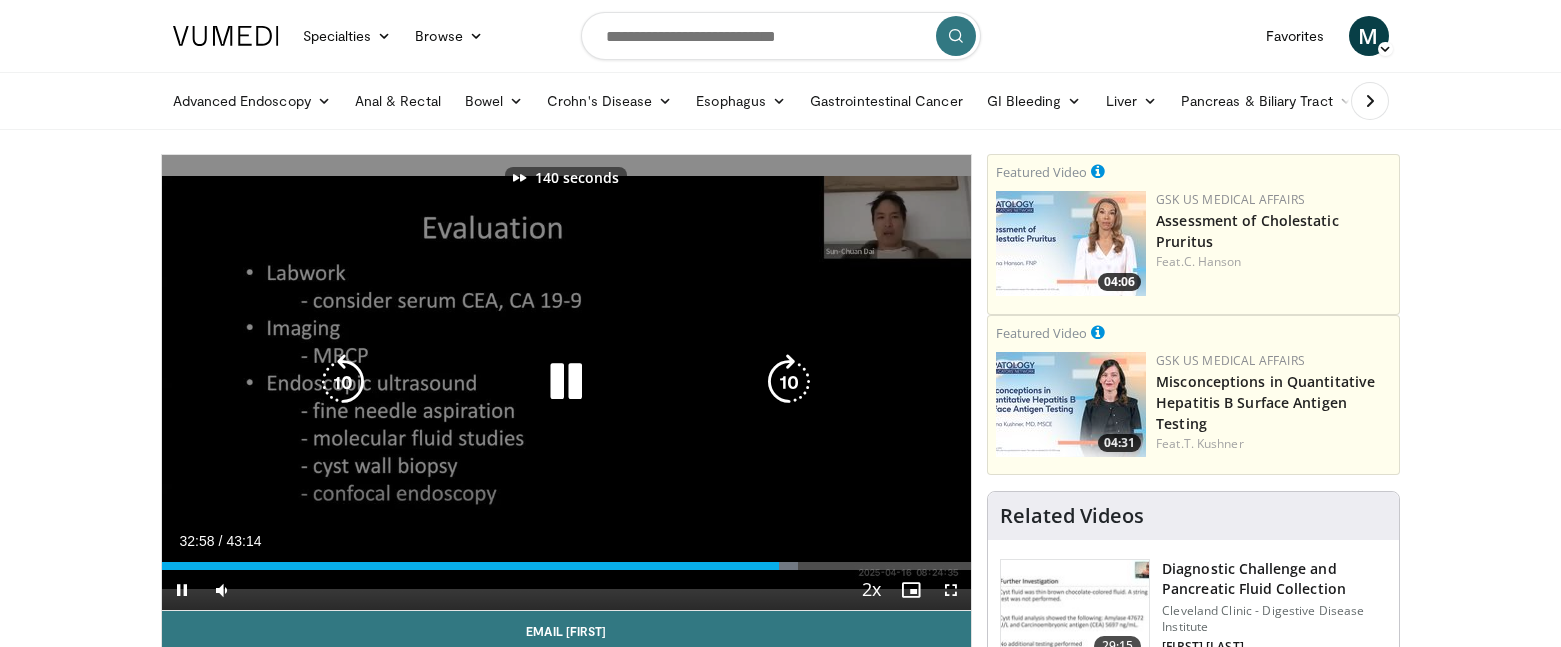 click at bounding box center [789, 382] 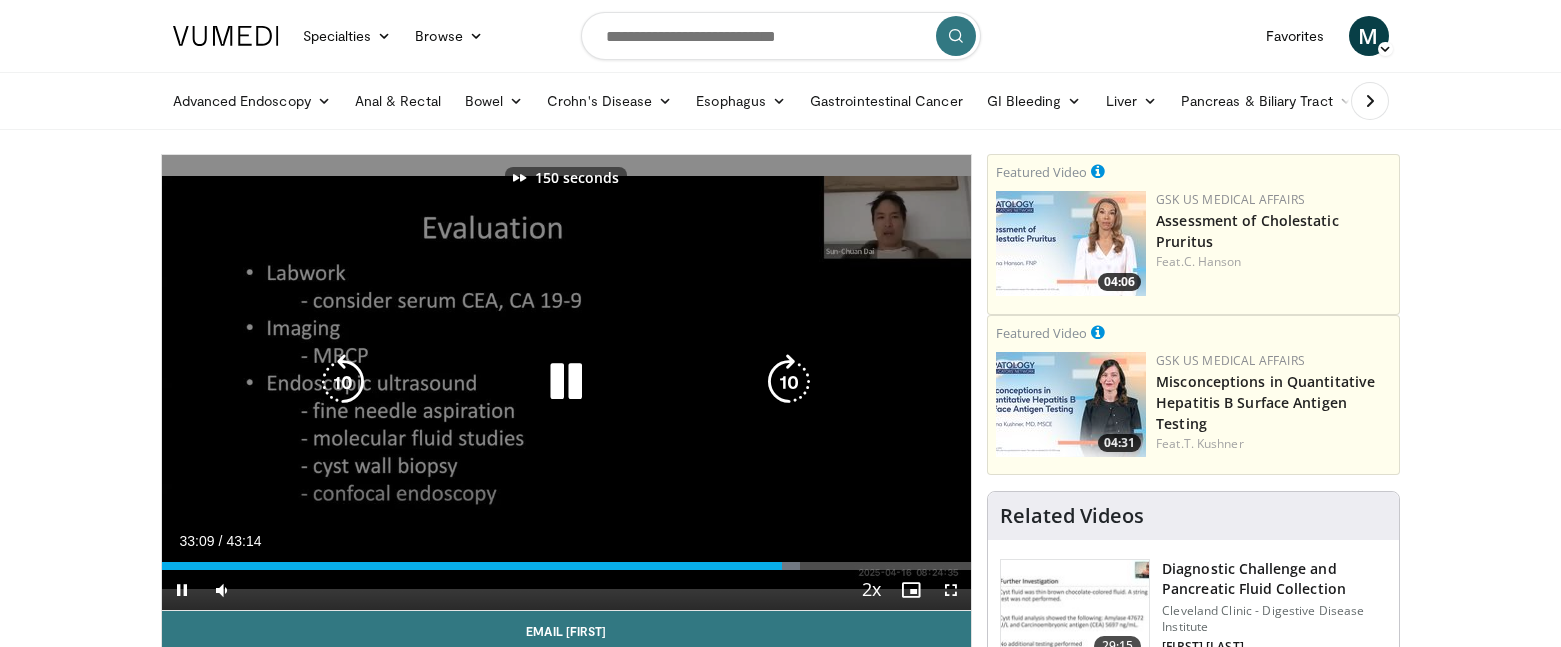 click at bounding box center [789, 382] 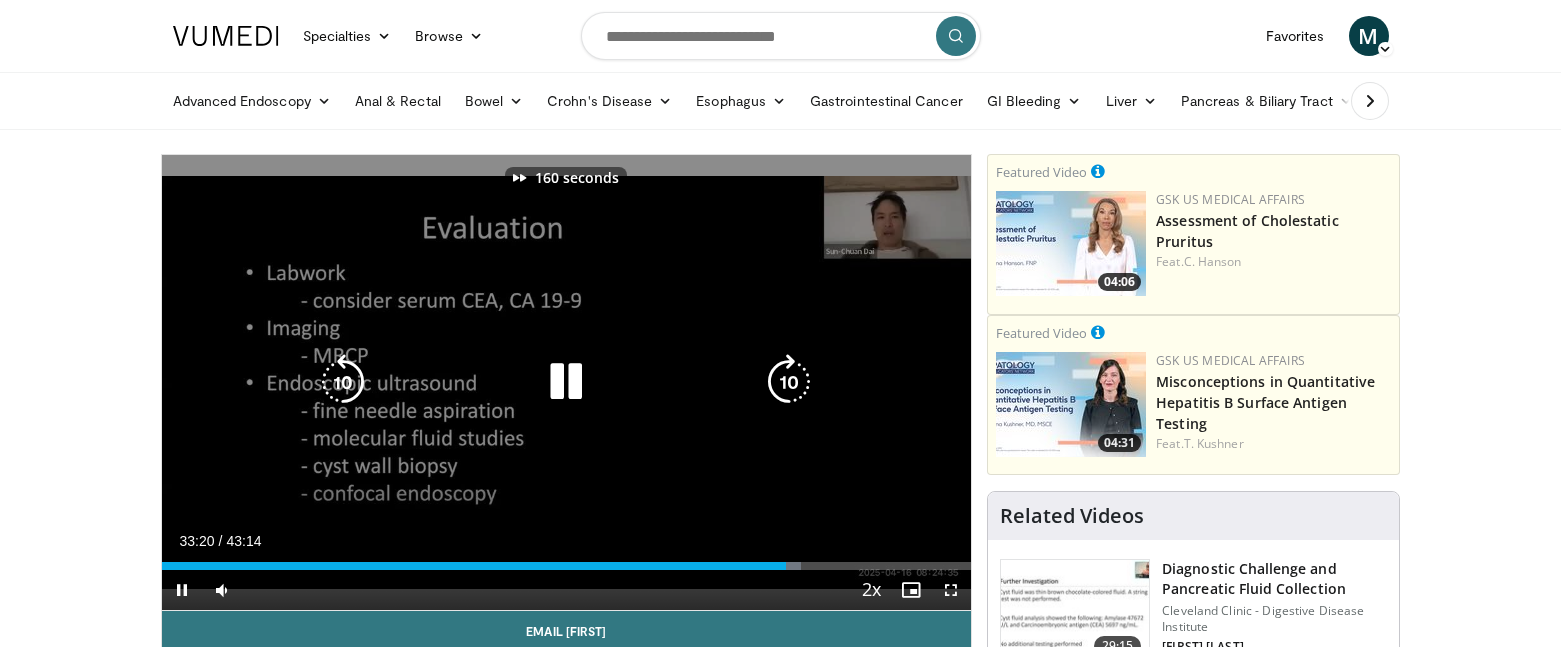click at bounding box center [789, 382] 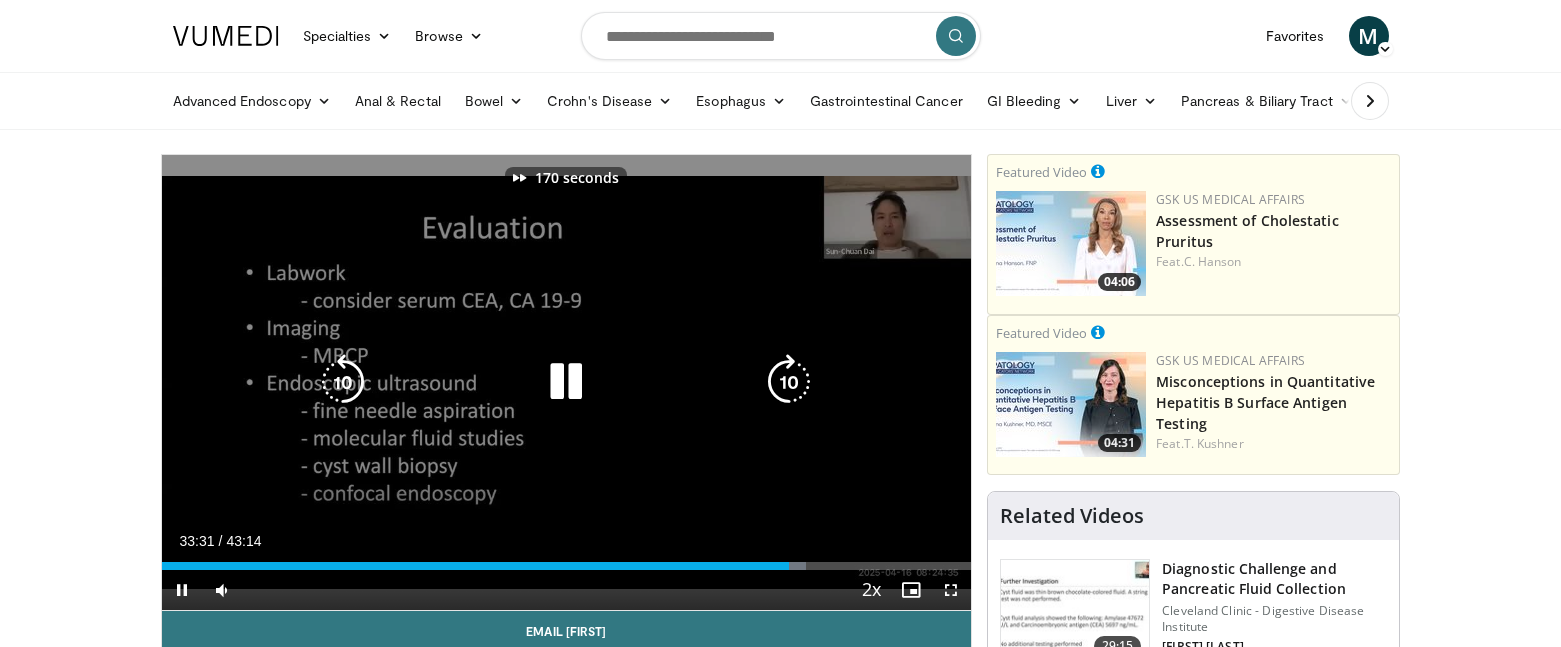 click at bounding box center (789, 382) 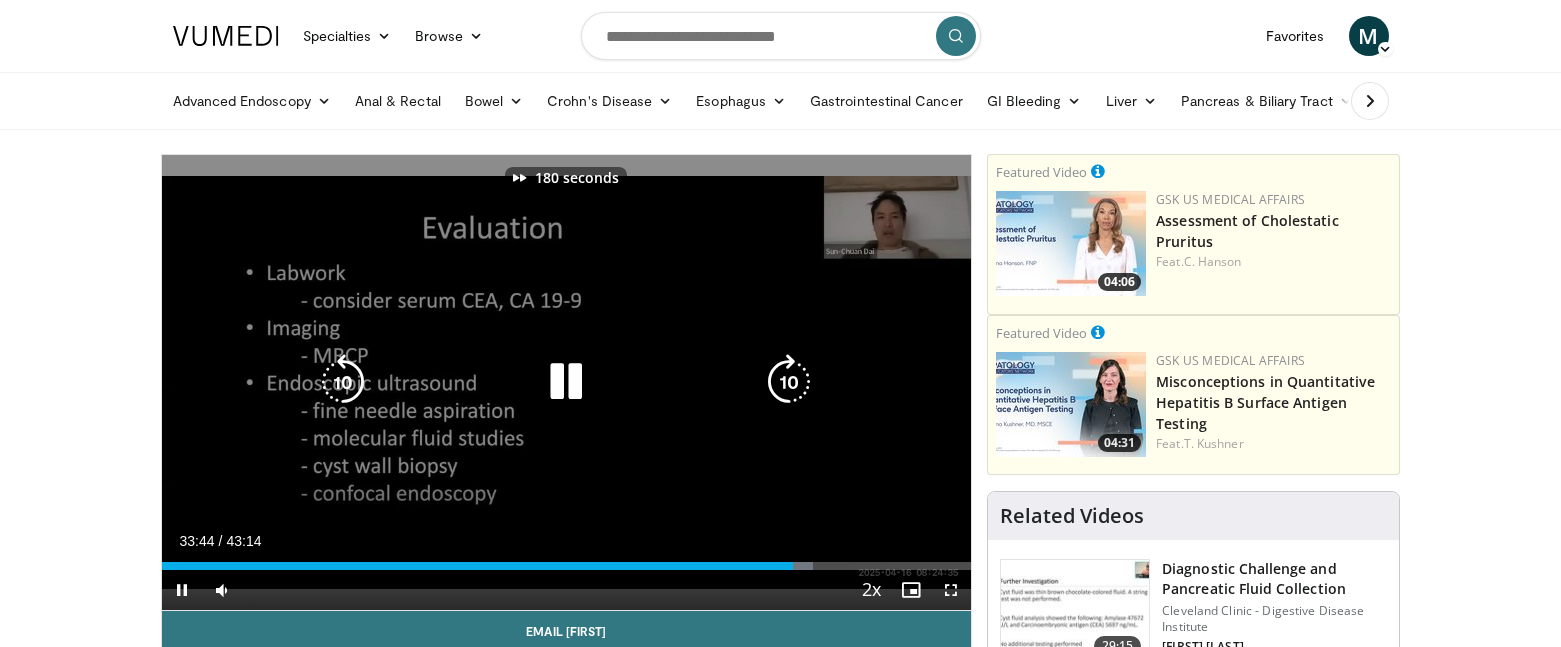 click at bounding box center [789, 382] 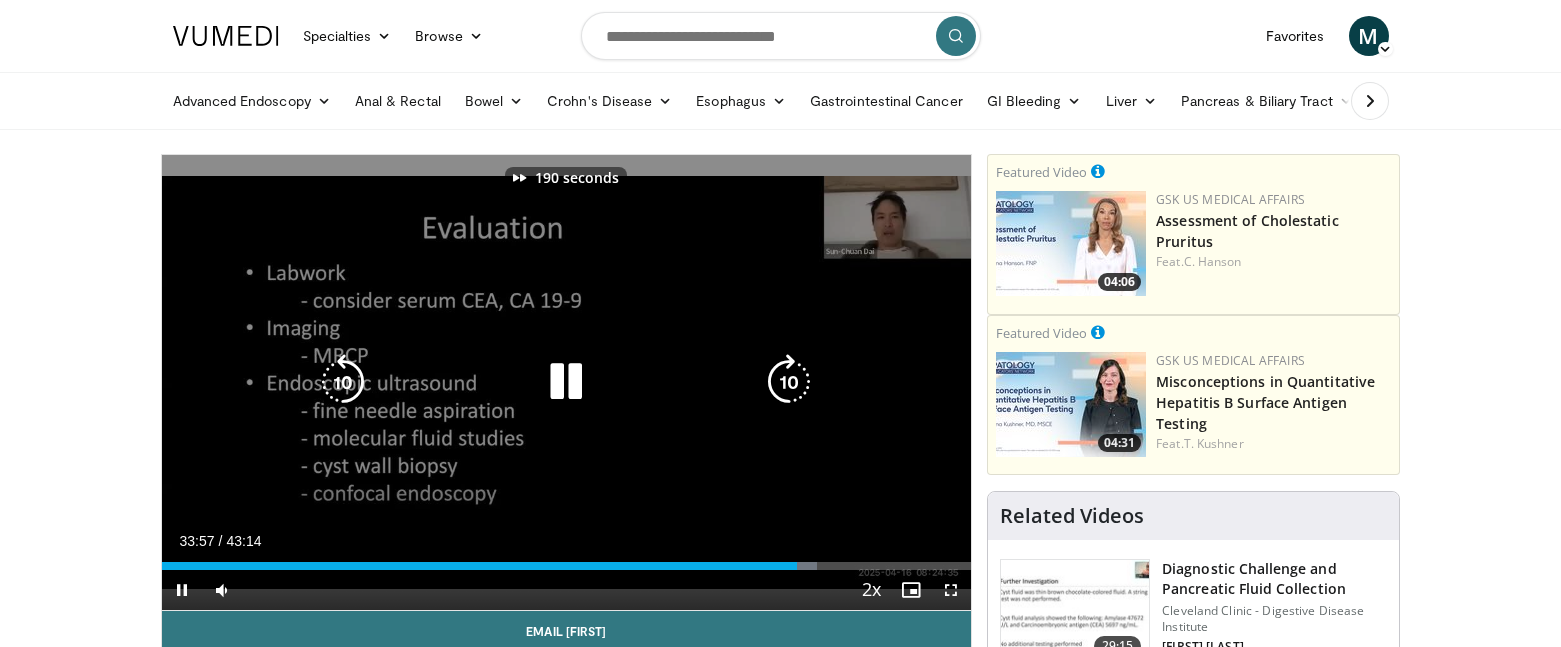 click at bounding box center (789, 382) 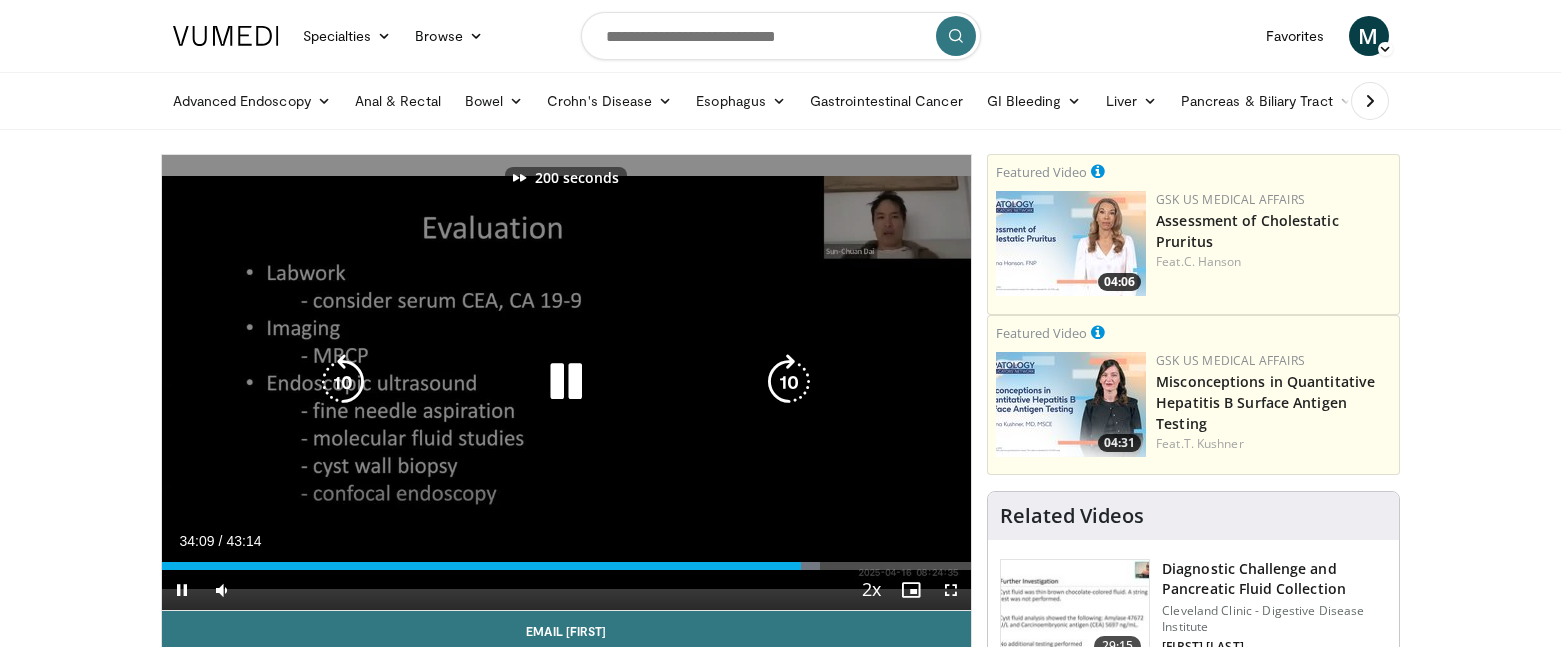 click at bounding box center (789, 382) 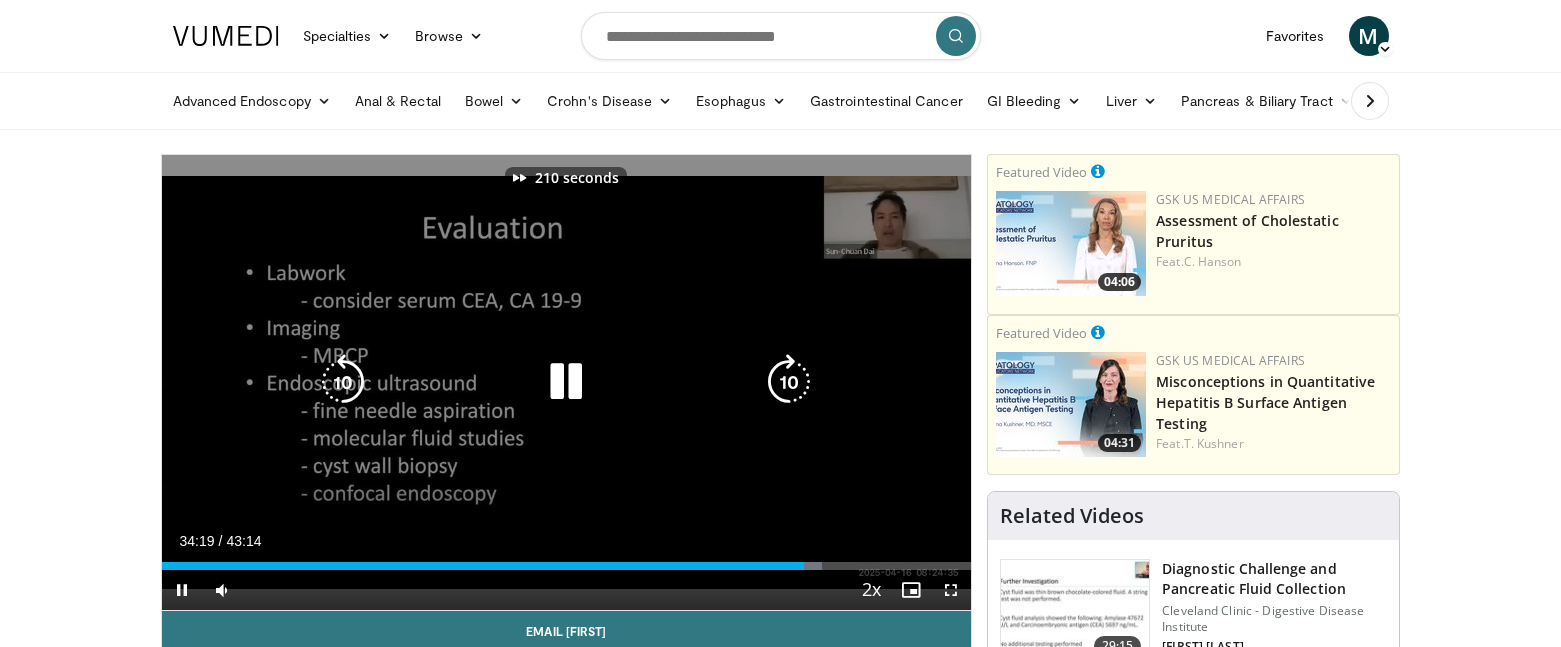click at bounding box center (789, 382) 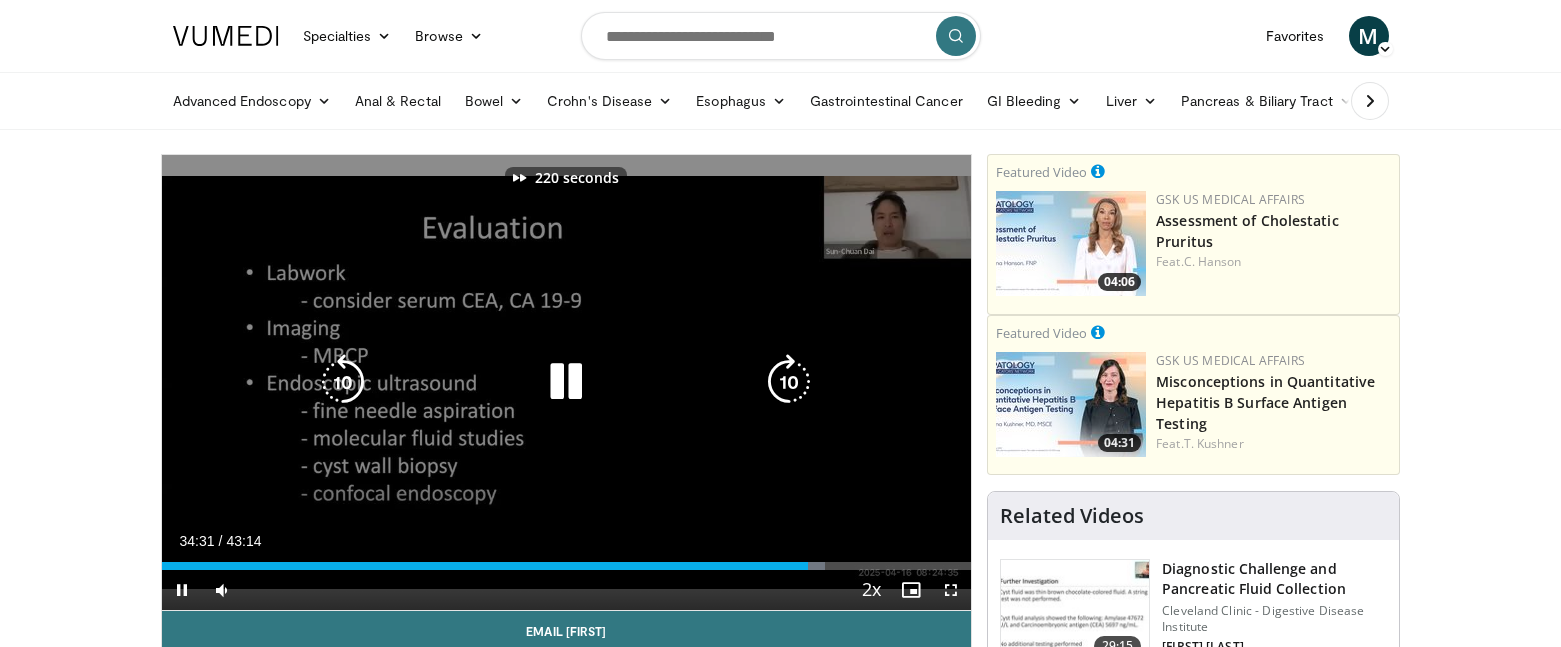 click at bounding box center [789, 382] 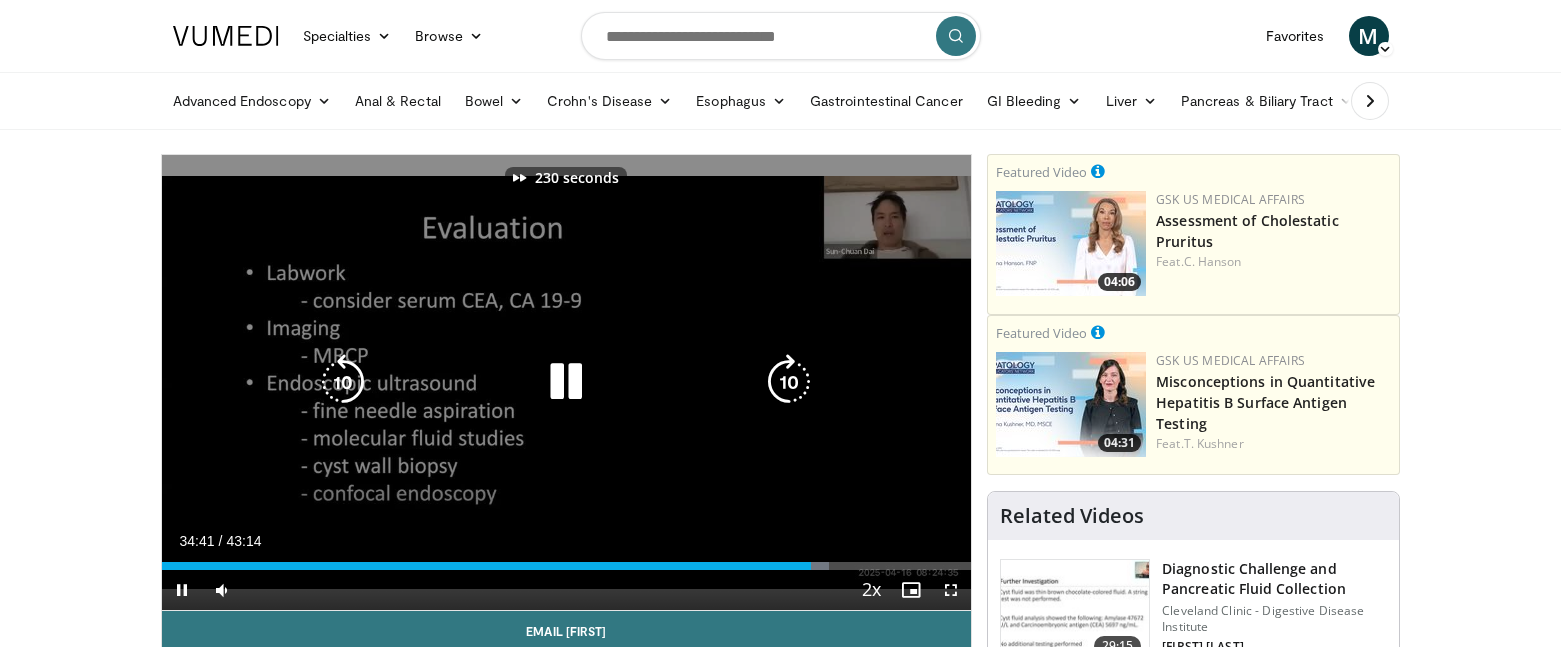 click at bounding box center (789, 382) 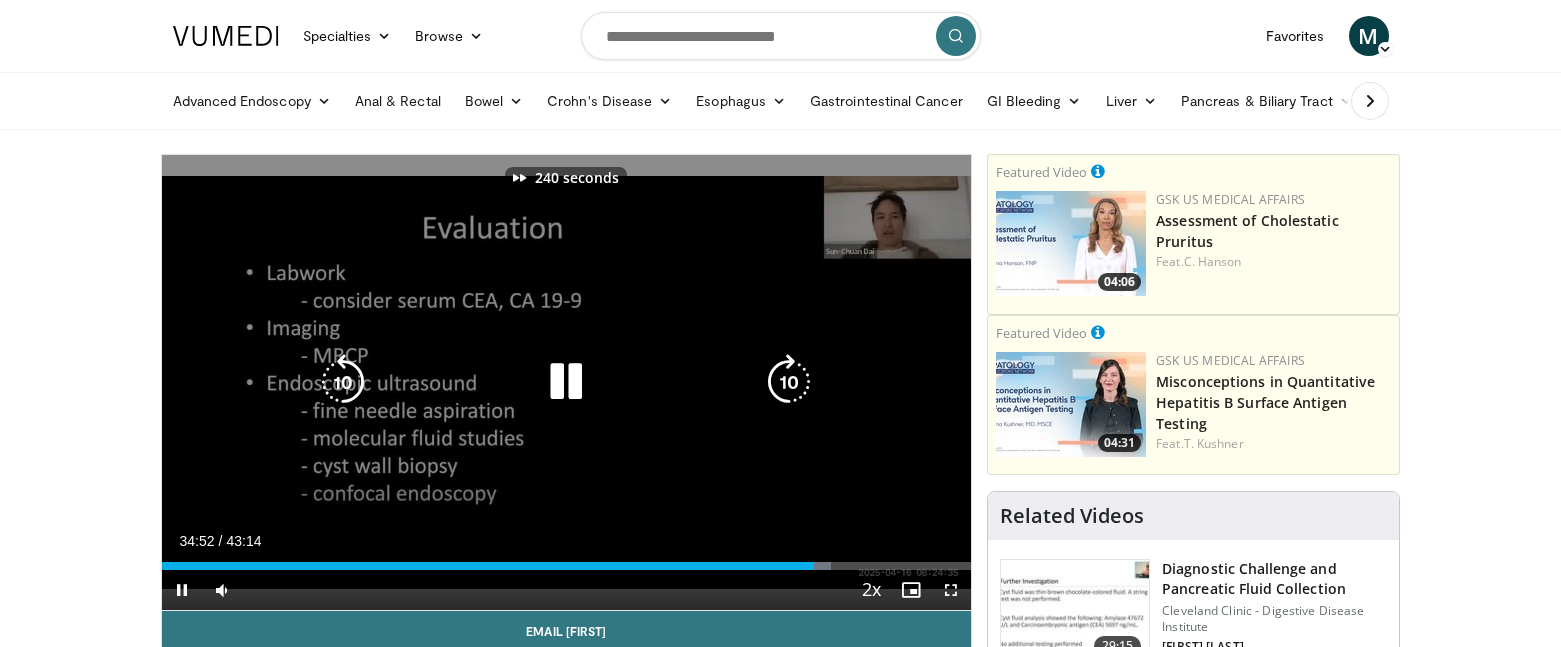 click at bounding box center [789, 382] 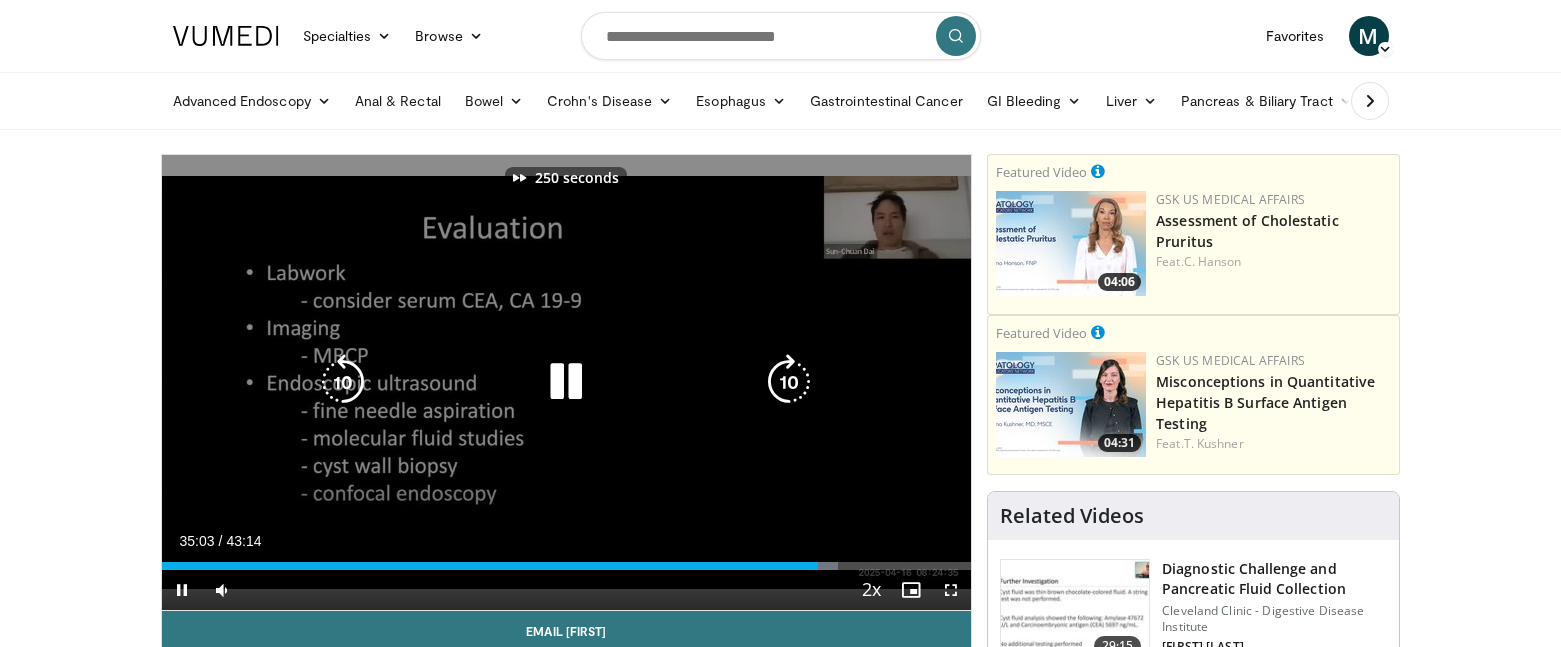 click at bounding box center [789, 382] 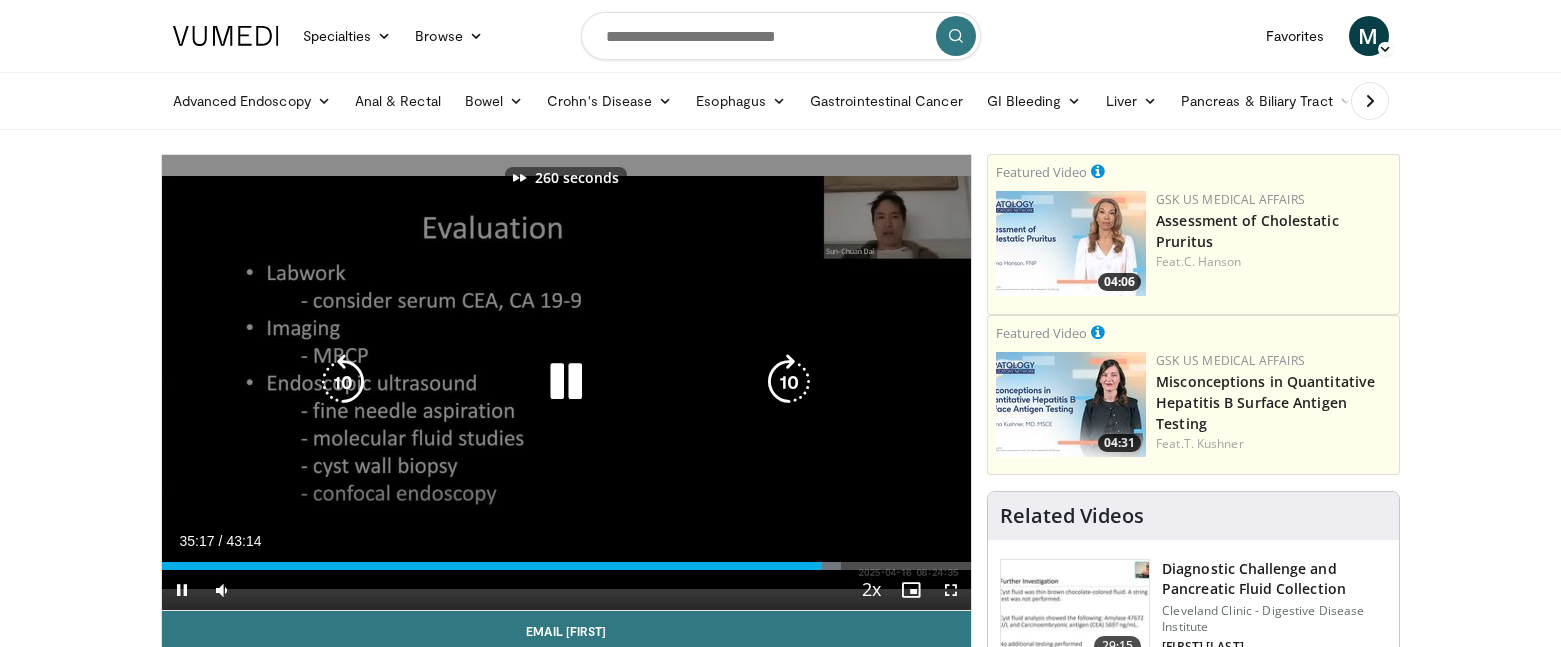 click at bounding box center [789, 382] 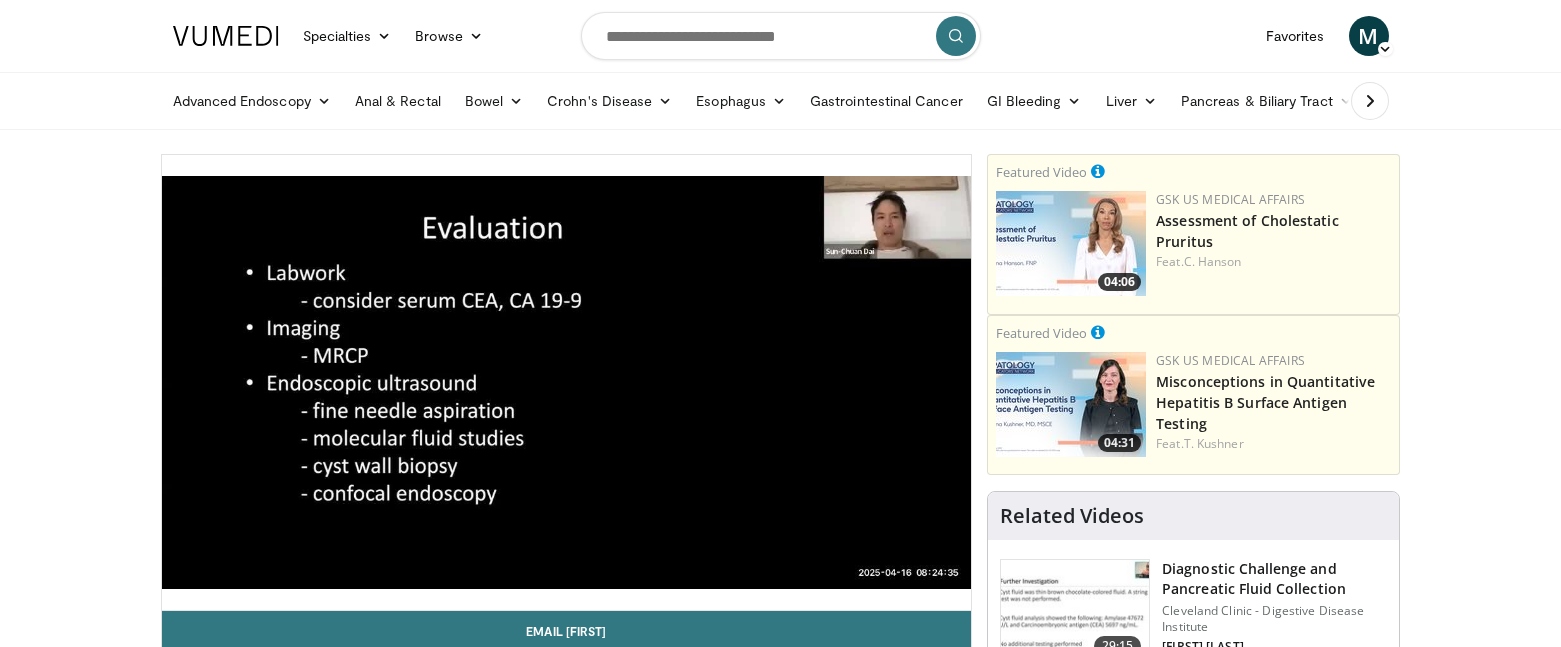 click on "270 seconds
Tap to unmute" at bounding box center [567, 382] 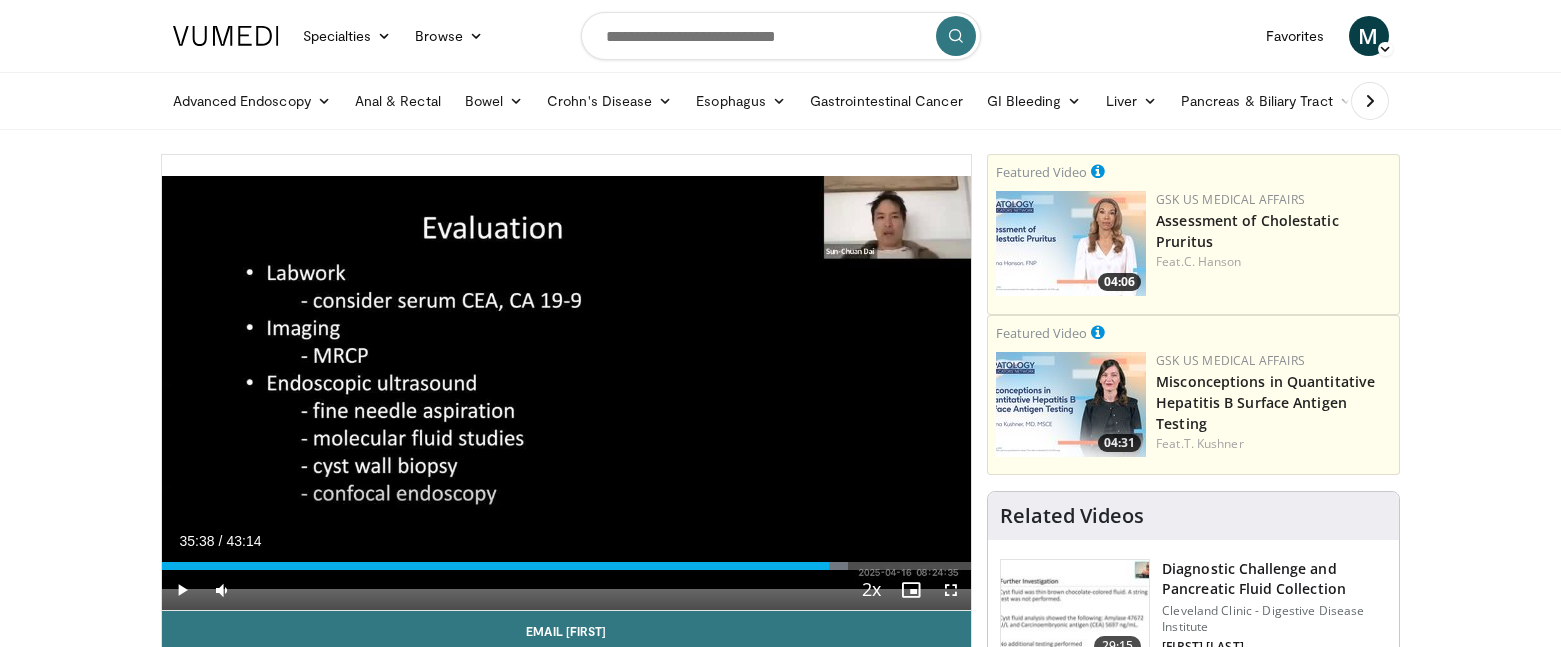 click on "270 seconds
Tap to unmute" at bounding box center (567, 382) 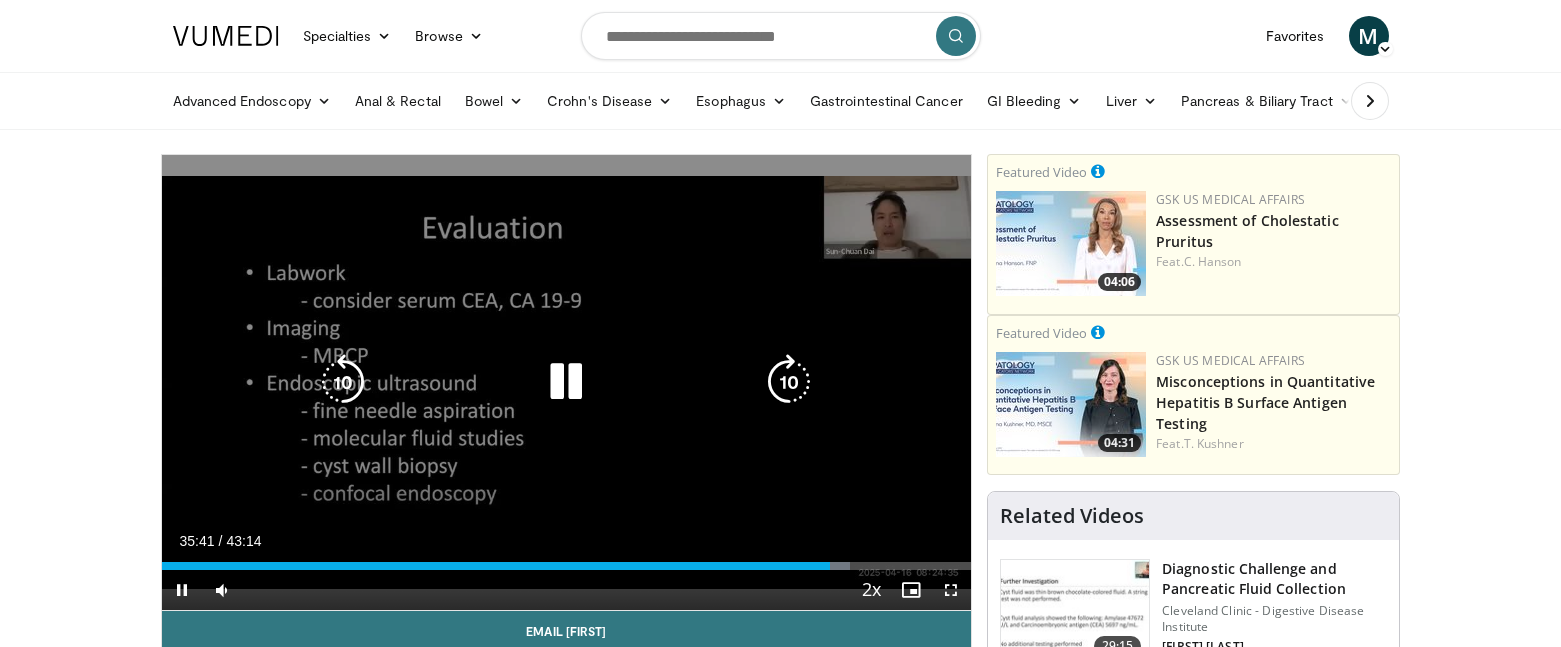 click at bounding box center (789, 382) 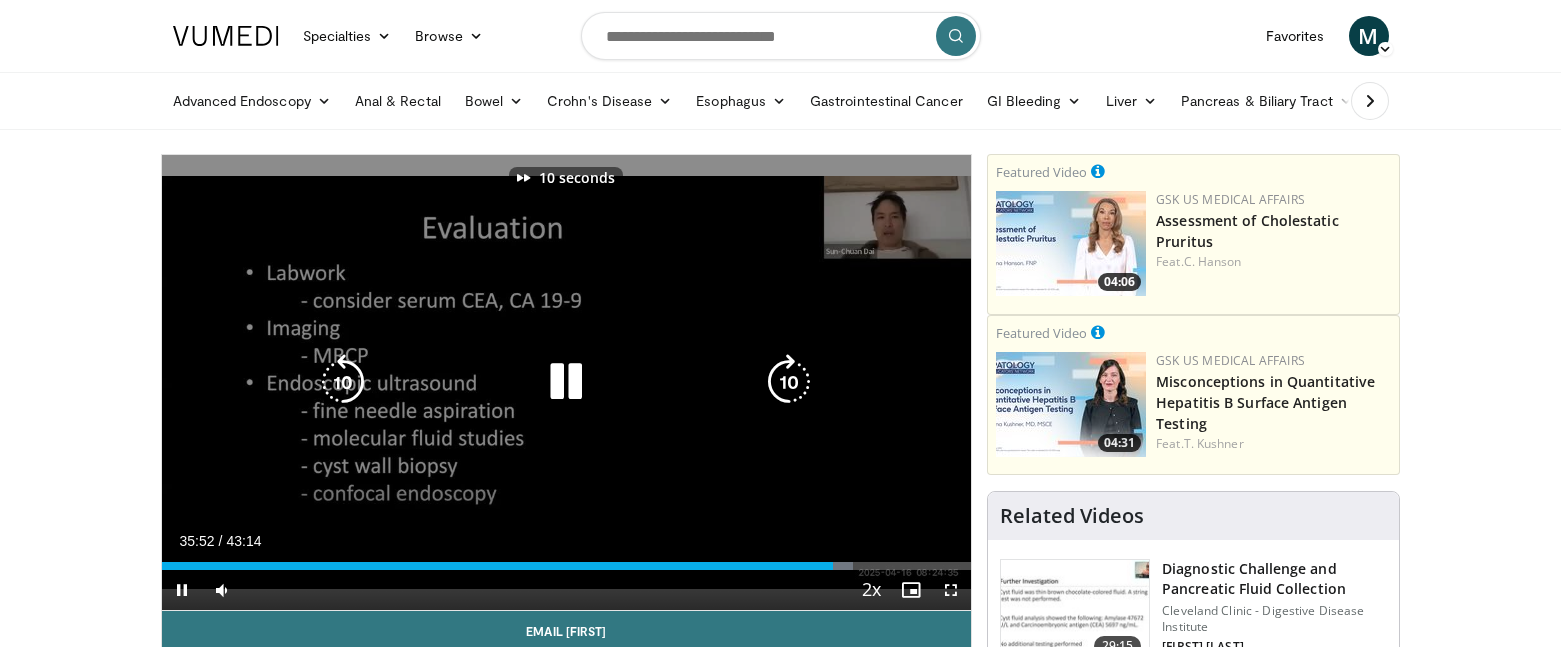click at bounding box center [789, 382] 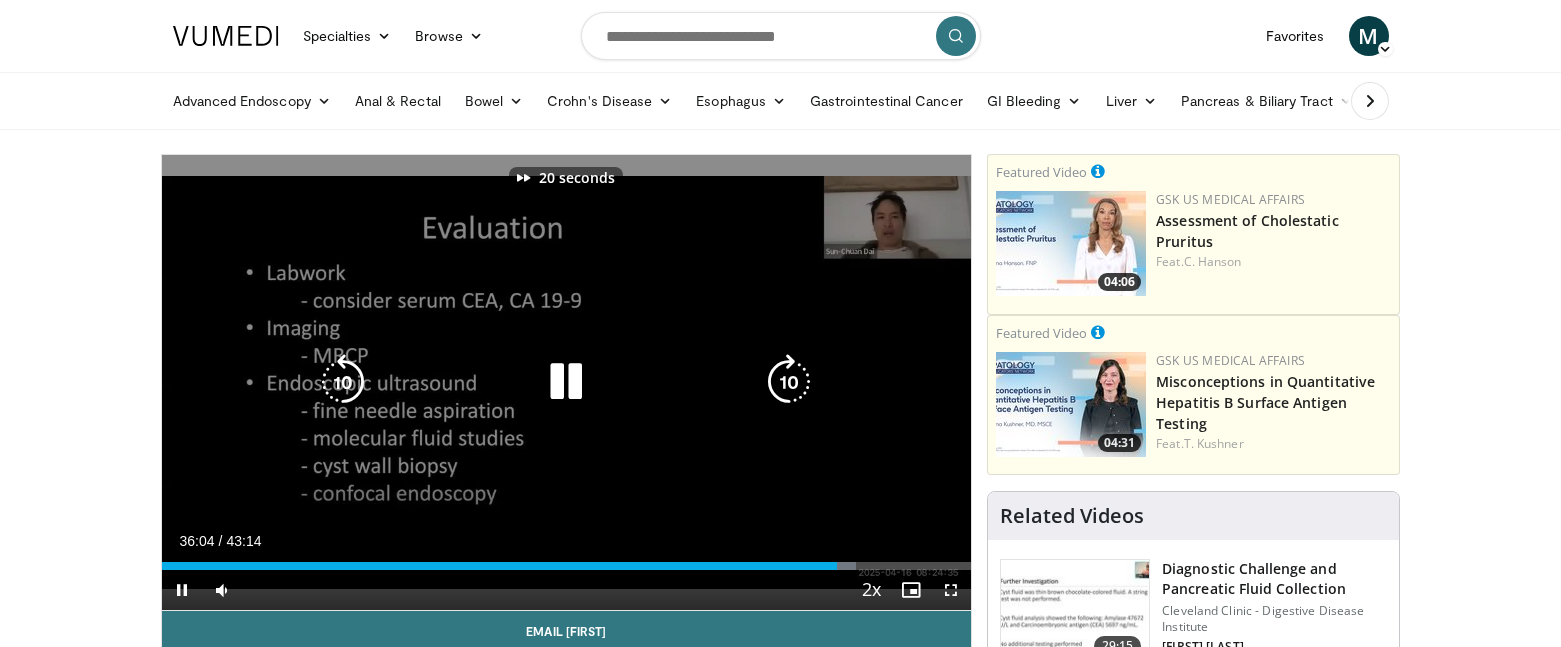 click at bounding box center [789, 382] 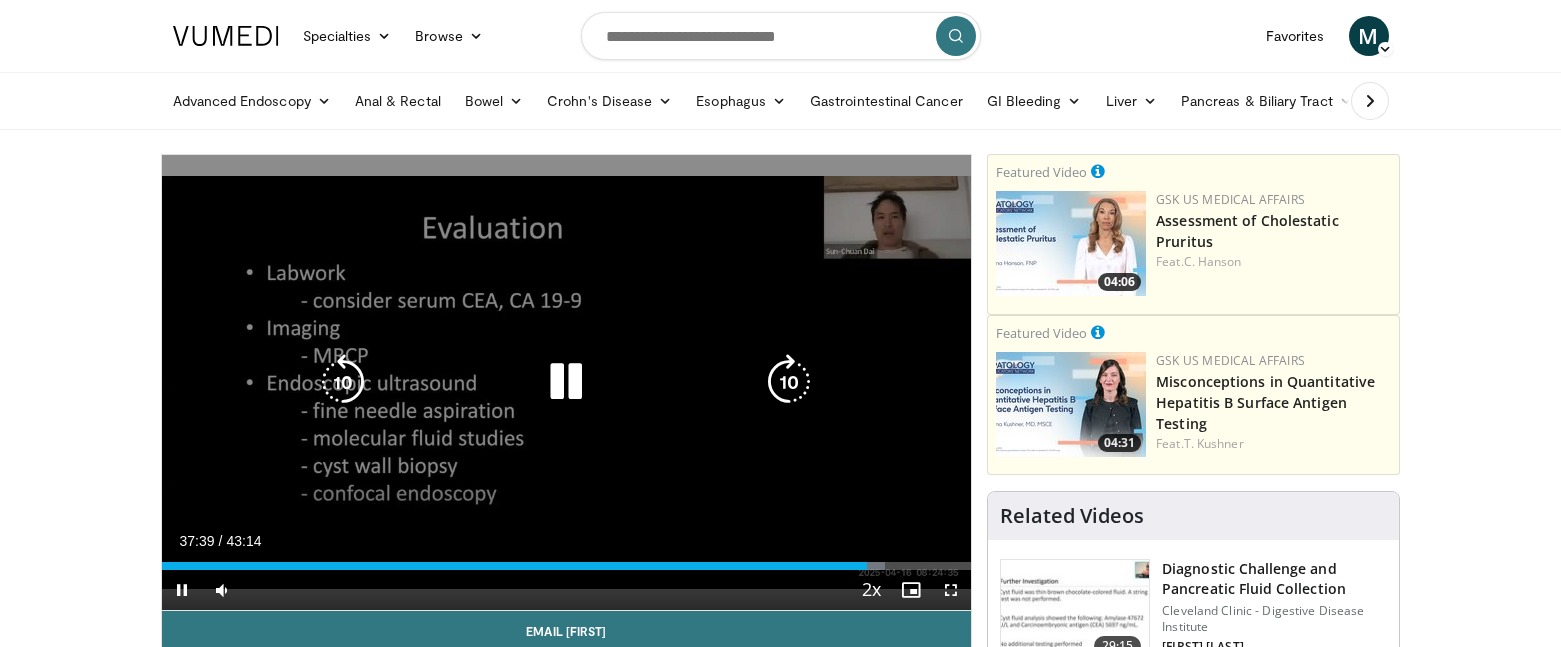click at bounding box center [789, 382] 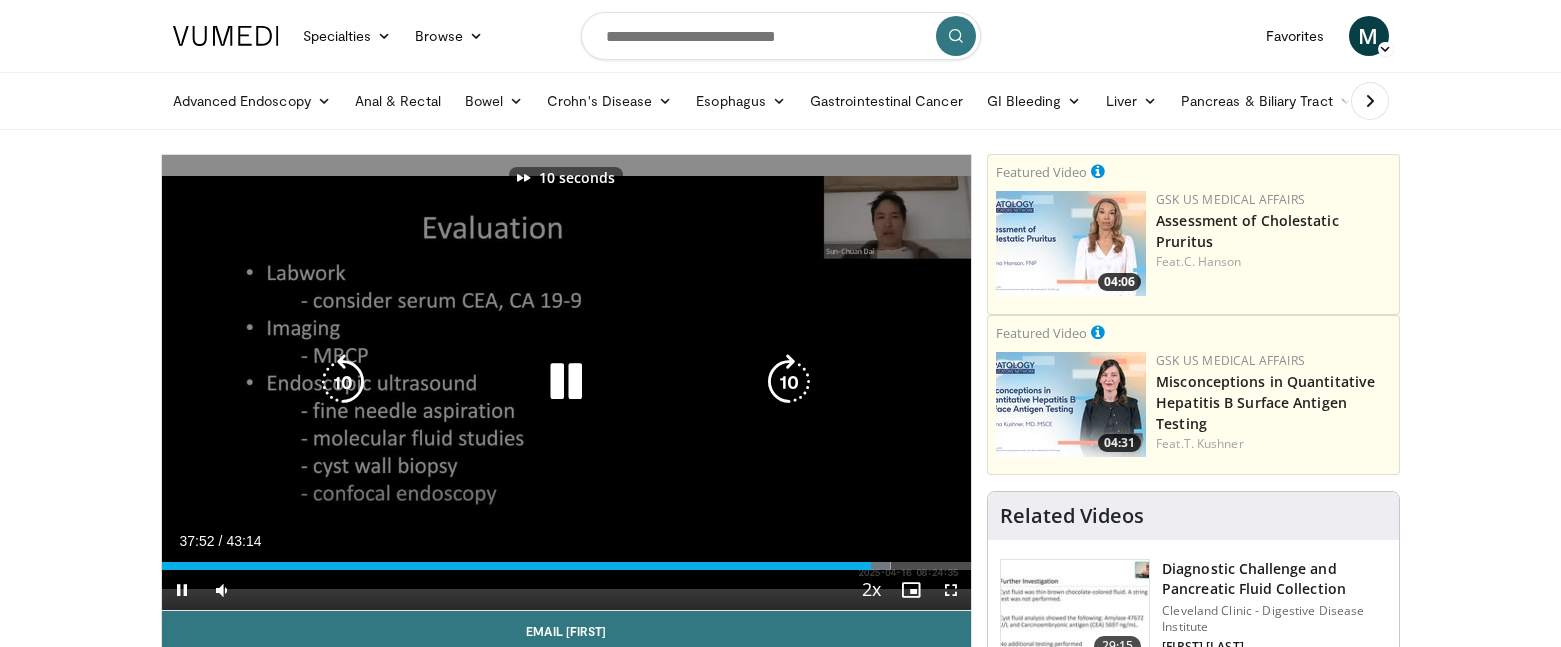 click at bounding box center (789, 382) 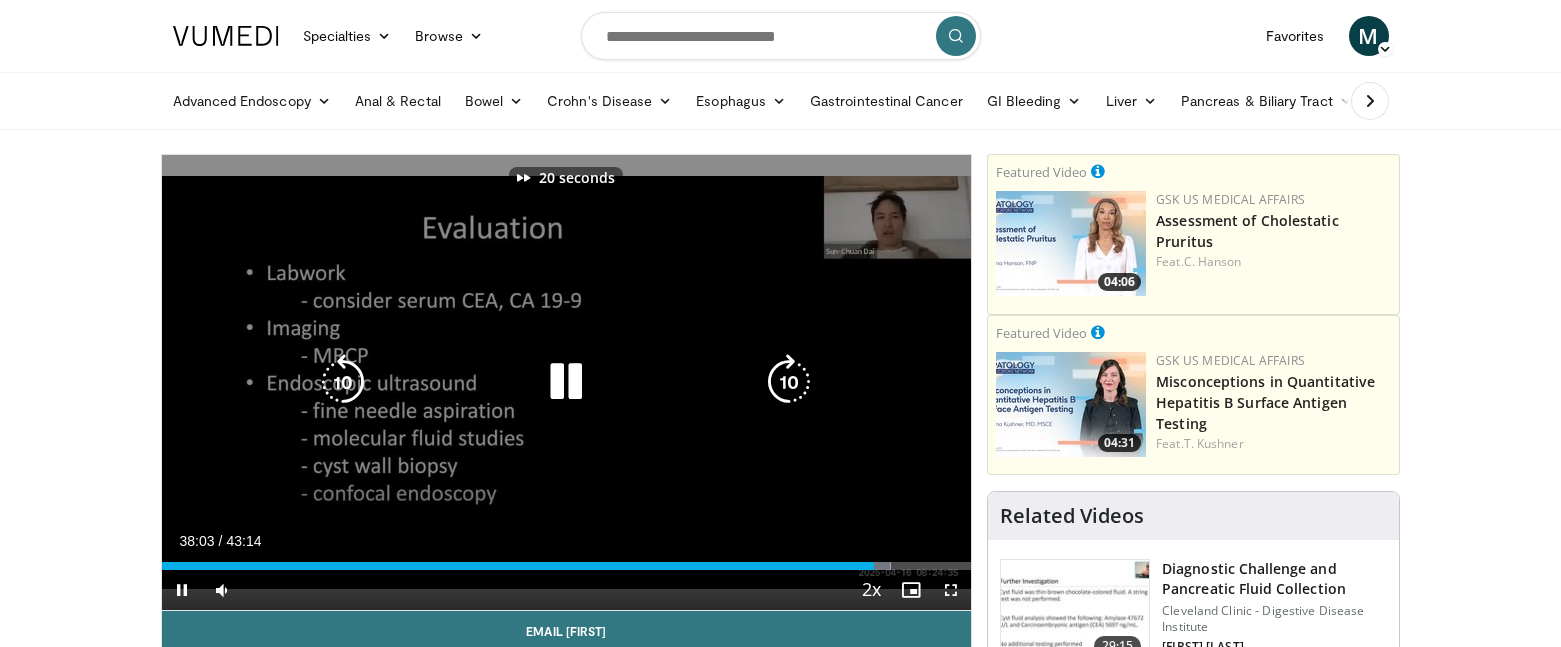 click at bounding box center (789, 382) 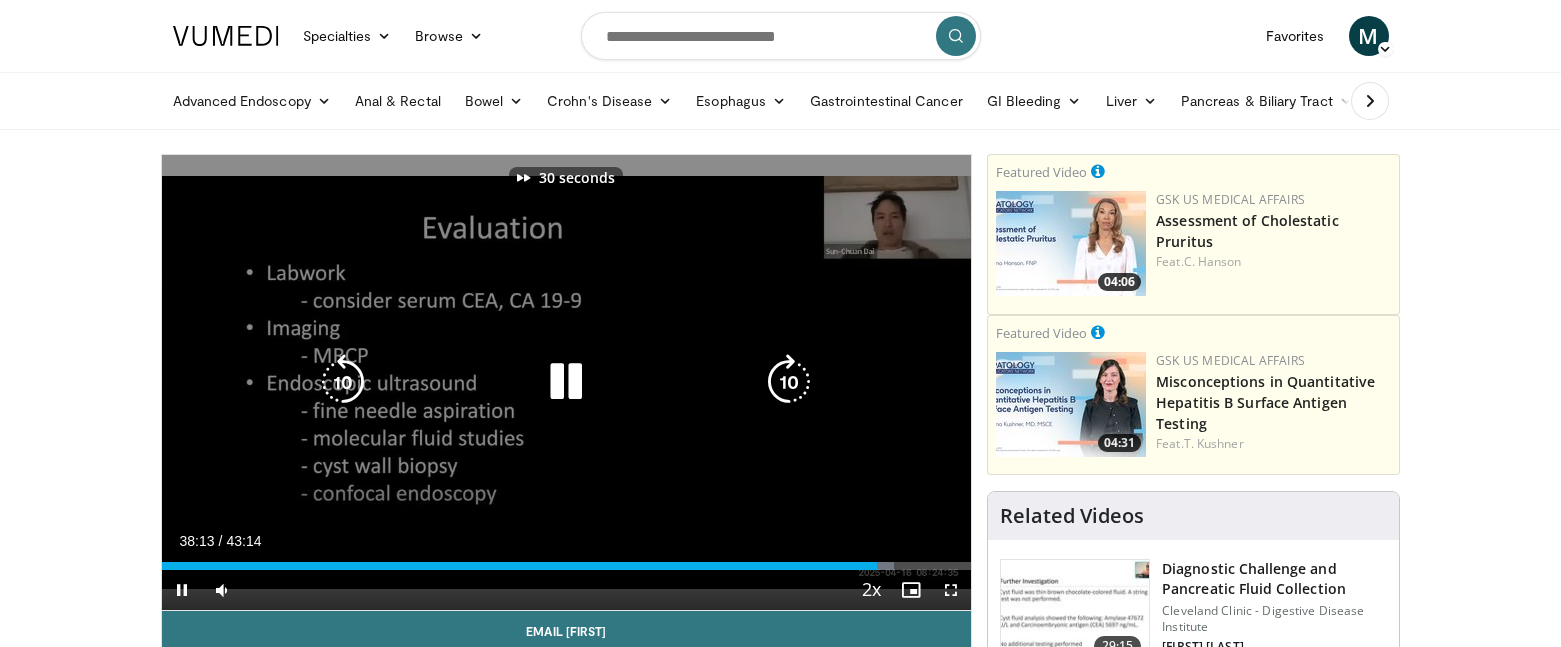click at bounding box center (789, 382) 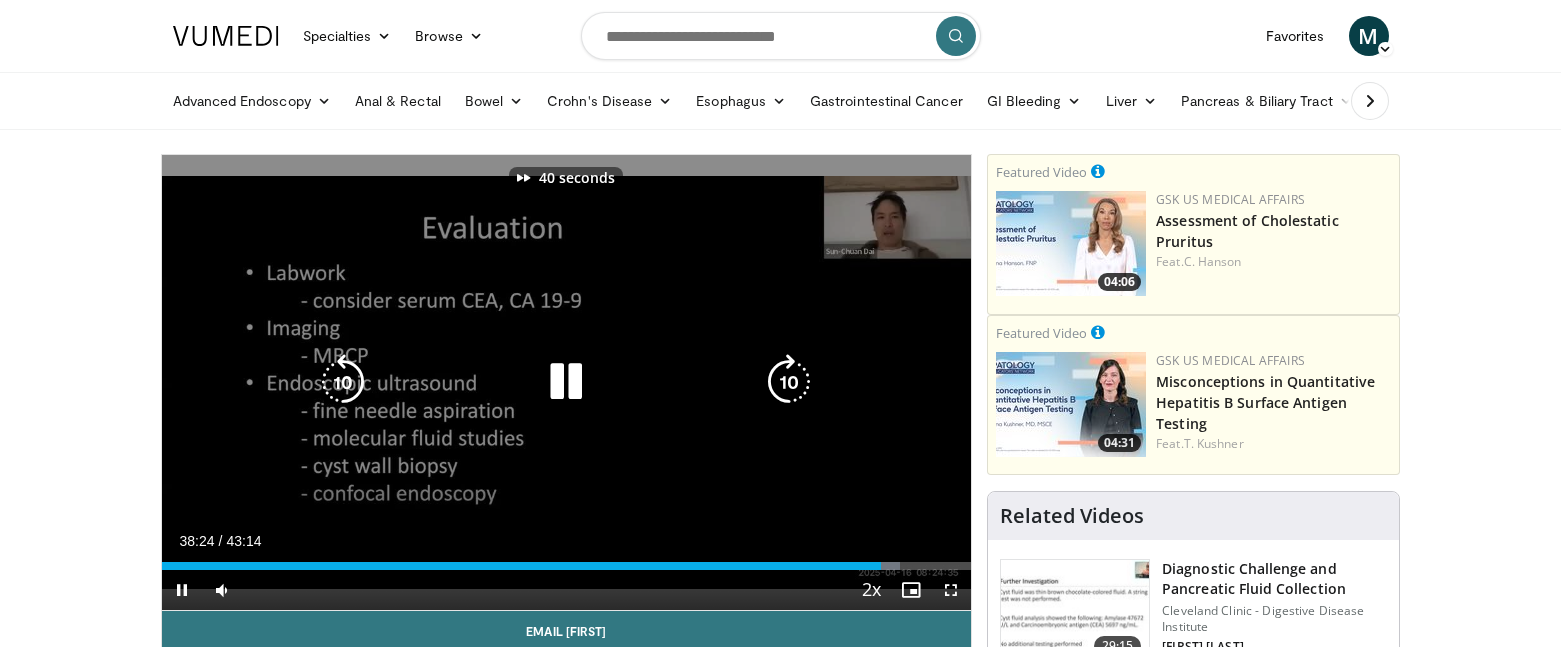 click at bounding box center (789, 382) 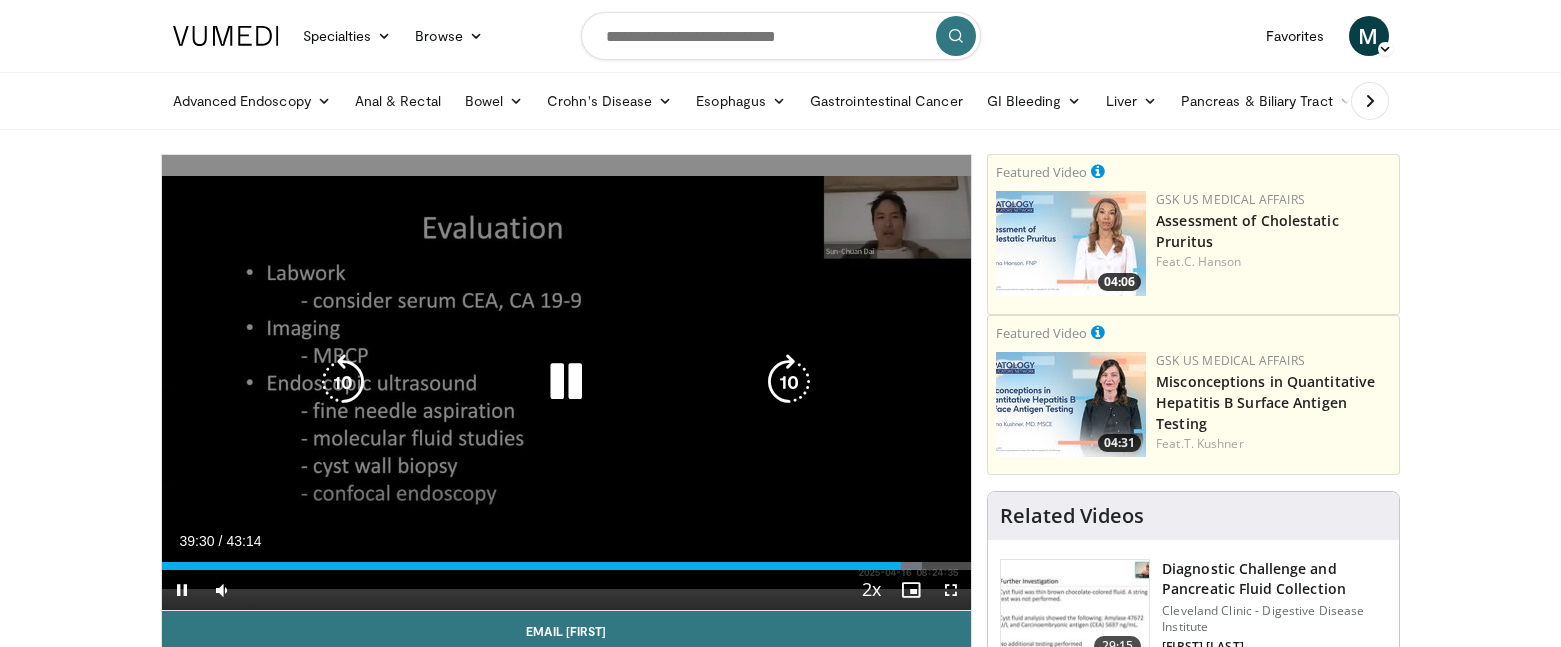 click at bounding box center [343, 382] 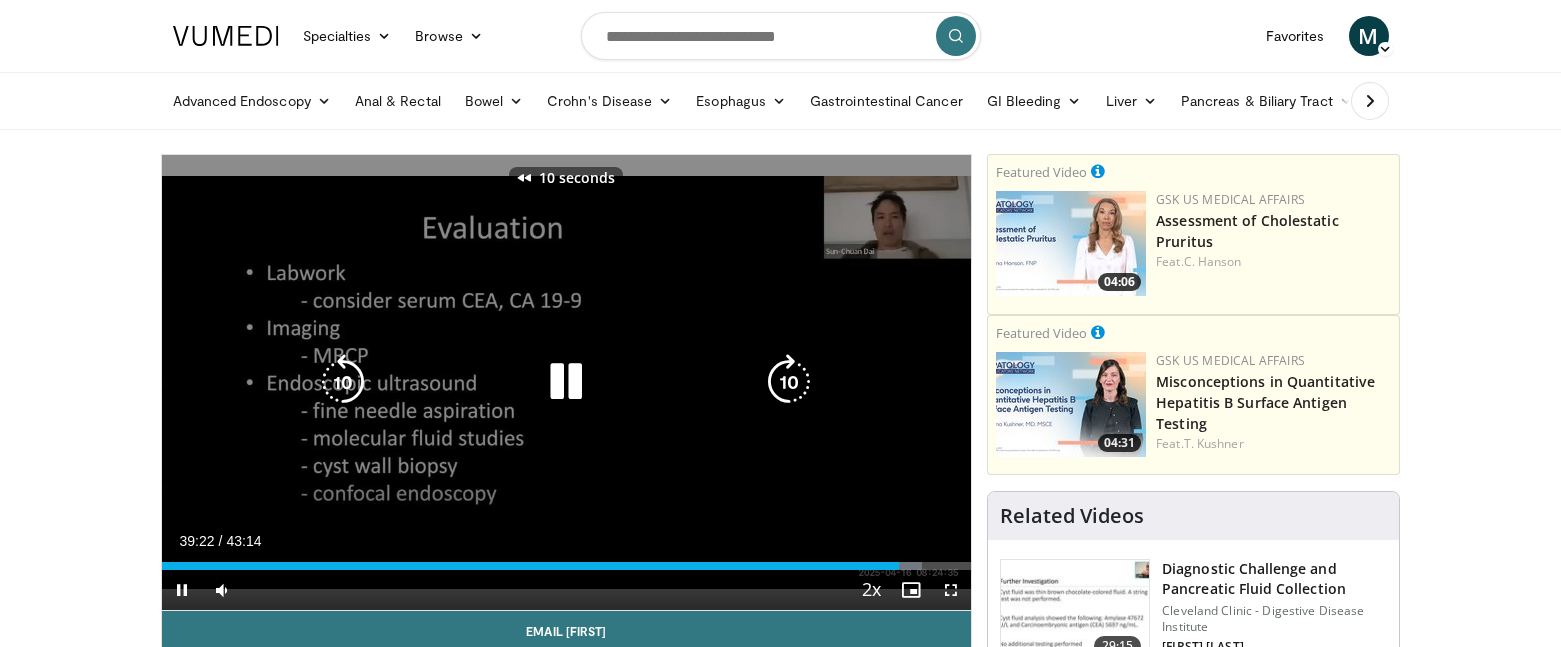 click at bounding box center [343, 382] 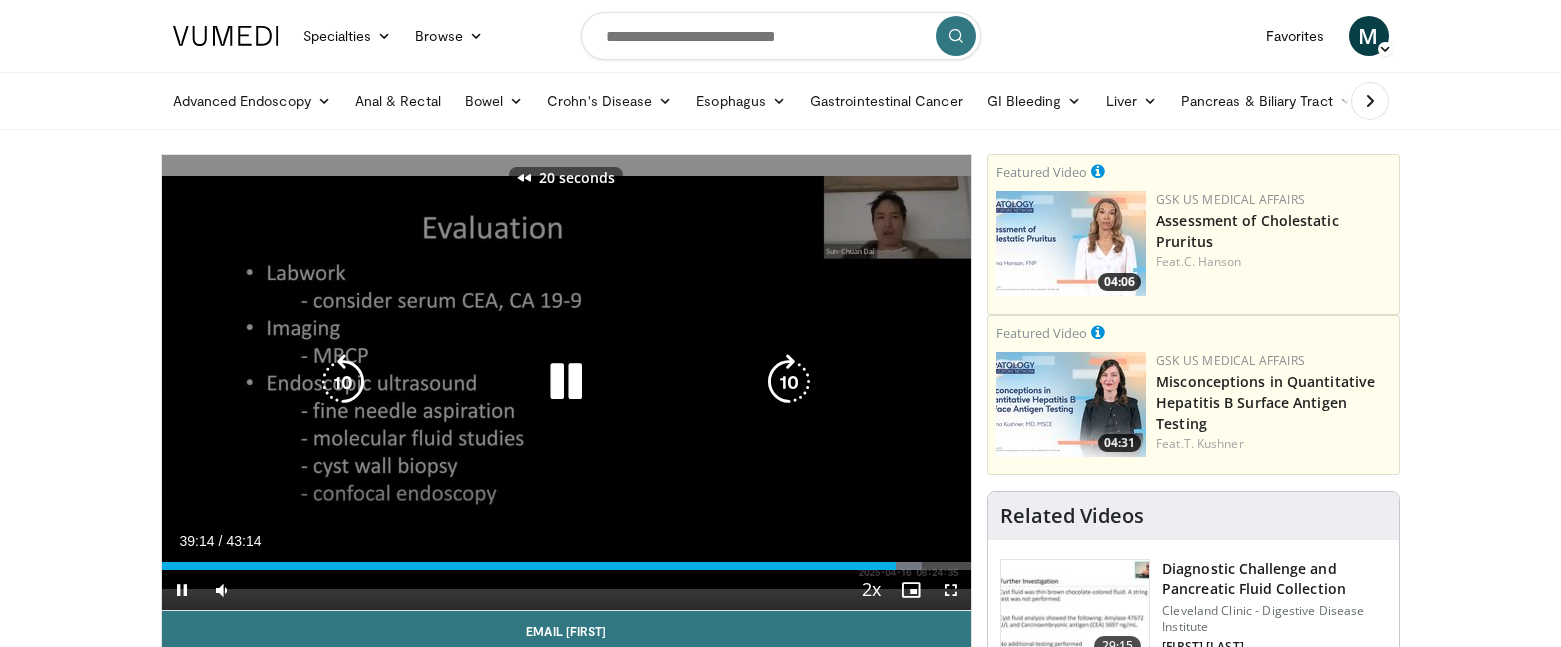 click at bounding box center [566, 382] 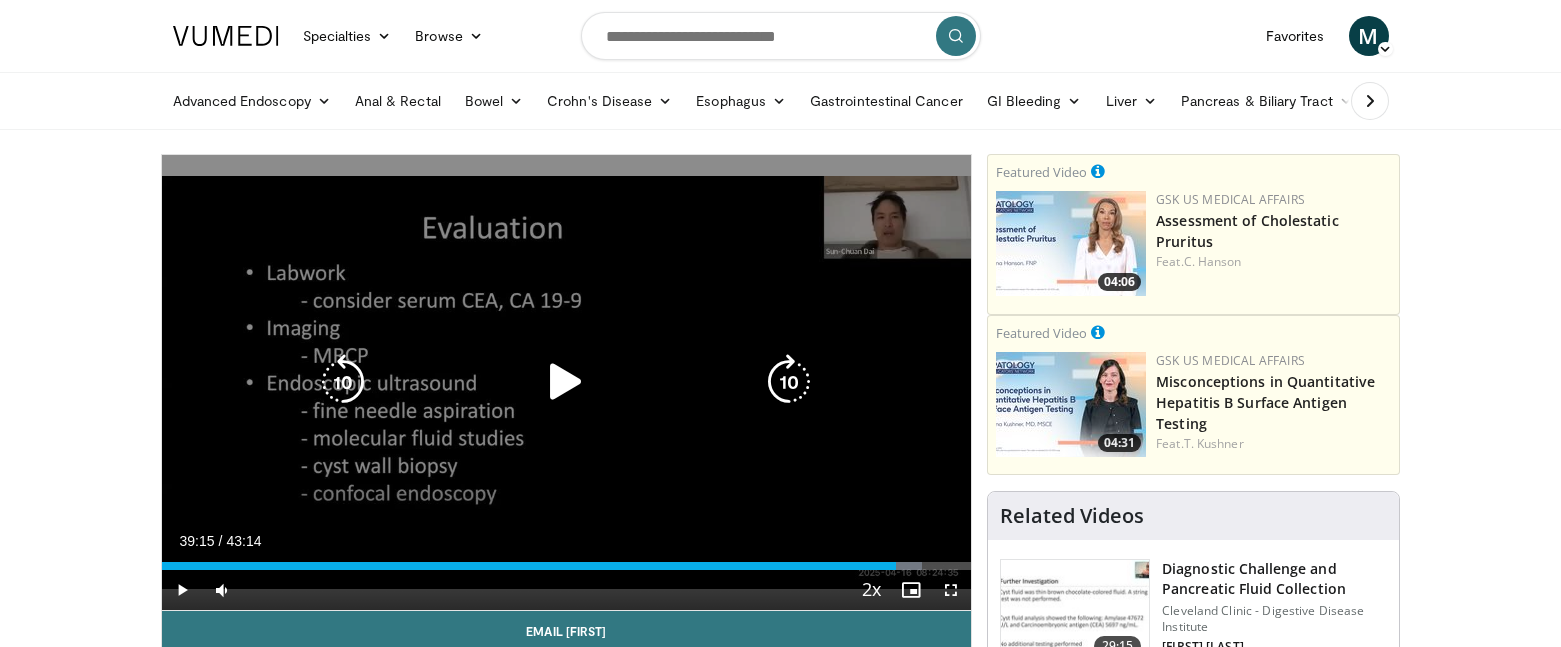 click at bounding box center (566, 382) 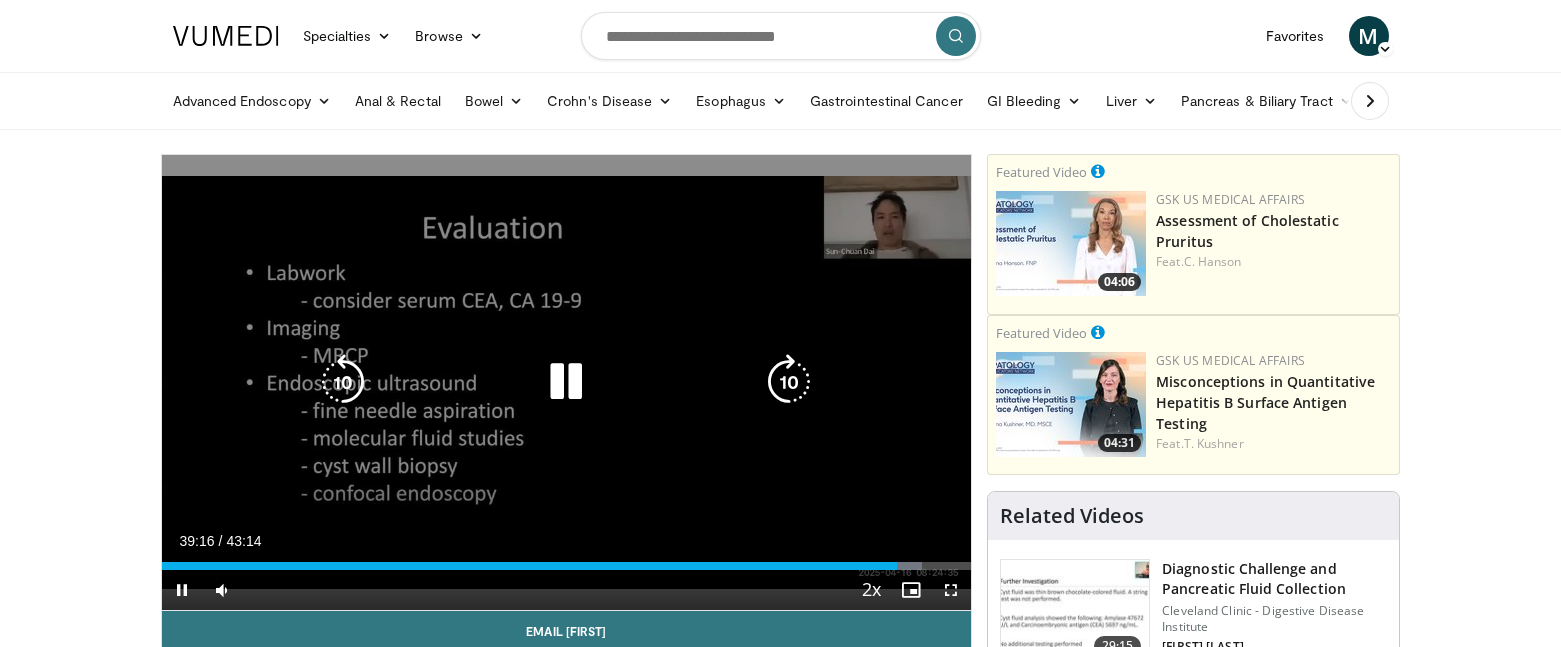 click at bounding box center (789, 382) 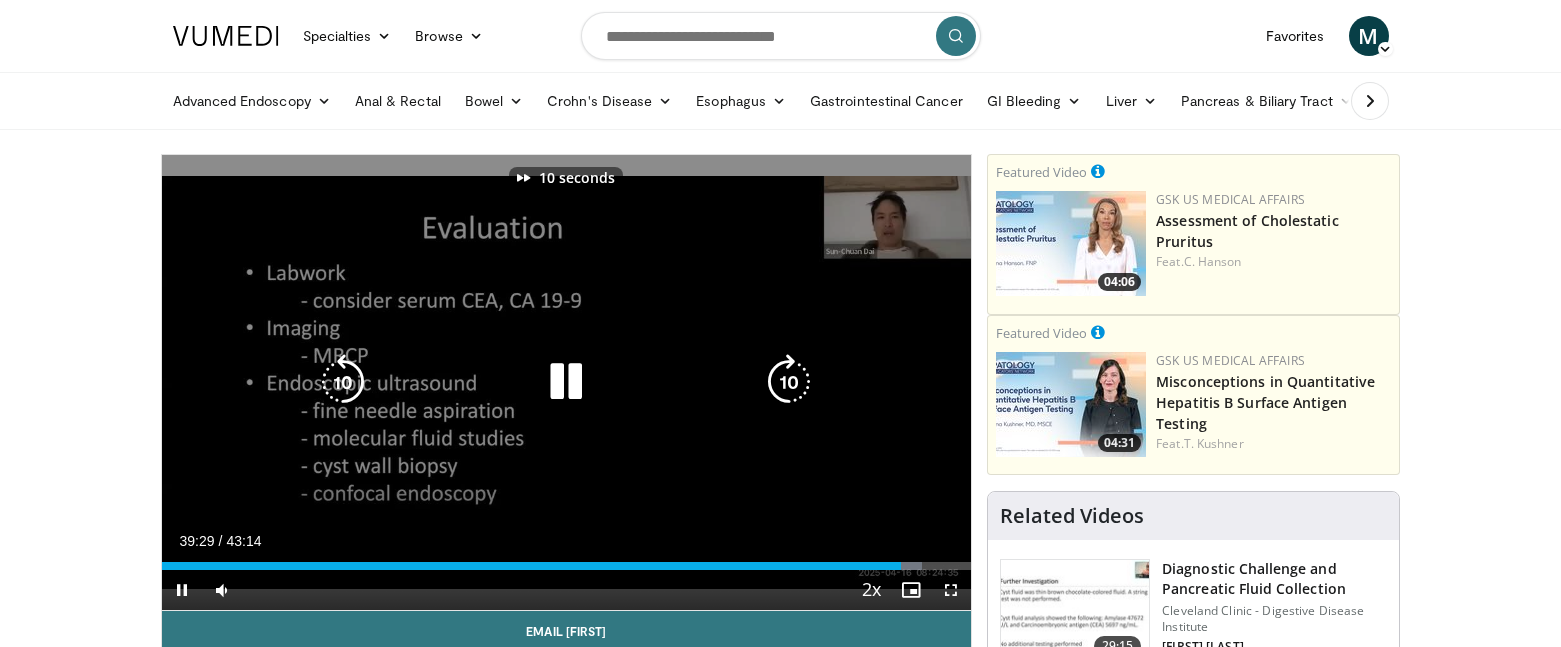 click at bounding box center [789, 382] 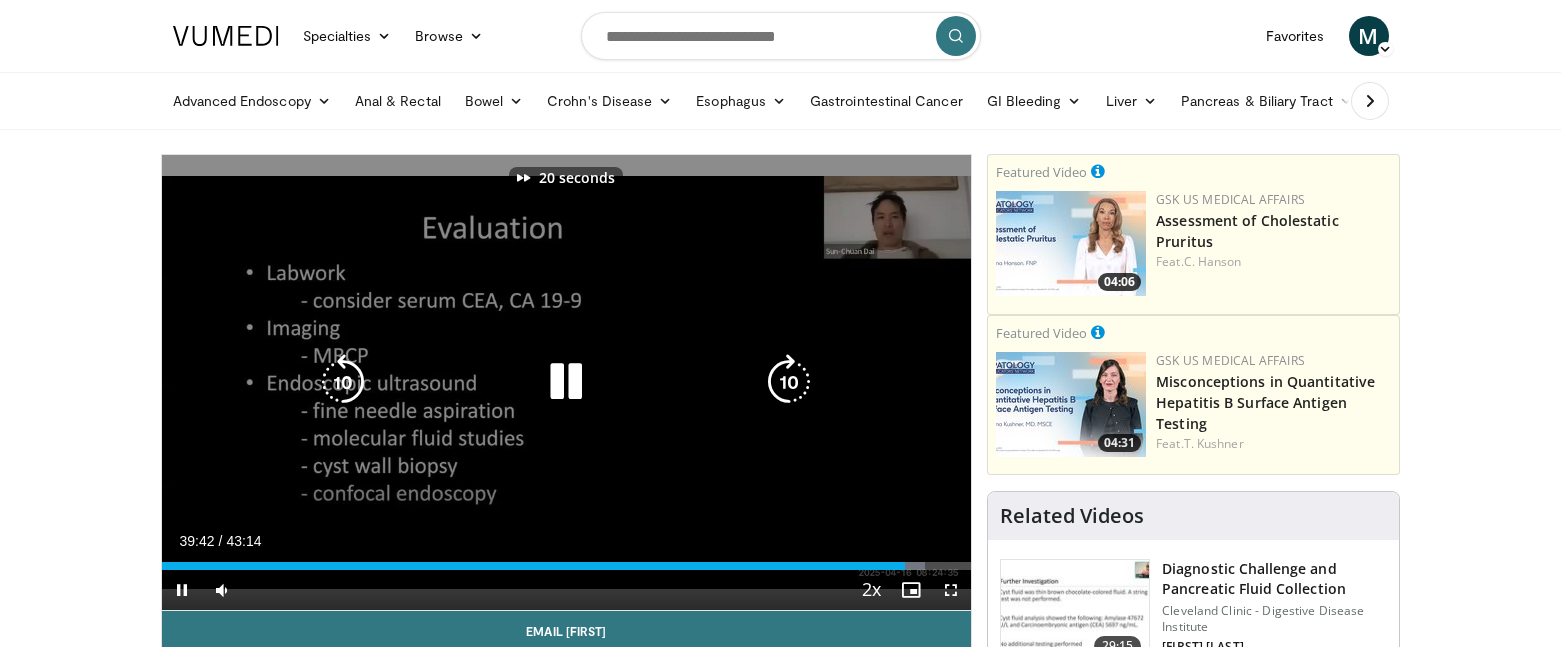 click at bounding box center [789, 382] 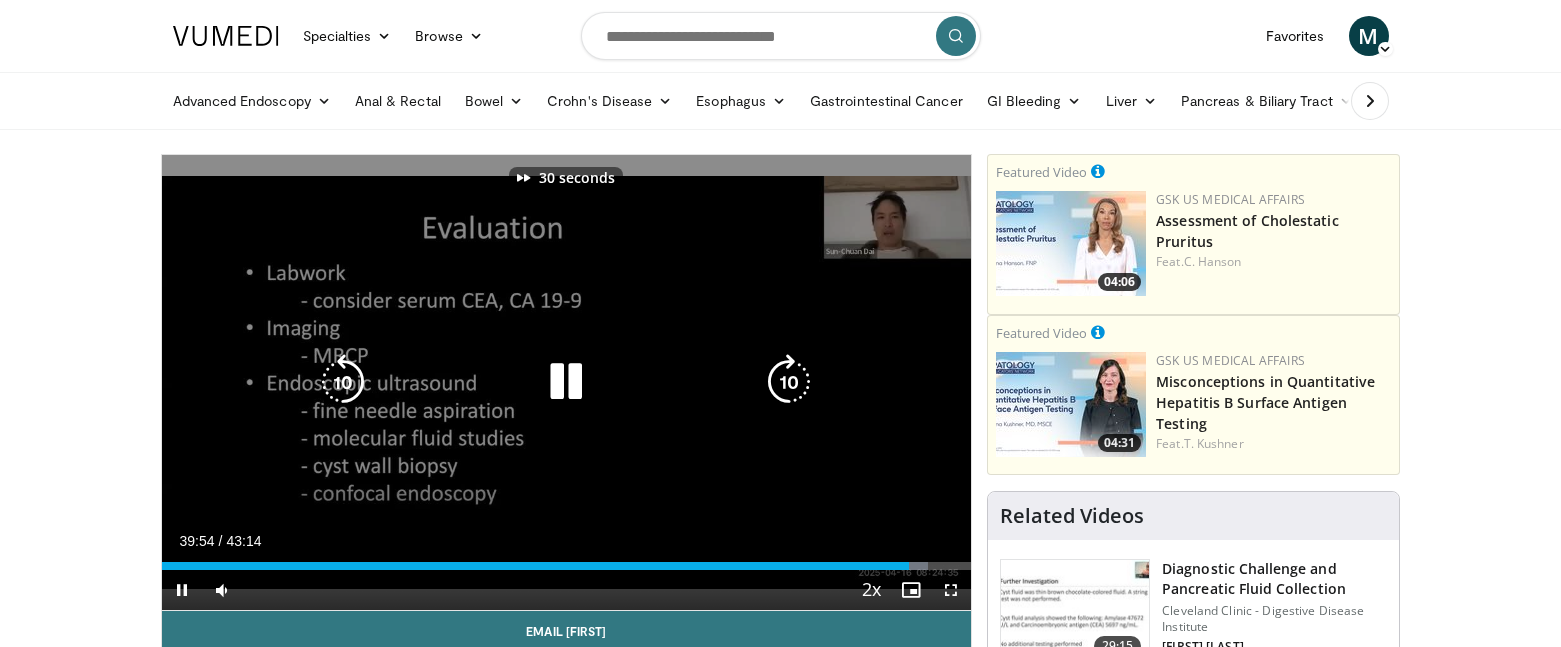 click at bounding box center (789, 382) 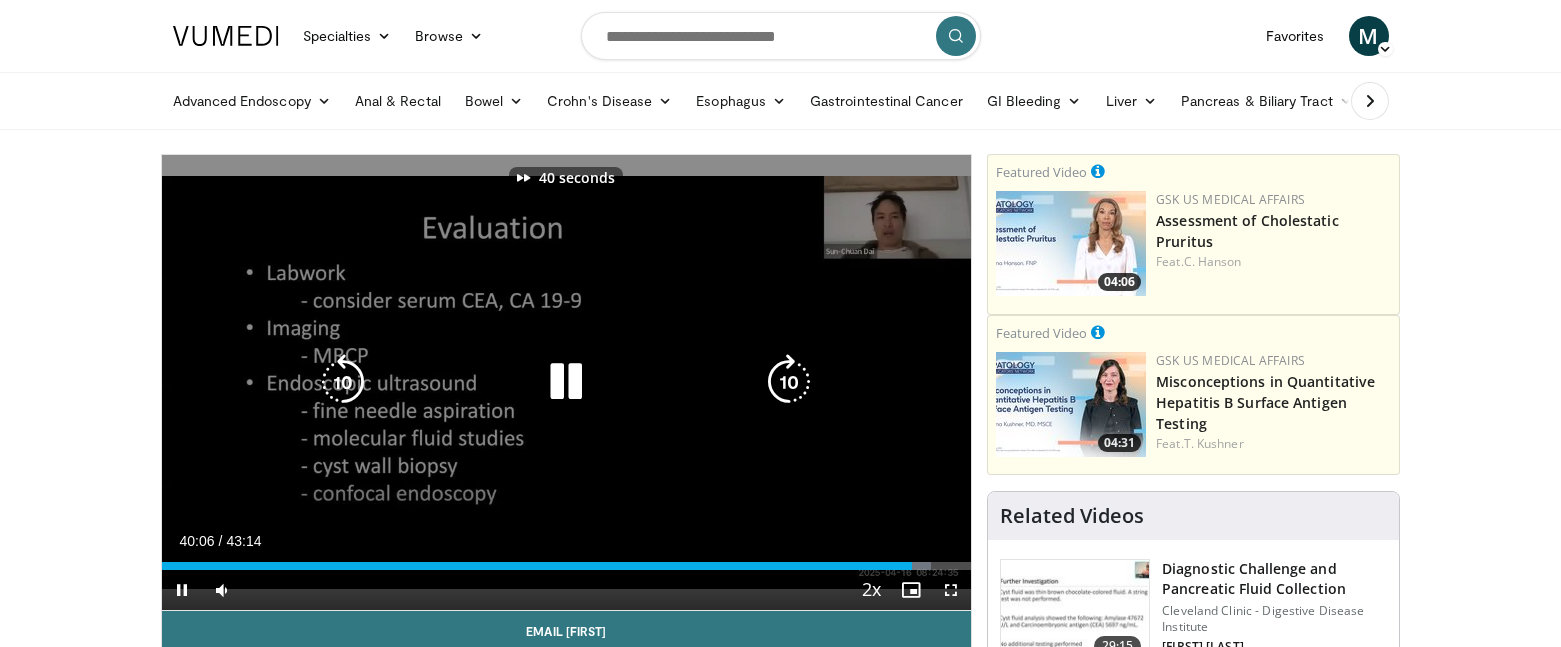 click at bounding box center [789, 382] 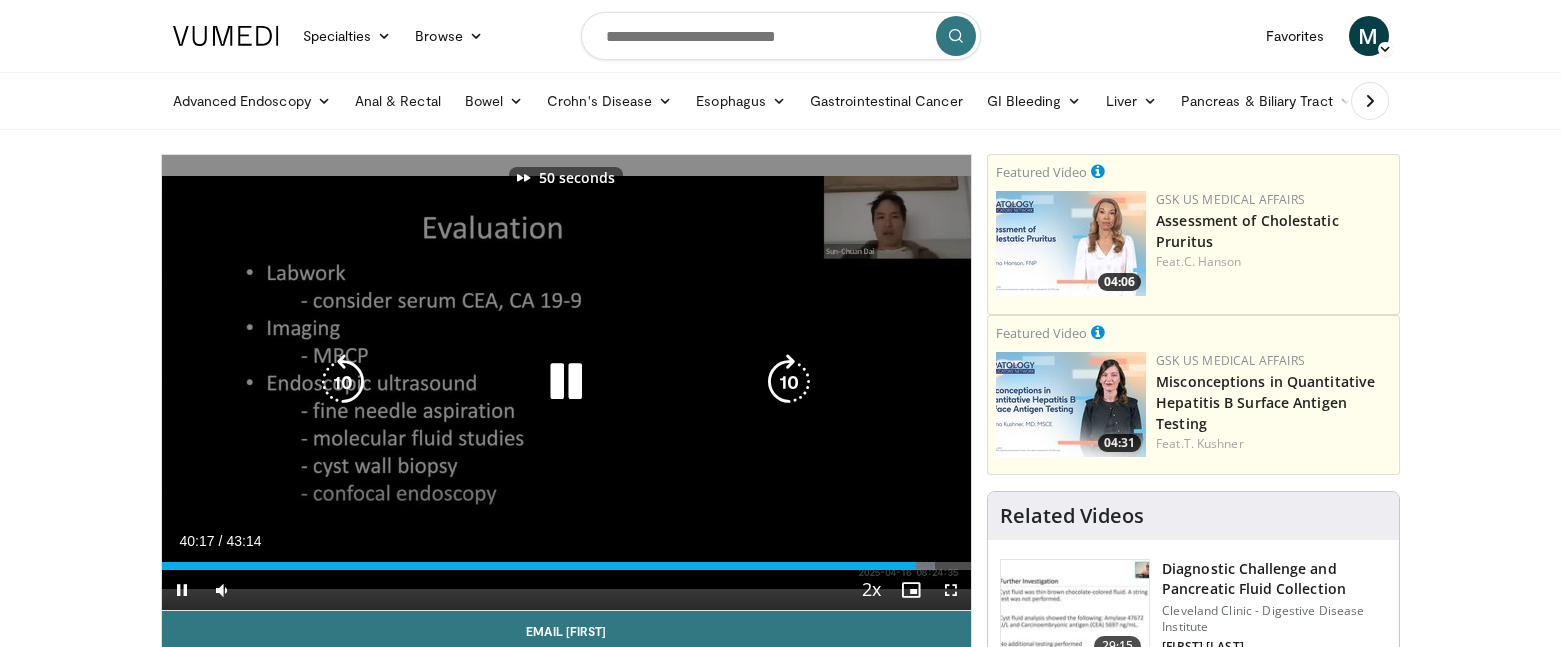 click at bounding box center (789, 382) 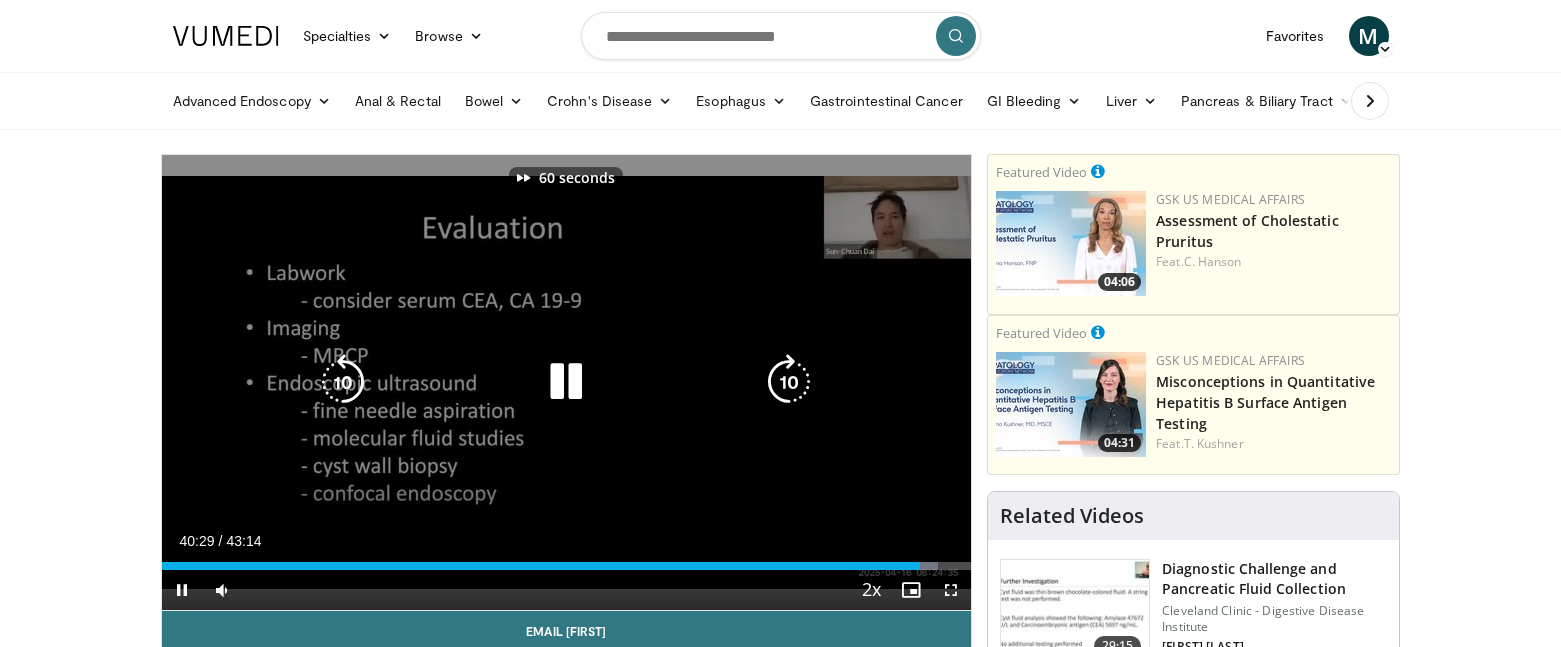 click at bounding box center (789, 382) 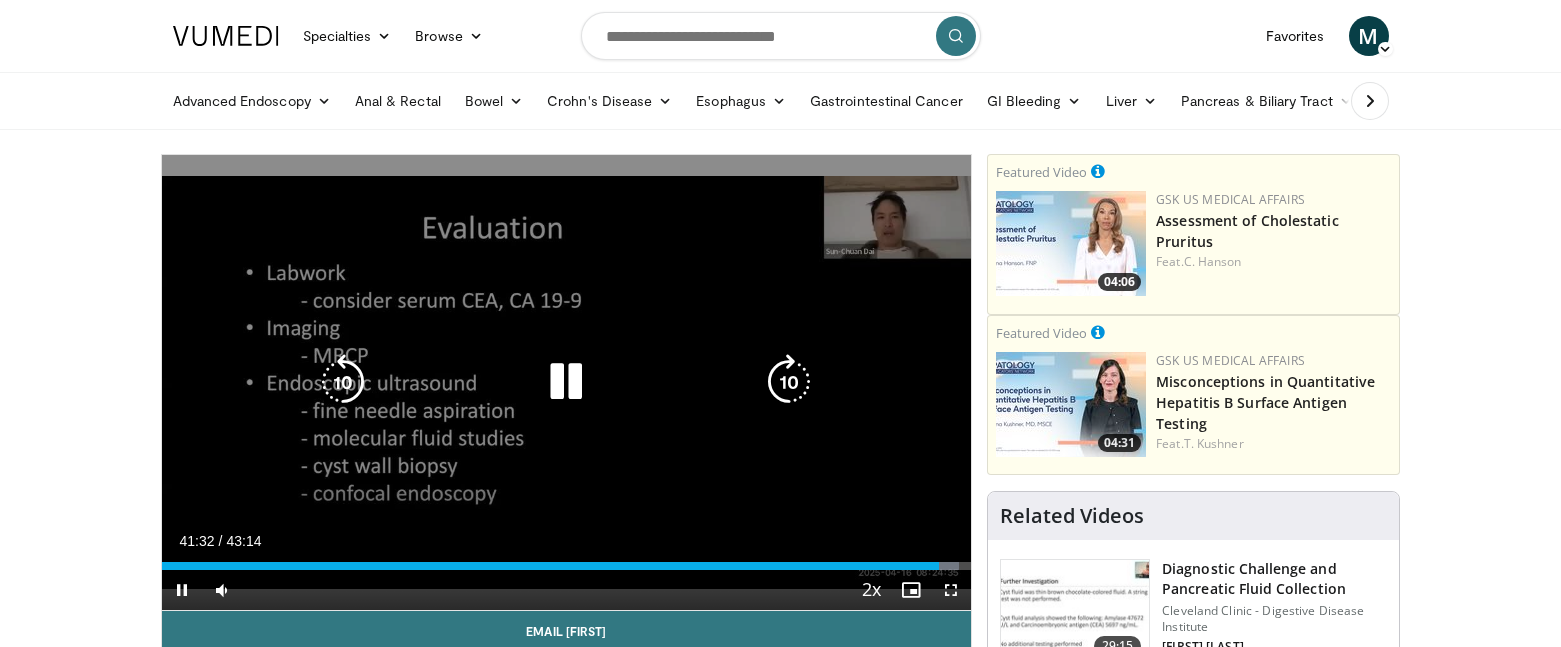 click at bounding box center [566, 382] 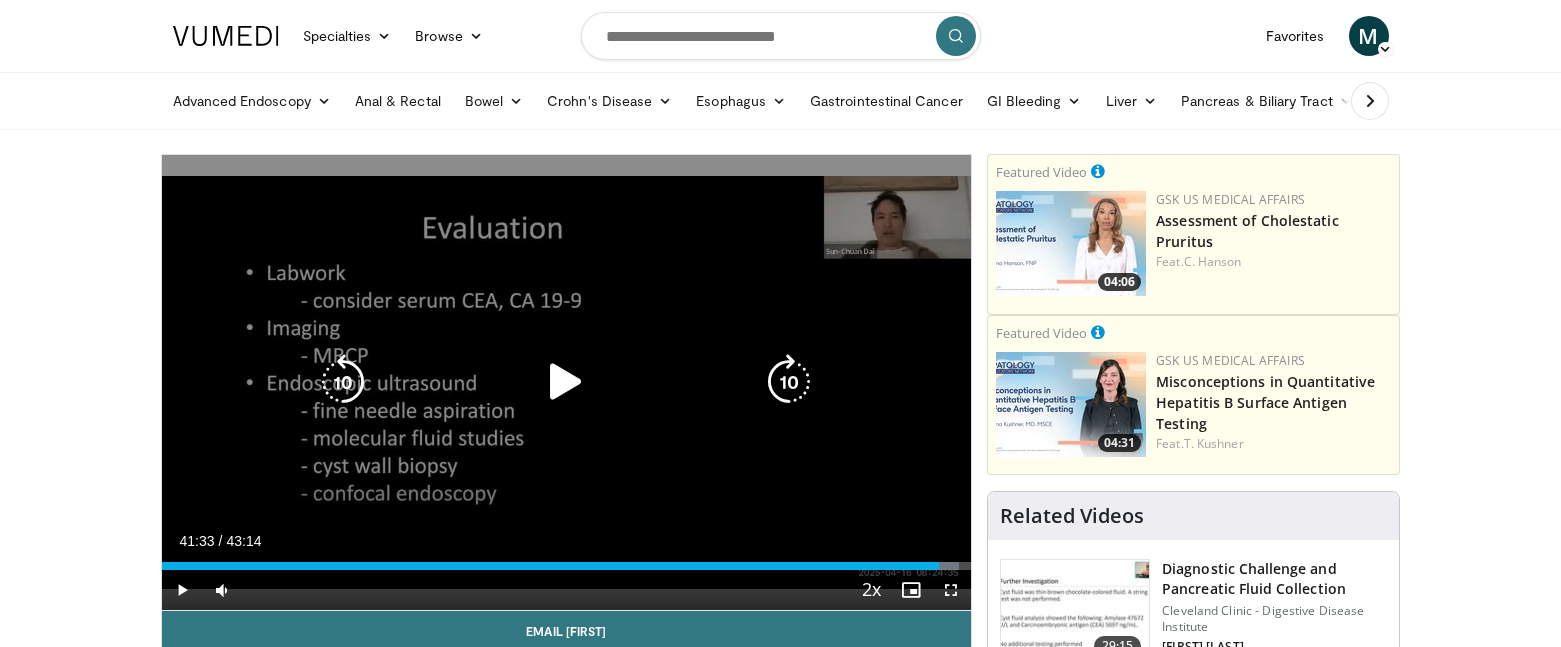 click at bounding box center [343, 382] 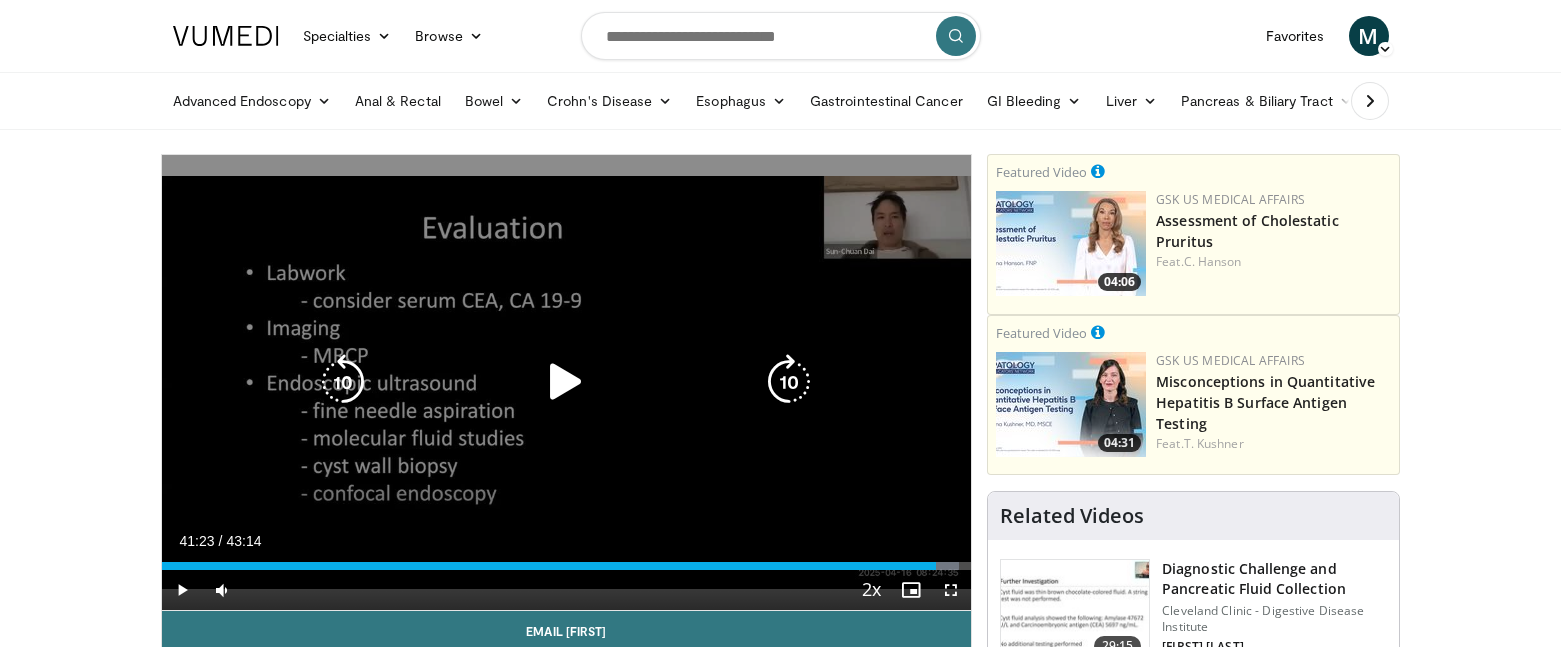 click at bounding box center (566, 382) 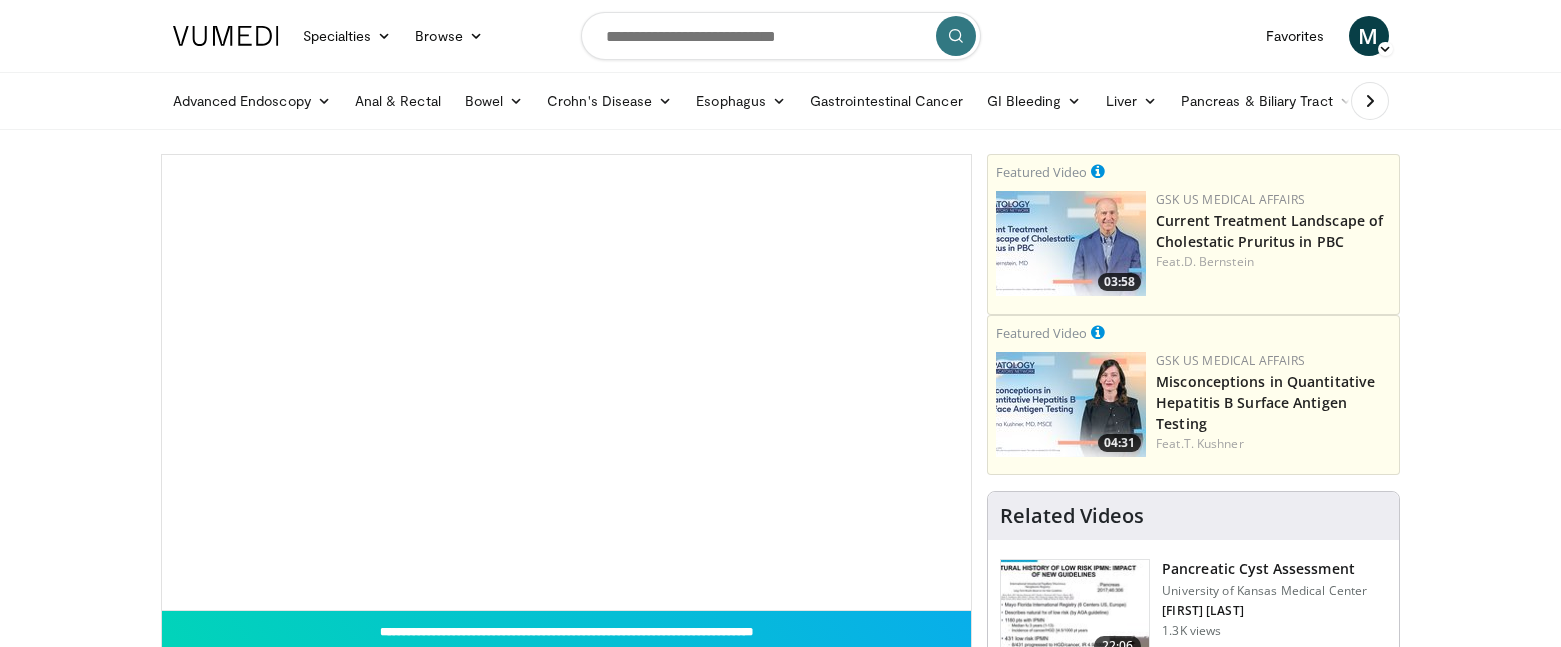 scroll, scrollTop: 0, scrollLeft: 0, axis: both 